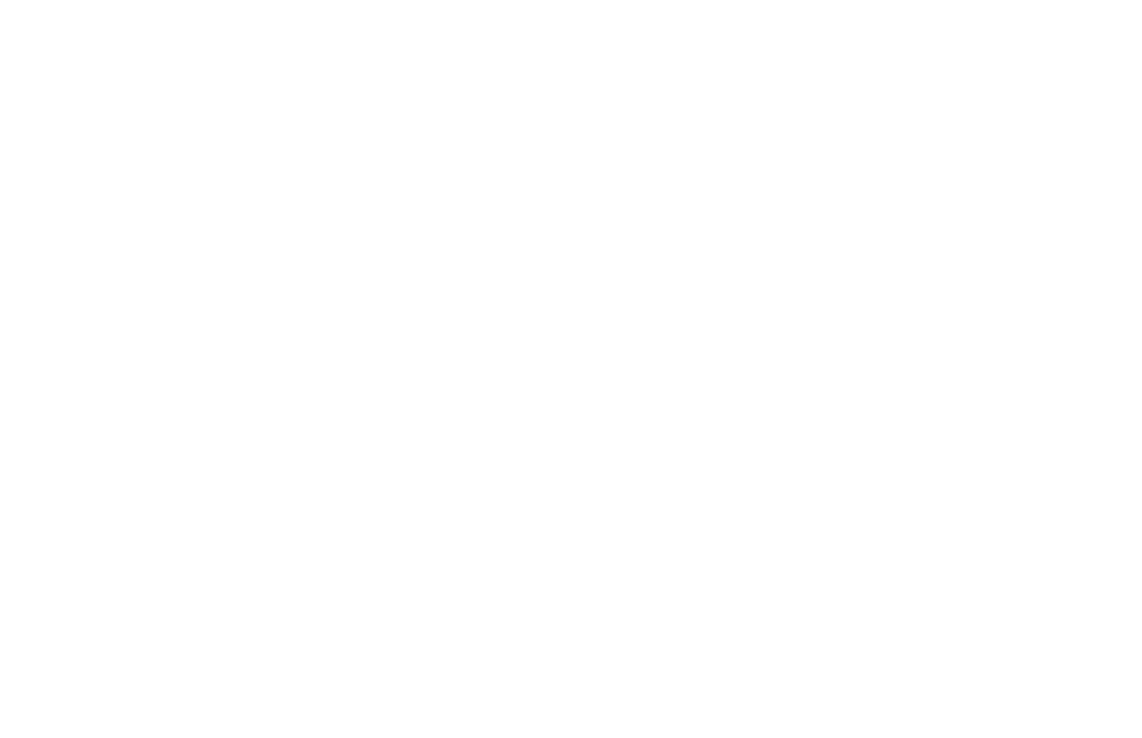 scroll, scrollTop: 0, scrollLeft: 0, axis: both 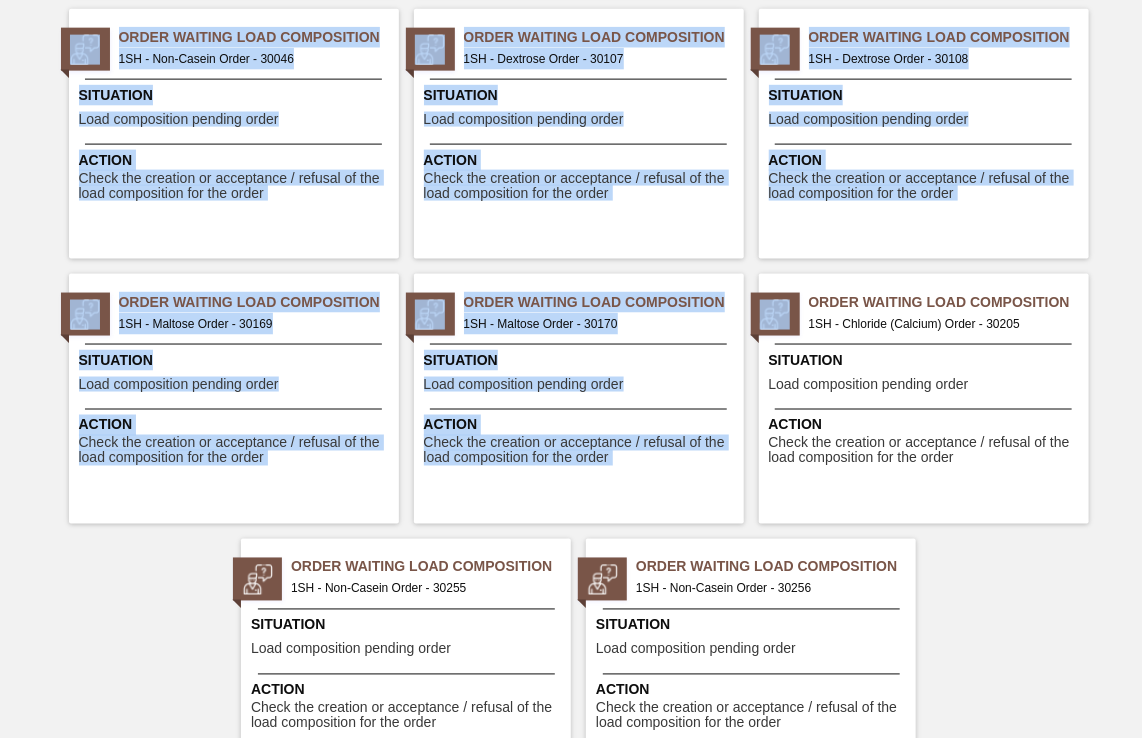 click on "Tasks Planning Management Transports Reports Master Data Elizabeth [LAST] Mark all as read Tasks Base Line 184  /  694 Finished Real Time 5138  /  5808 Finished 089F7B8B-B2A5-4AFE-B5C0-19BA573D28AC Filter 089F7B8B-B2A5-4AFE-B5C0-19BA573D28AC Created with sketchtool. User User Task type Task type Source Source Destination 1SH - SAB Prospecton Brewery Material Group Material Group Family Family Labeled Family Labeled Family Base Line Search Clear Search Urgent Order Inclusion 1SH - Casien Situation Stock sufficiency less than Lead Time + 1 Action Create manual order to meet inventory requirement Urgent Order Inclusion 1SH - Safe T-Melt Supra (25Kg) Situation Stock sufficiency less than Lead Time + 1 Action Create manual order to meet inventory requirement ! Over Stock Critical 1SH - Aquarox 4 (Rosemary) Situation Stock in over for 15 days or more Action Revisit over-stock ! Over Stock Critical 1SH - Wine (Portuguese Sweet) Situation Stock in over for 15 days or more Action Revisit over-stock ! Over Stock Critical" at bounding box center [571, 0] 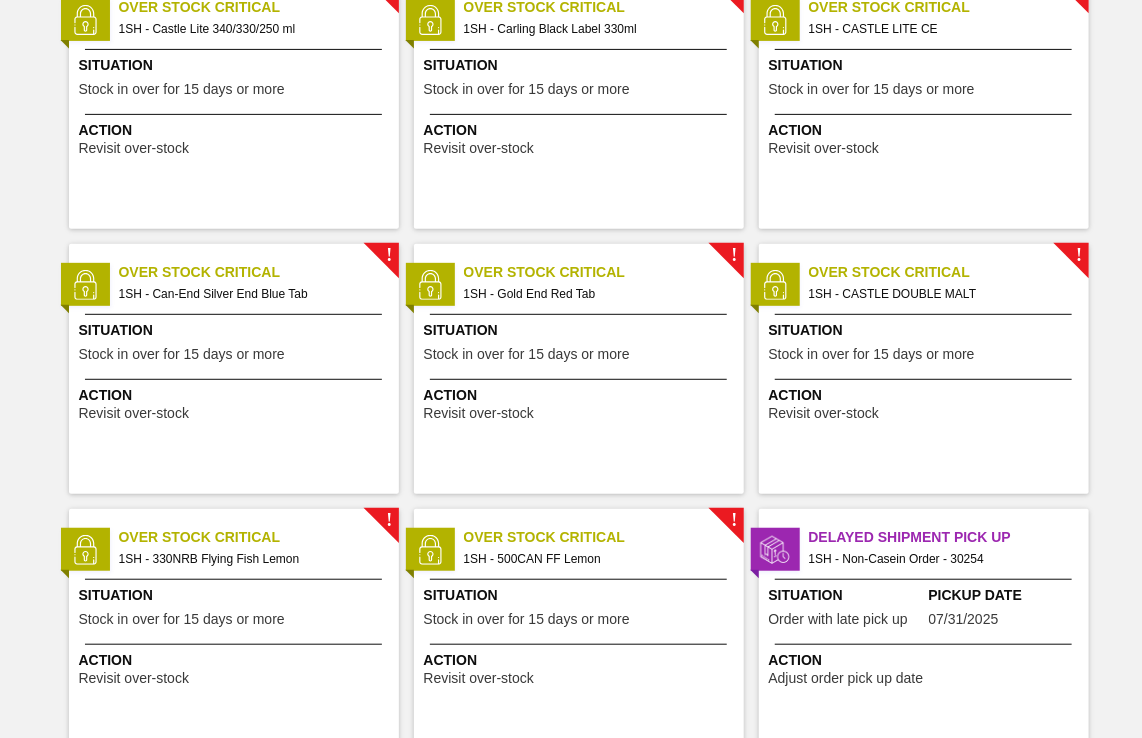 scroll, scrollTop: 2964, scrollLeft: 0, axis: vertical 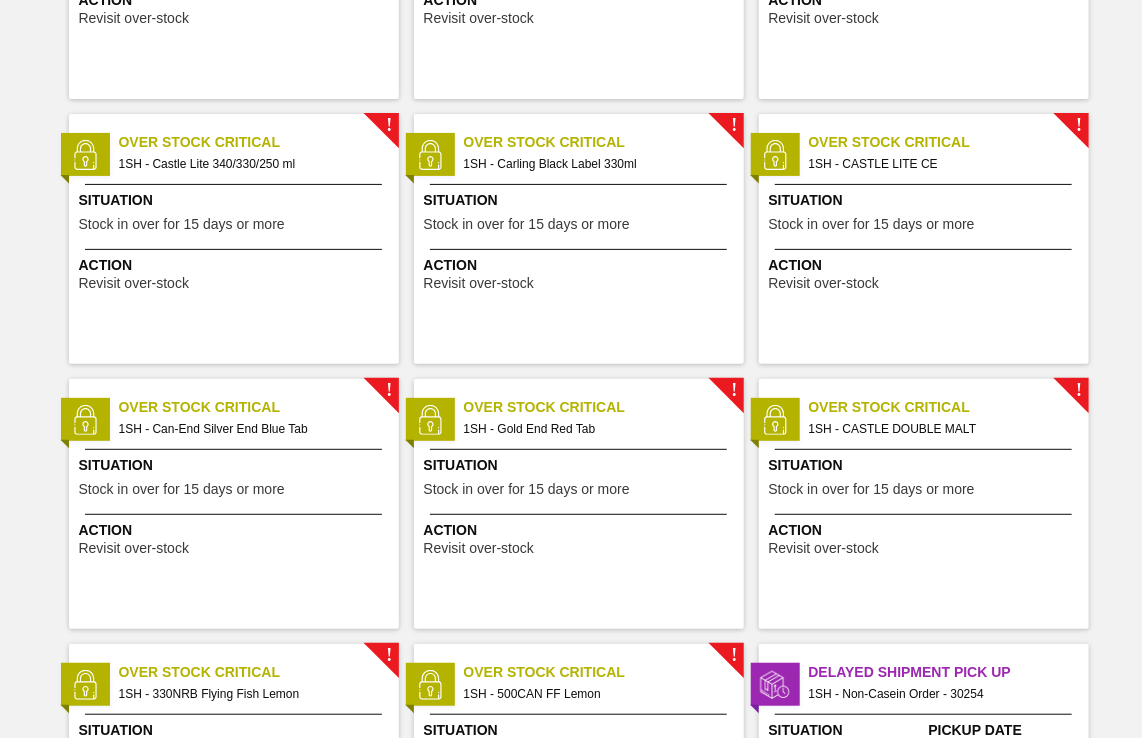 click on "! Over Stock Critical 1SH - Can-End Silver End Blue Tab Situation Stock in over for 15 days or more Action Revisit over-stock" at bounding box center (234, 504) 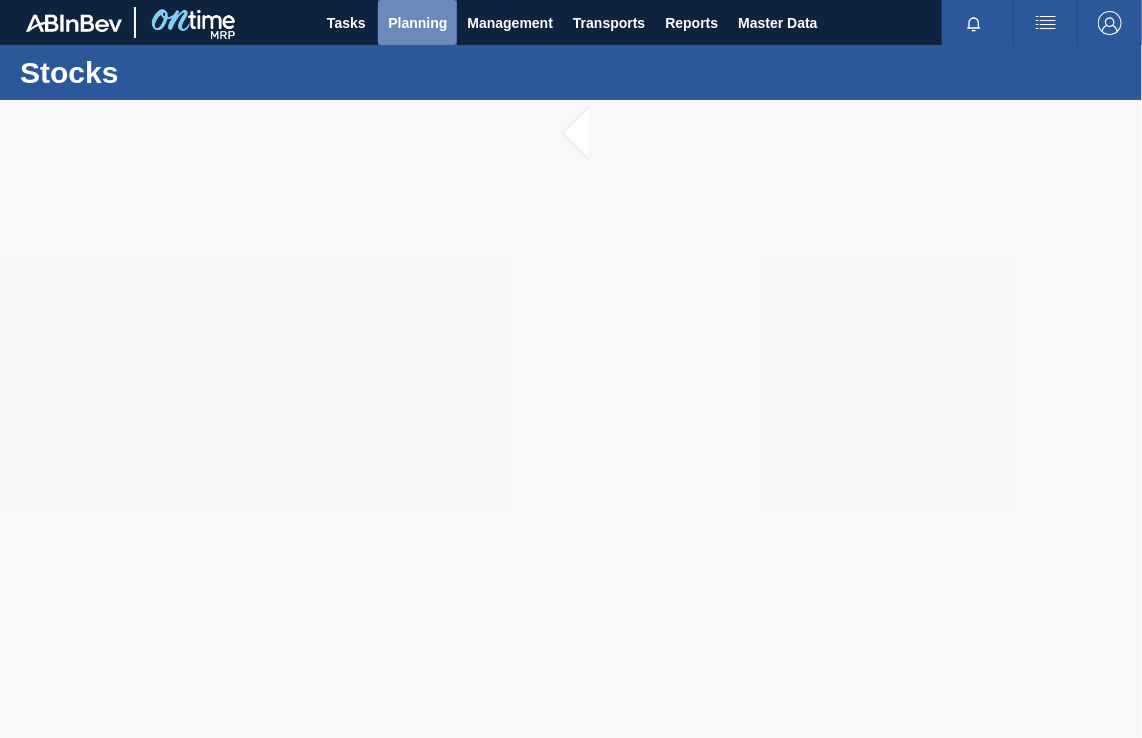 click on "Planning" at bounding box center [417, 23] 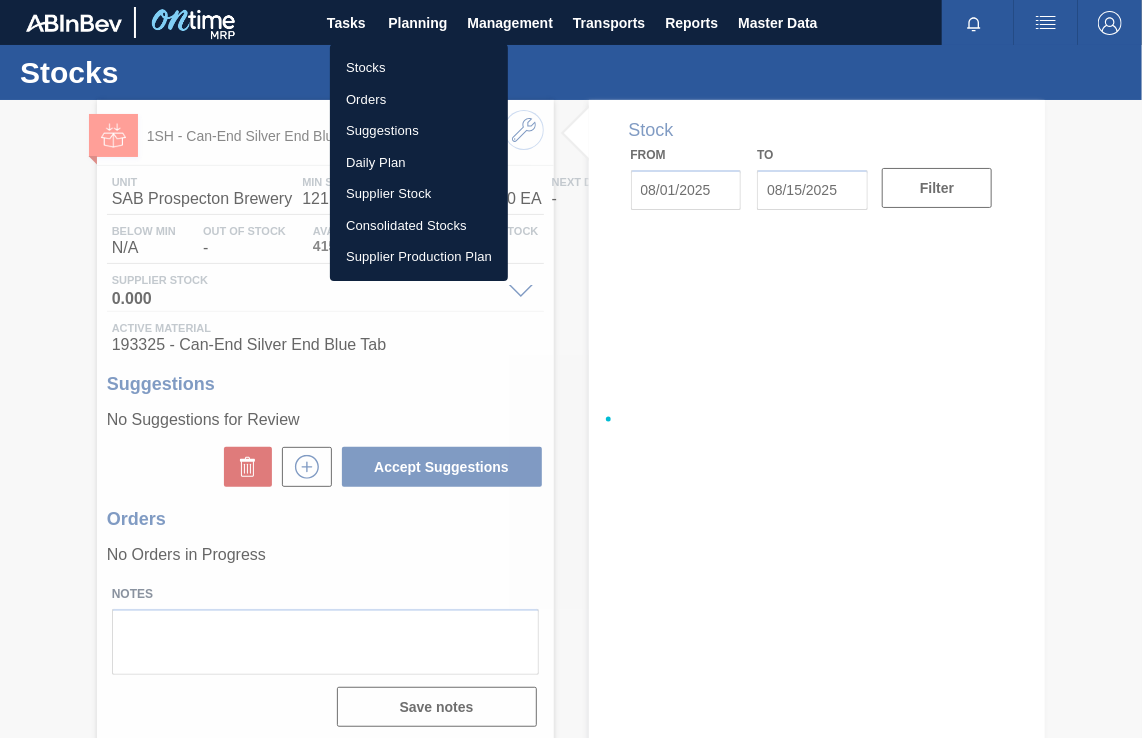 type on "08/01/2025" 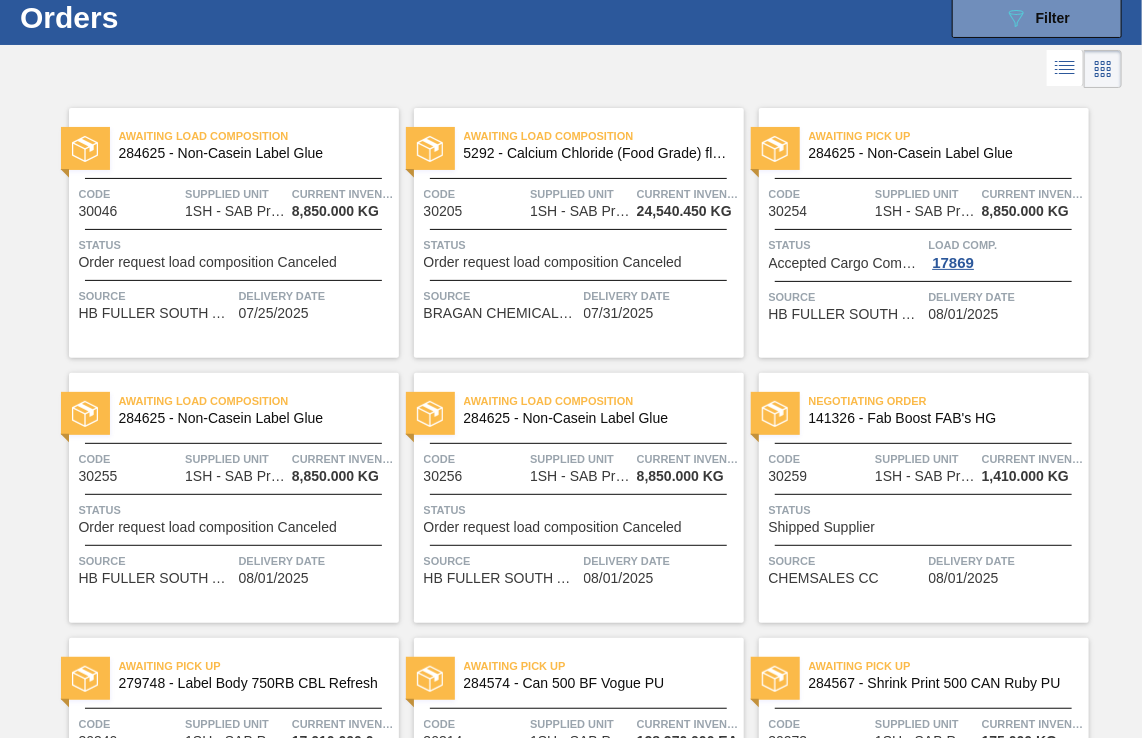 scroll, scrollTop: 0, scrollLeft: 0, axis: both 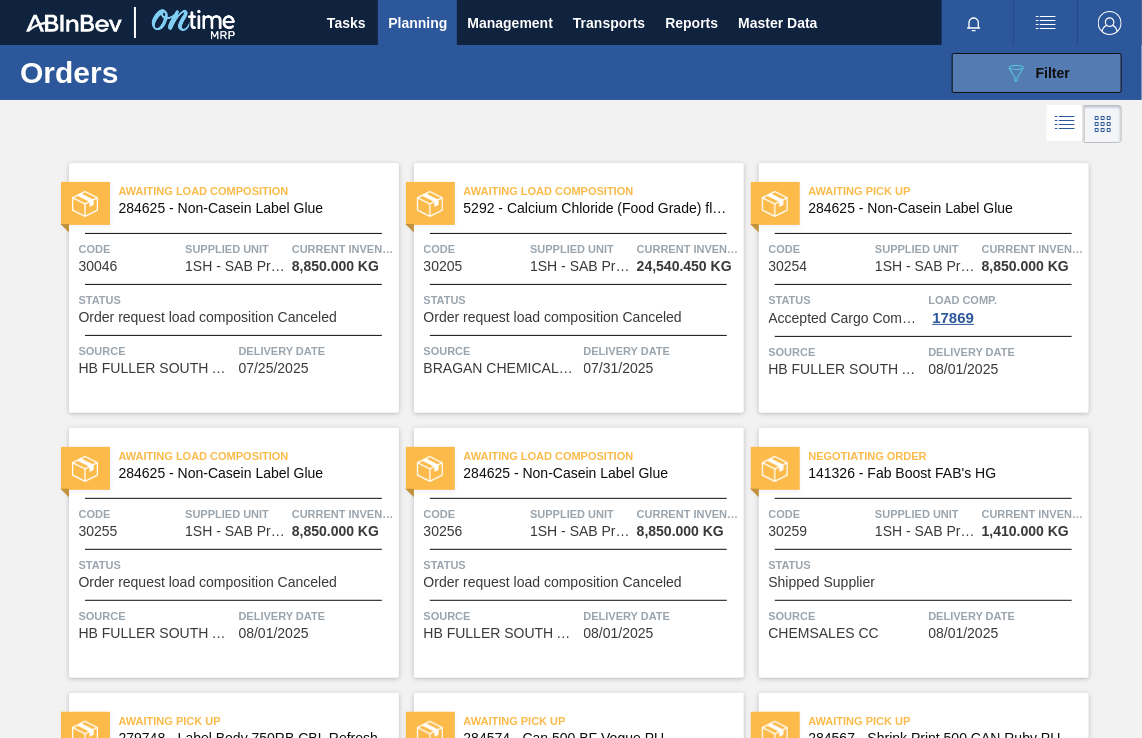 click on "Filter" at bounding box center (1053, 73) 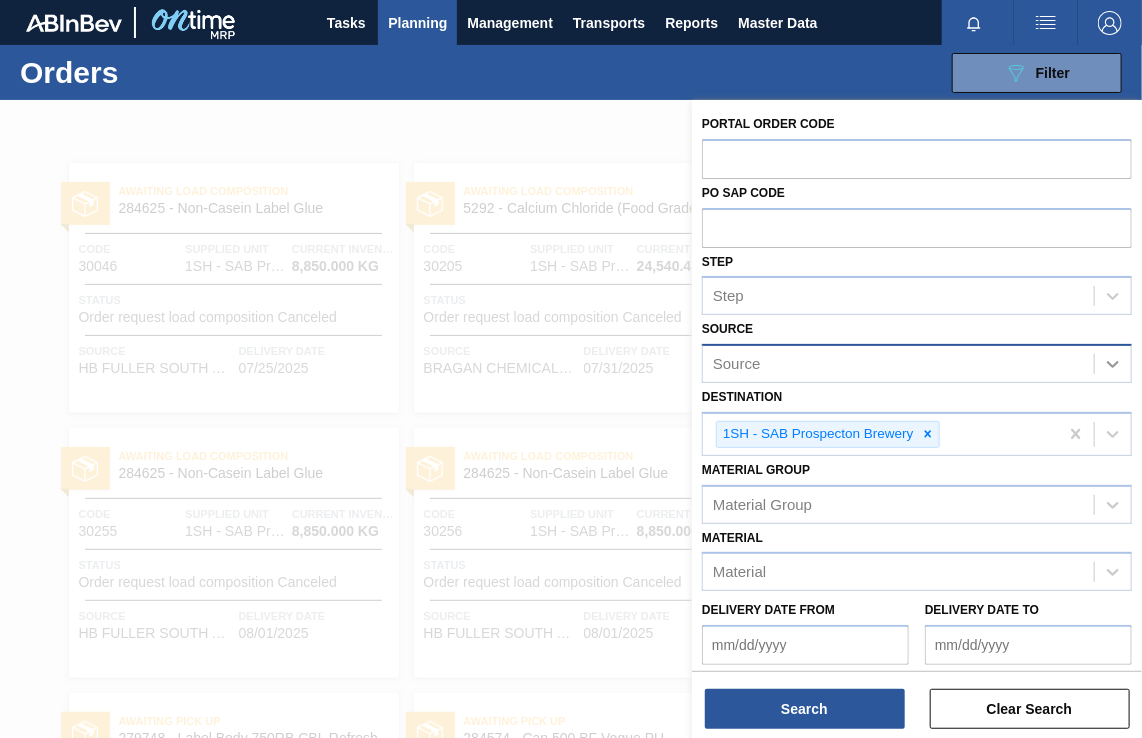 click 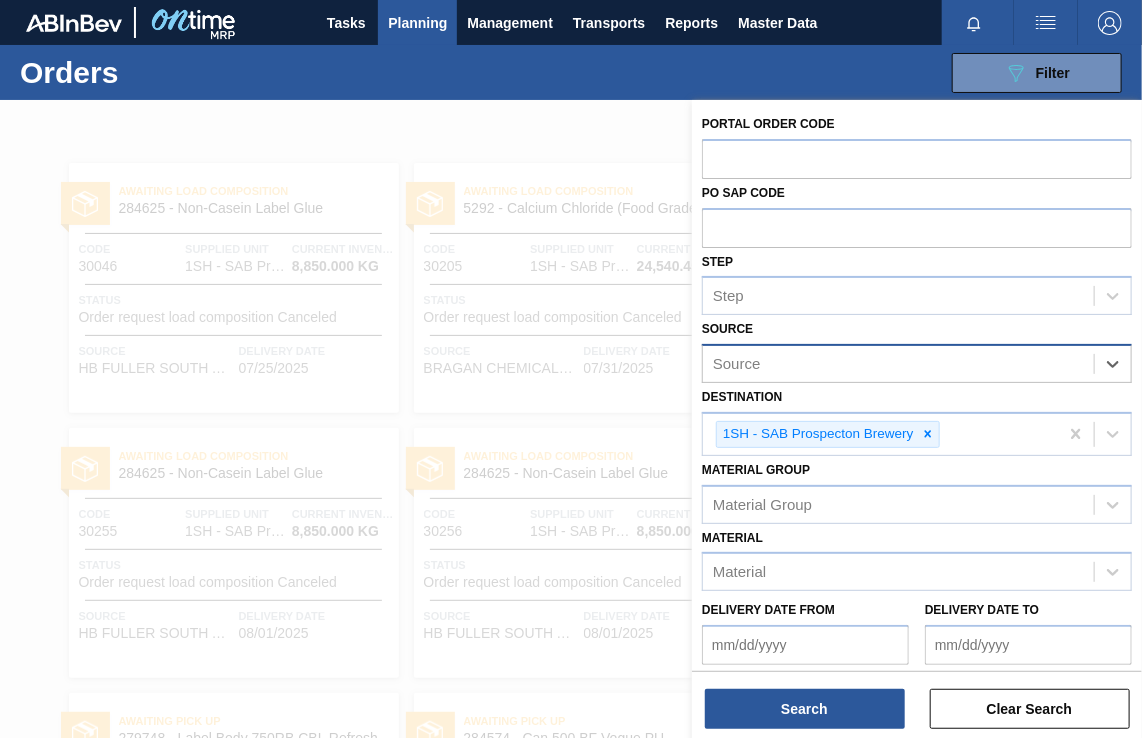 click on "Source" at bounding box center [898, 364] 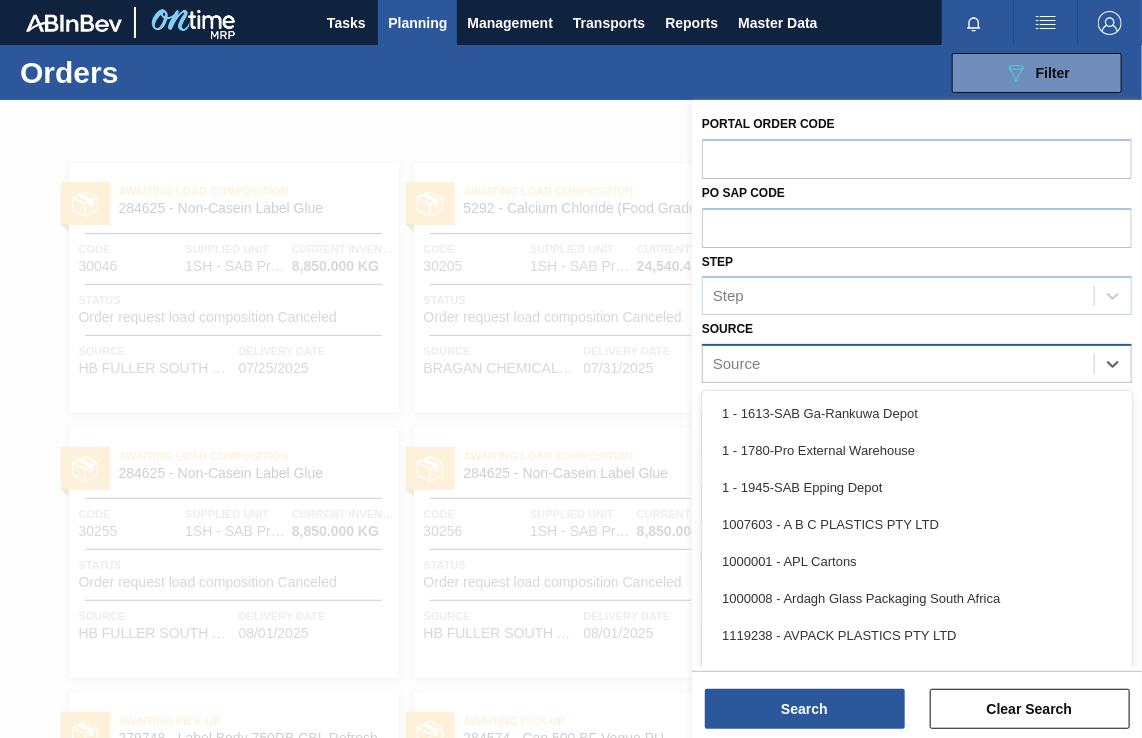 click on "Source" at bounding box center [898, 364] 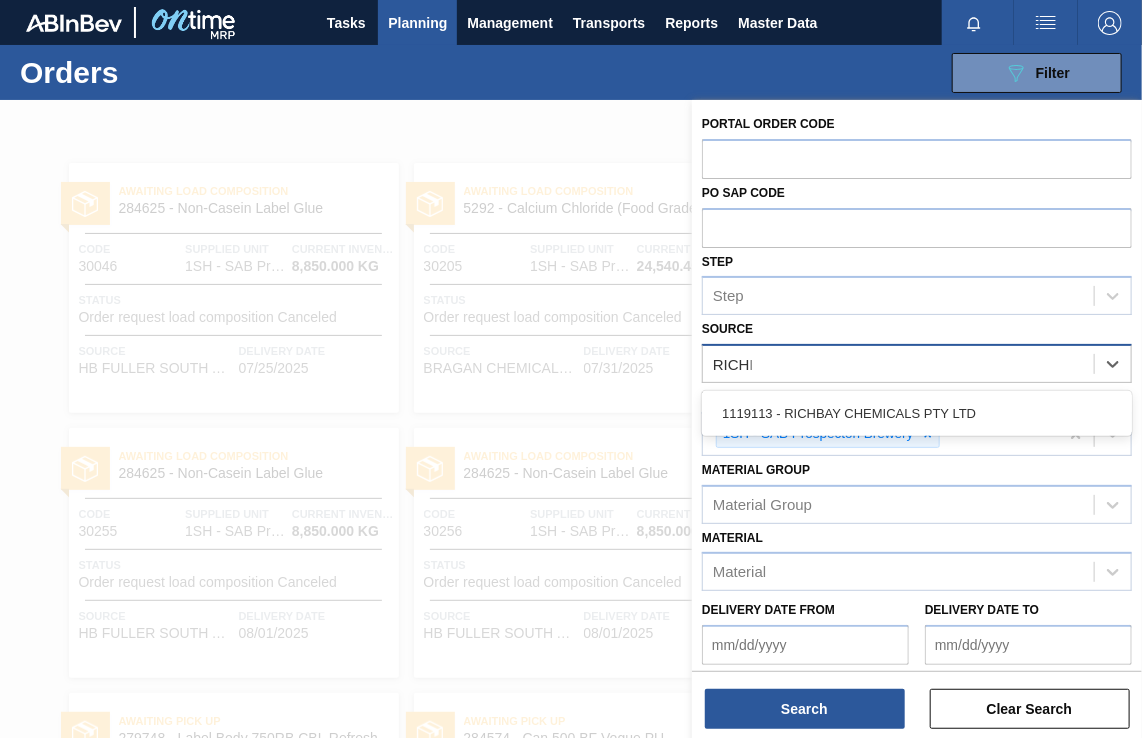 type on "RICHB" 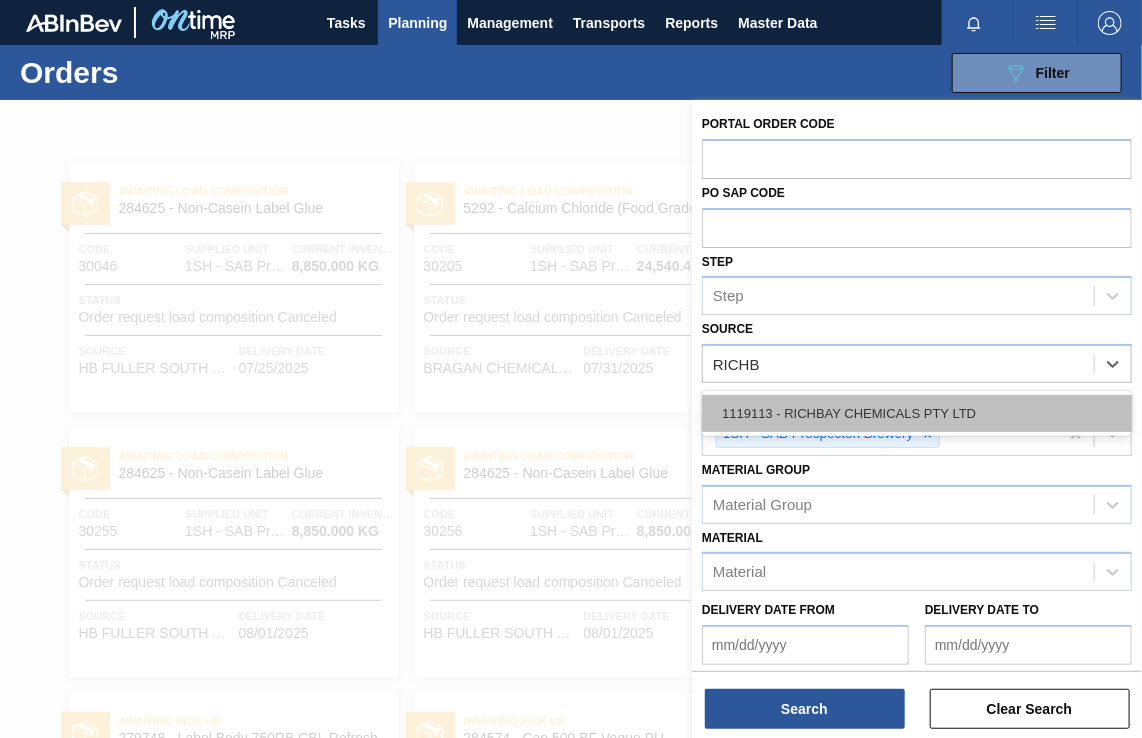 click on "1119113 - RICHBAY CHEMICALS PTY LTD" at bounding box center (917, 413) 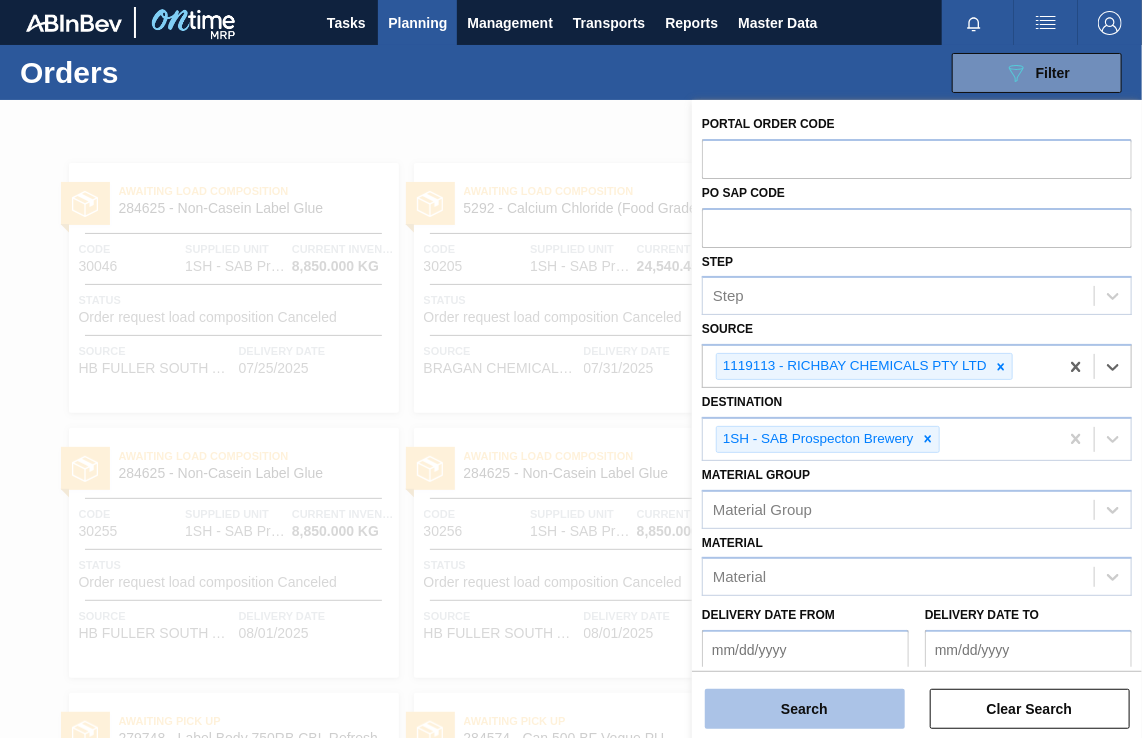 click on "Search" at bounding box center [805, 709] 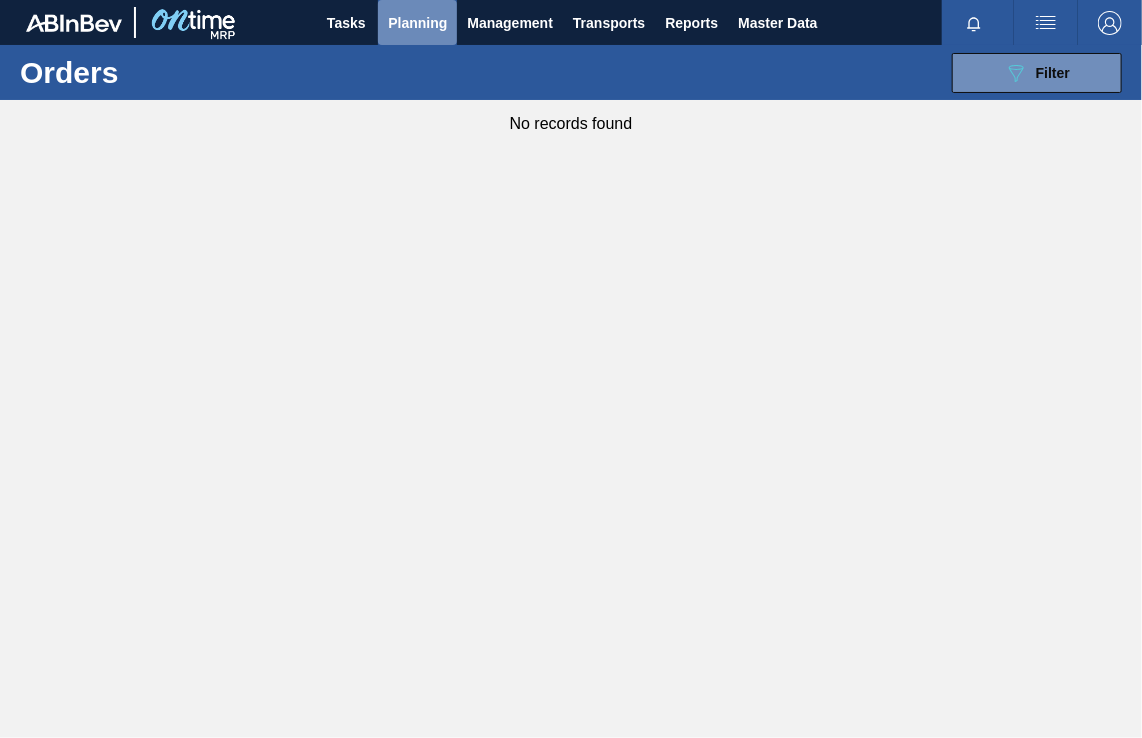 click on "Planning" at bounding box center [417, 23] 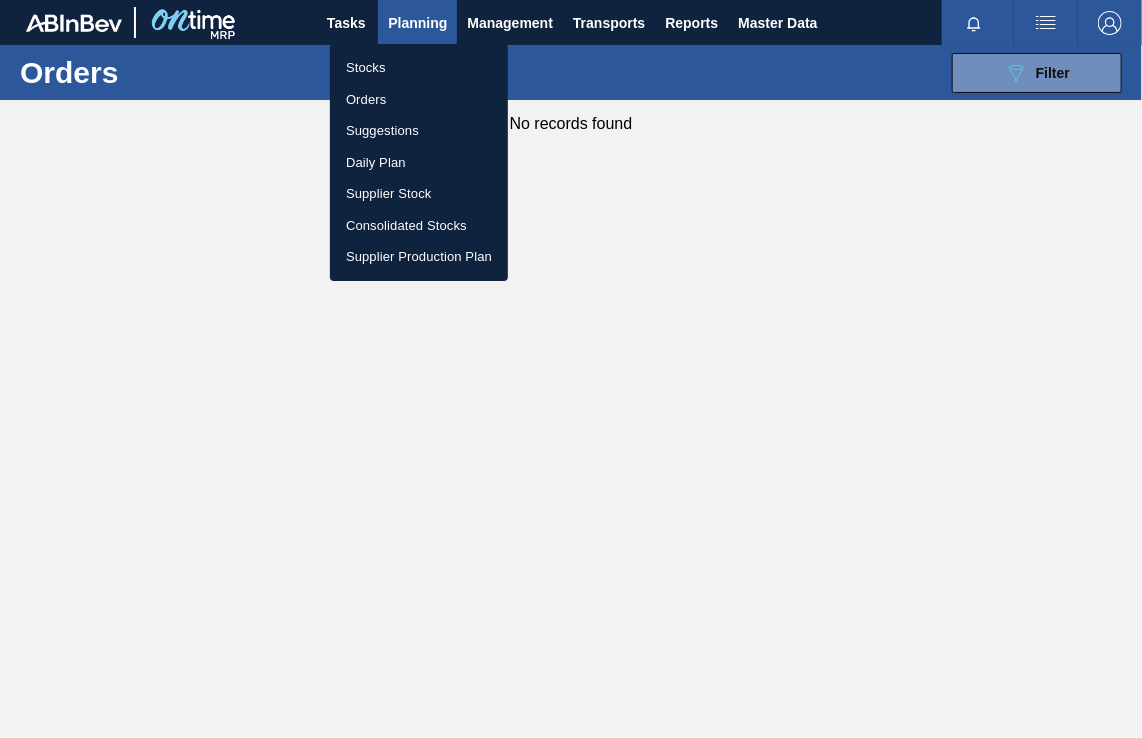 click on "Orders" at bounding box center (419, 100) 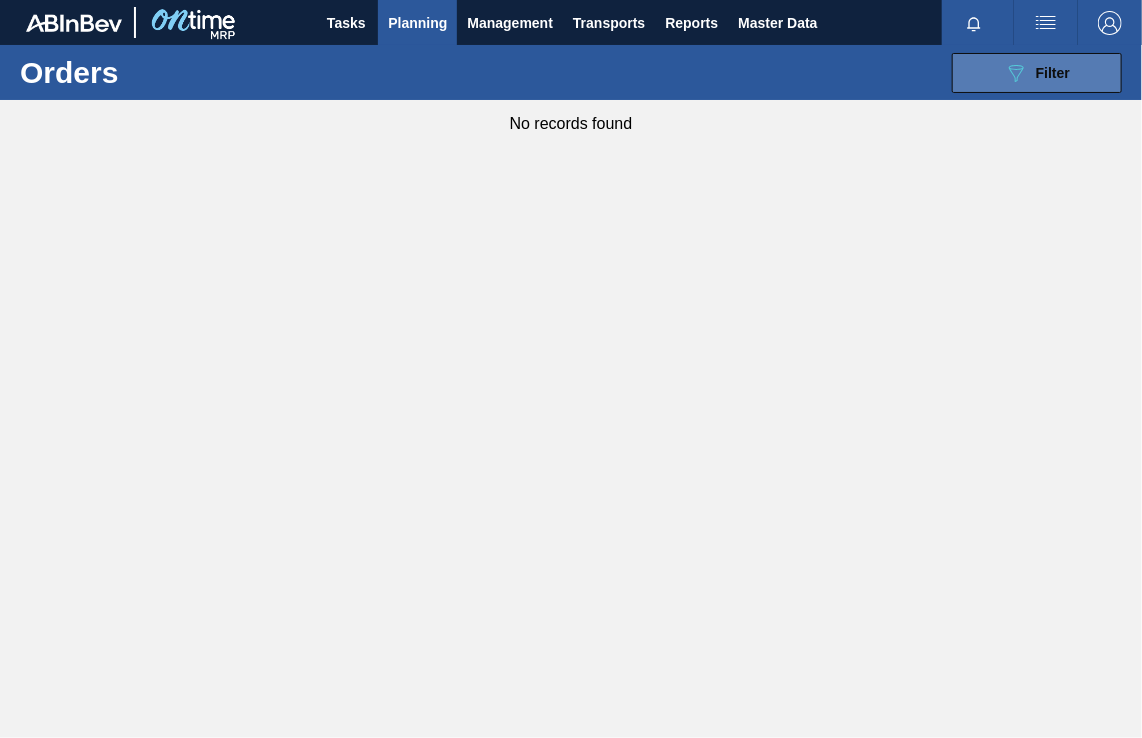 click on "Filter" at bounding box center [1053, 73] 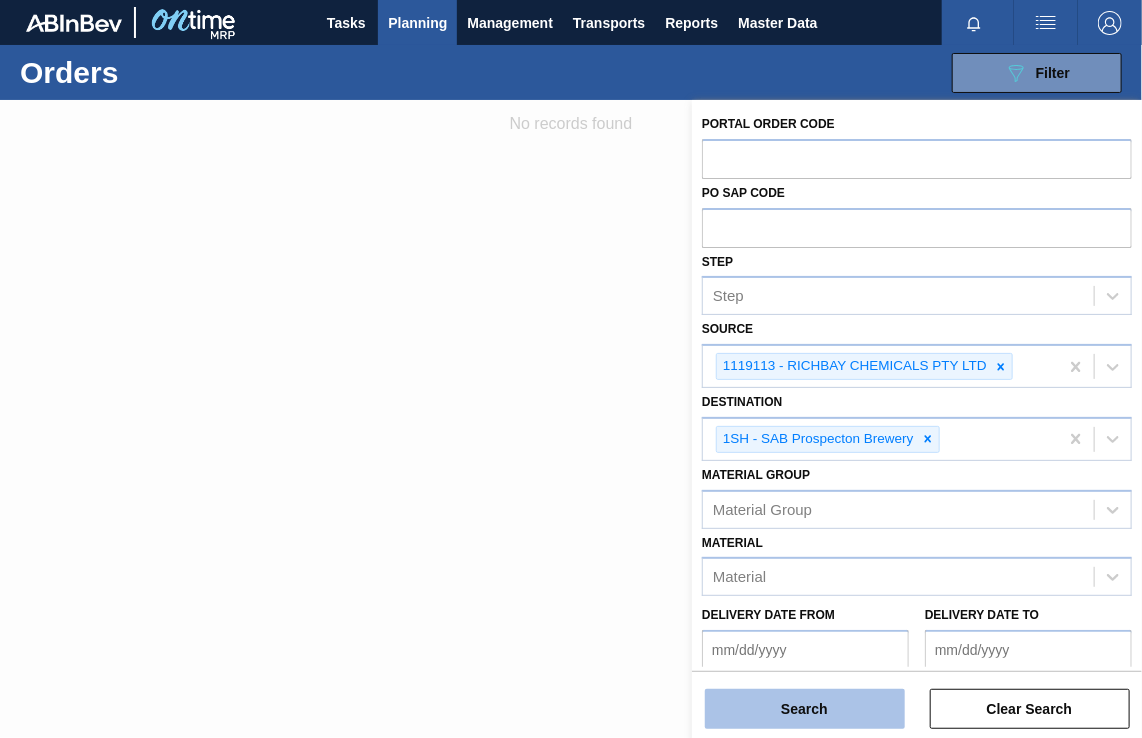 click on "Search" at bounding box center [805, 709] 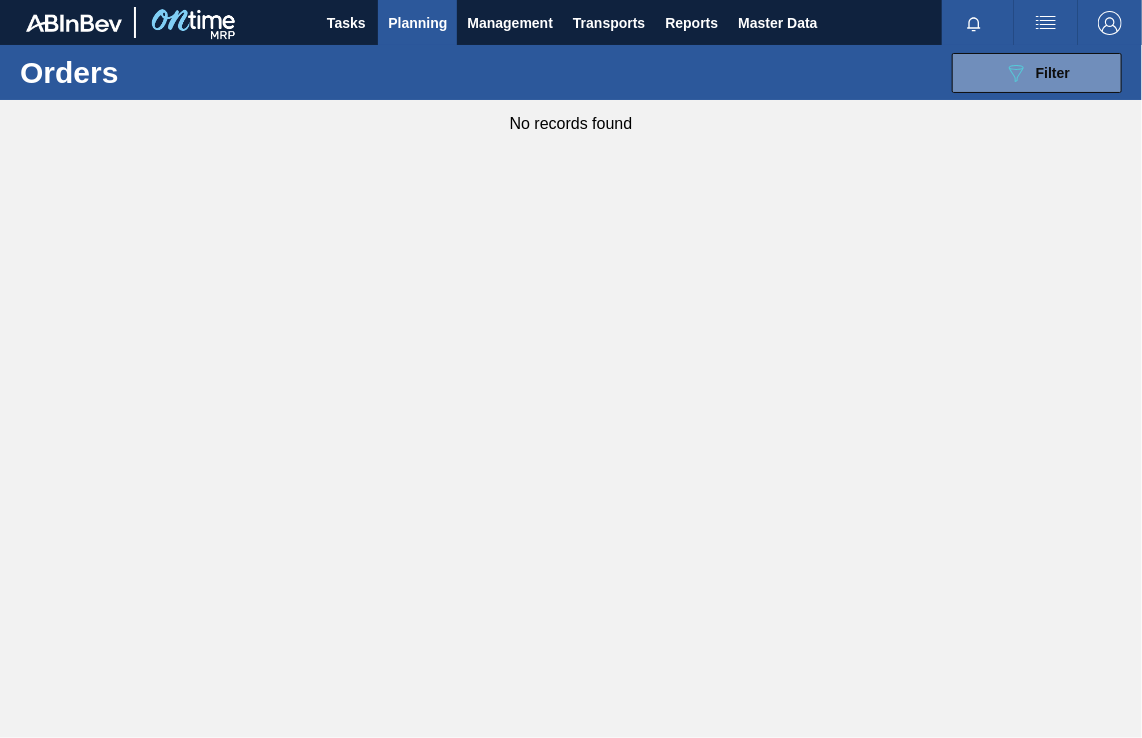 click on "Planning" at bounding box center [417, 23] 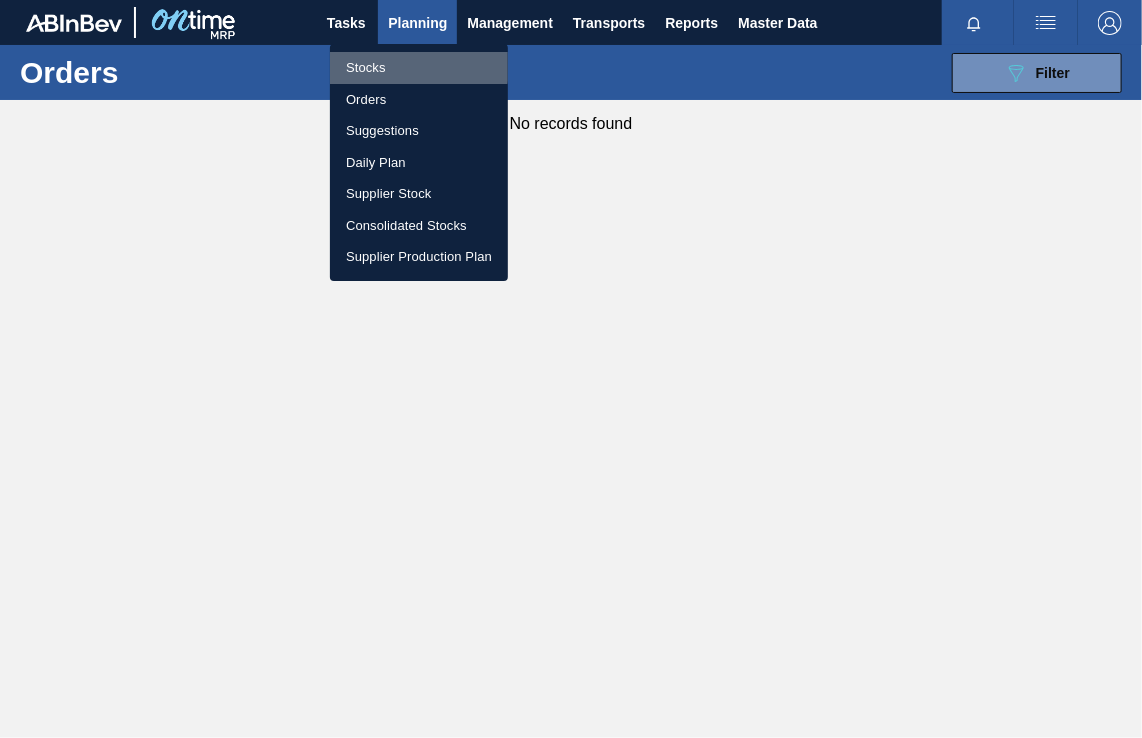 click on "Stocks" at bounding box center [419, 68] 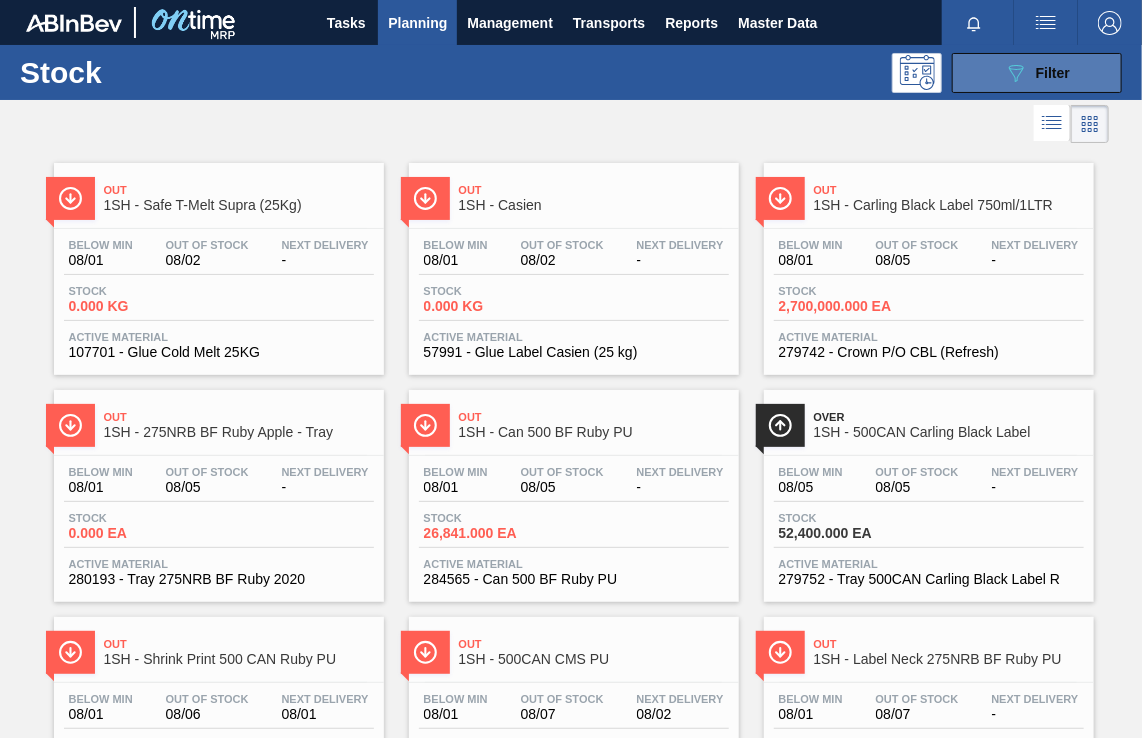 click on "Filter" at bounding box center [1053, 73] 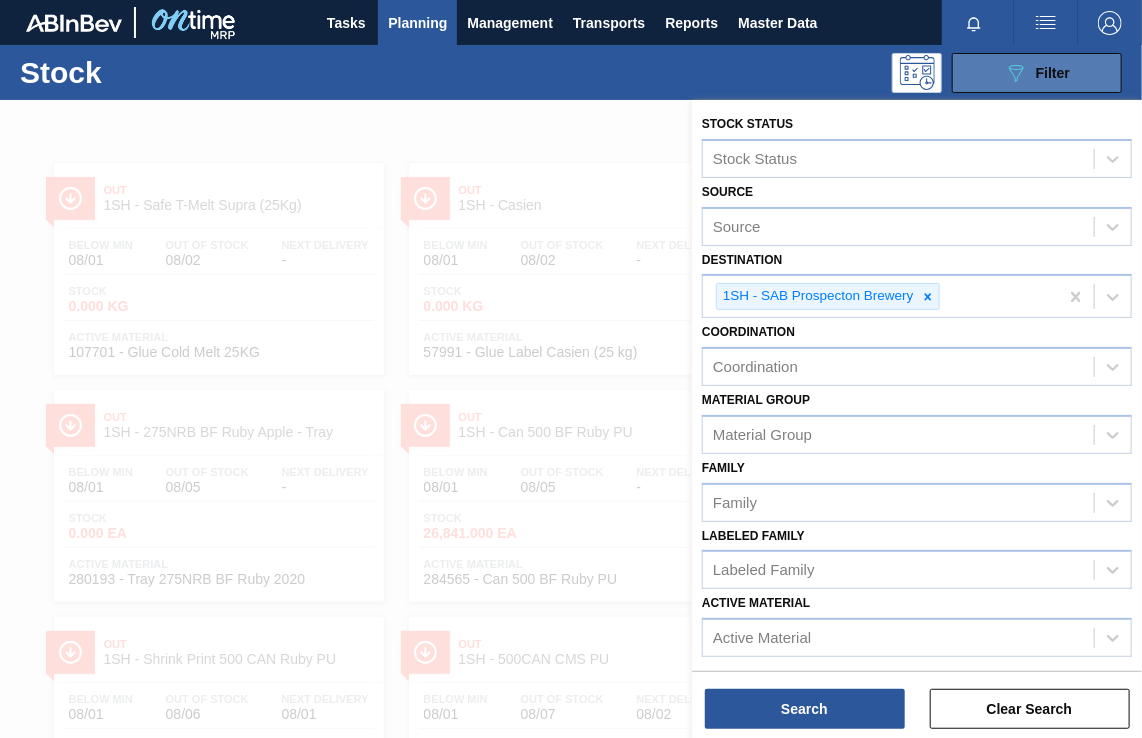 click on "Filter" at bounding box center (1053, 73) 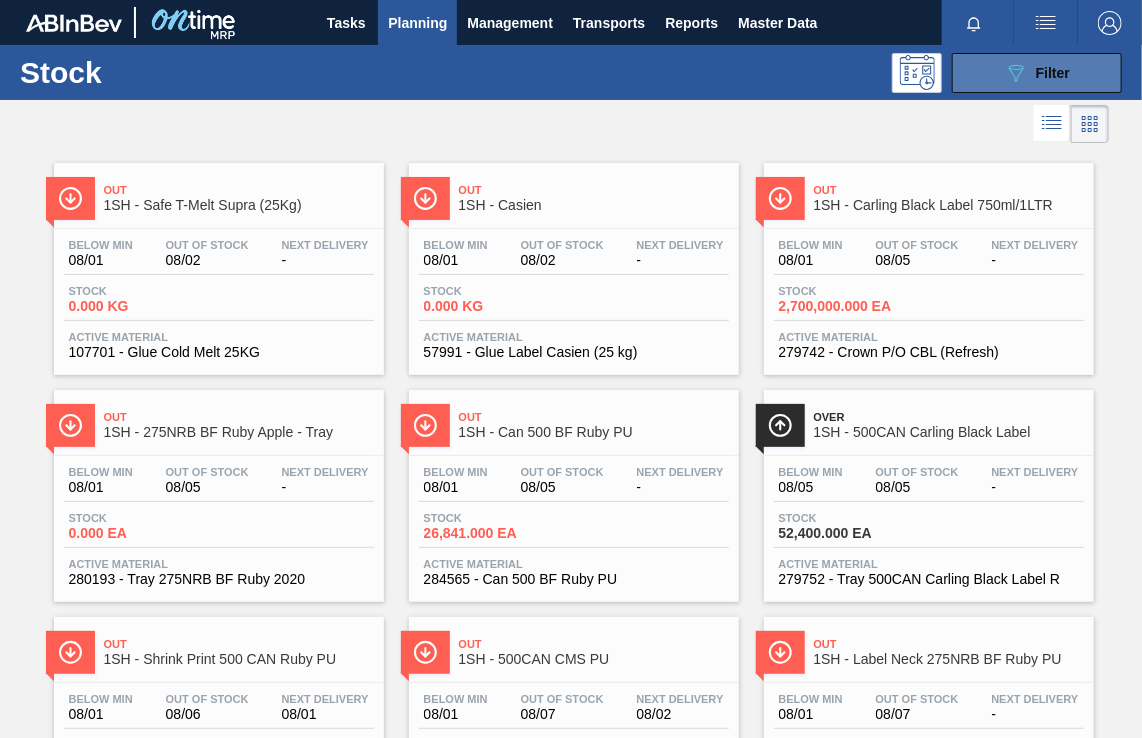 click on "Filter" at bounding box center (1053, 73) 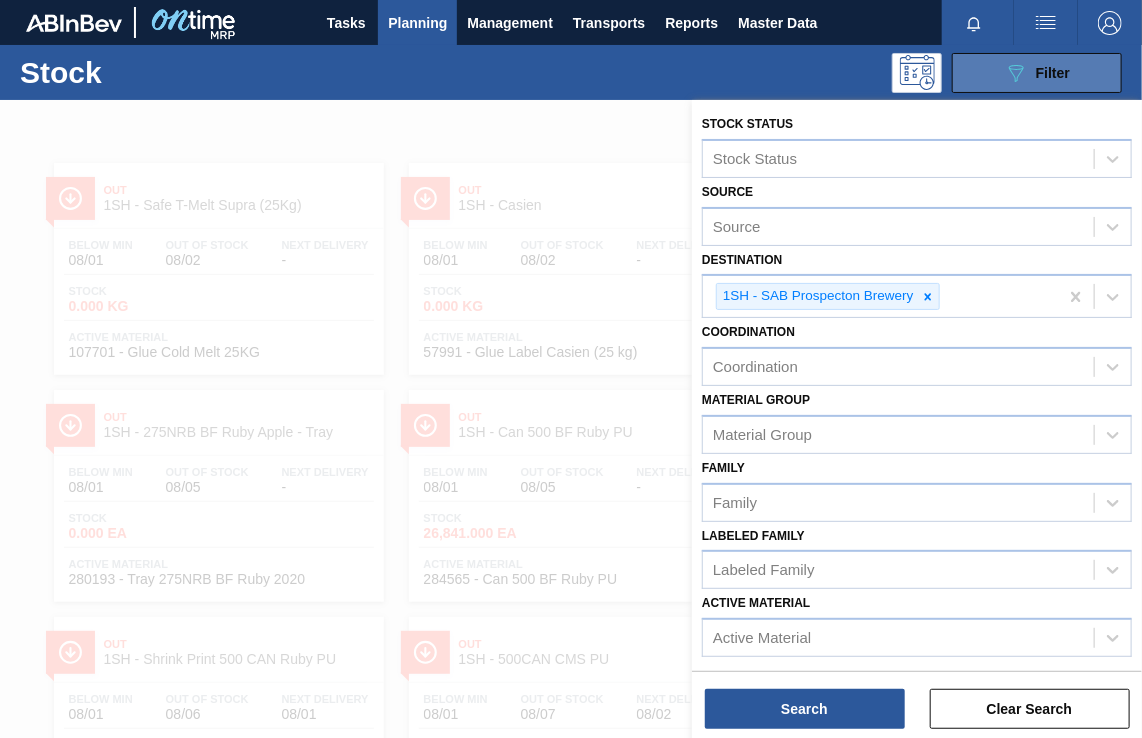 click on "Filter" at bounding box center (1053, 73) 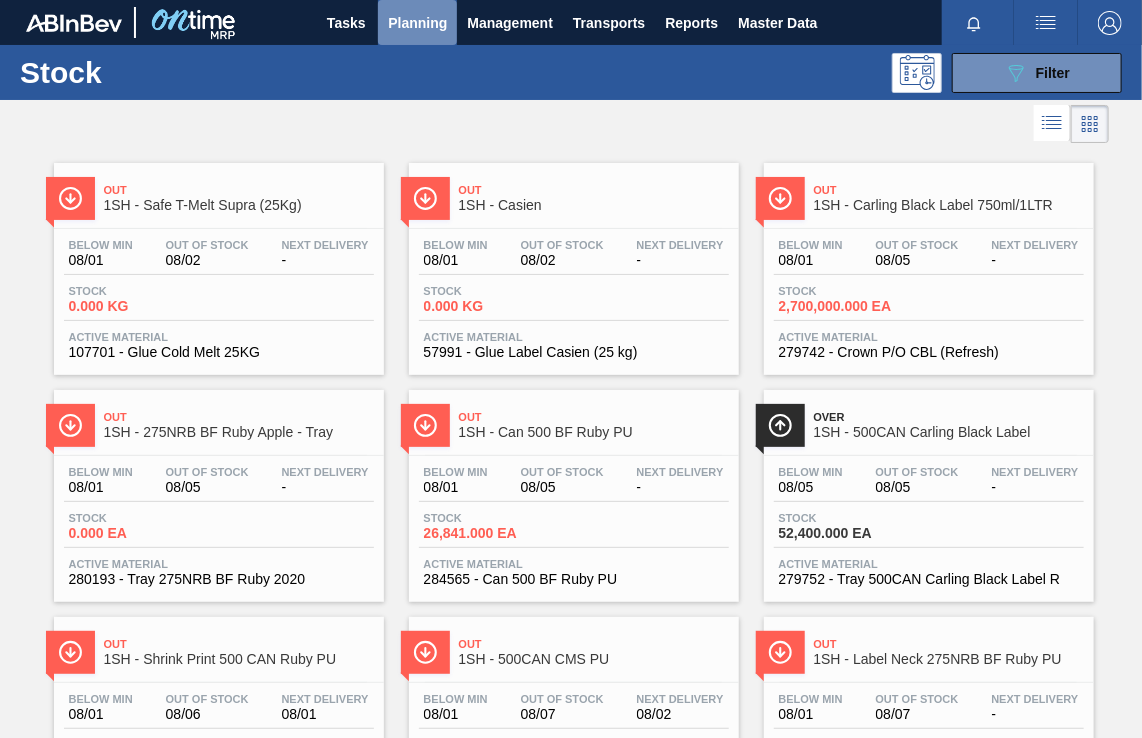 click on "Planning" at bounding box center (417, 23) 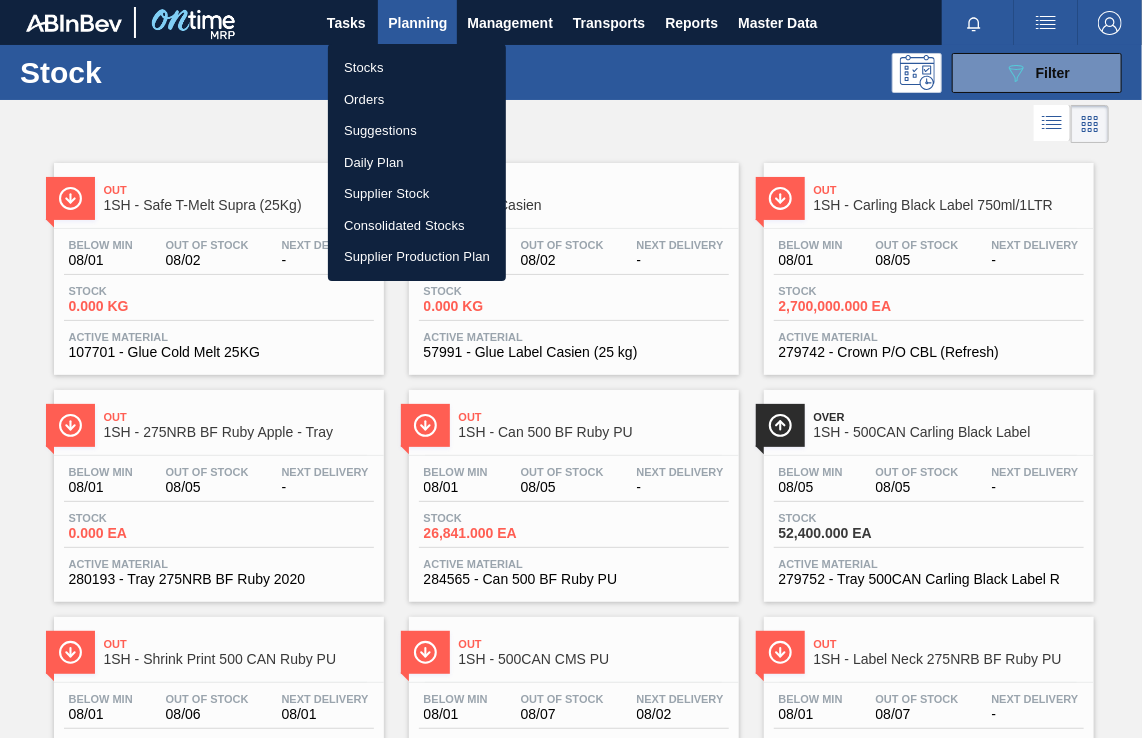 click on "Orders" at bounding box center [417, 100] 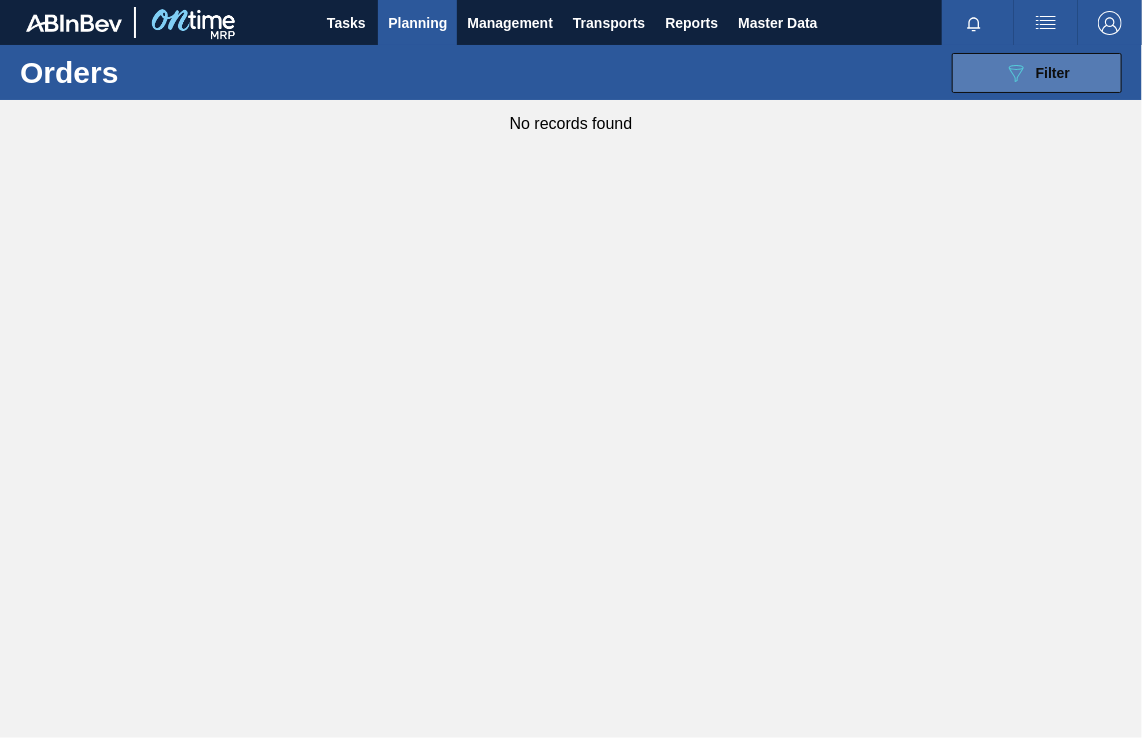 click on "Filter" at bounding box center (1053, 73) 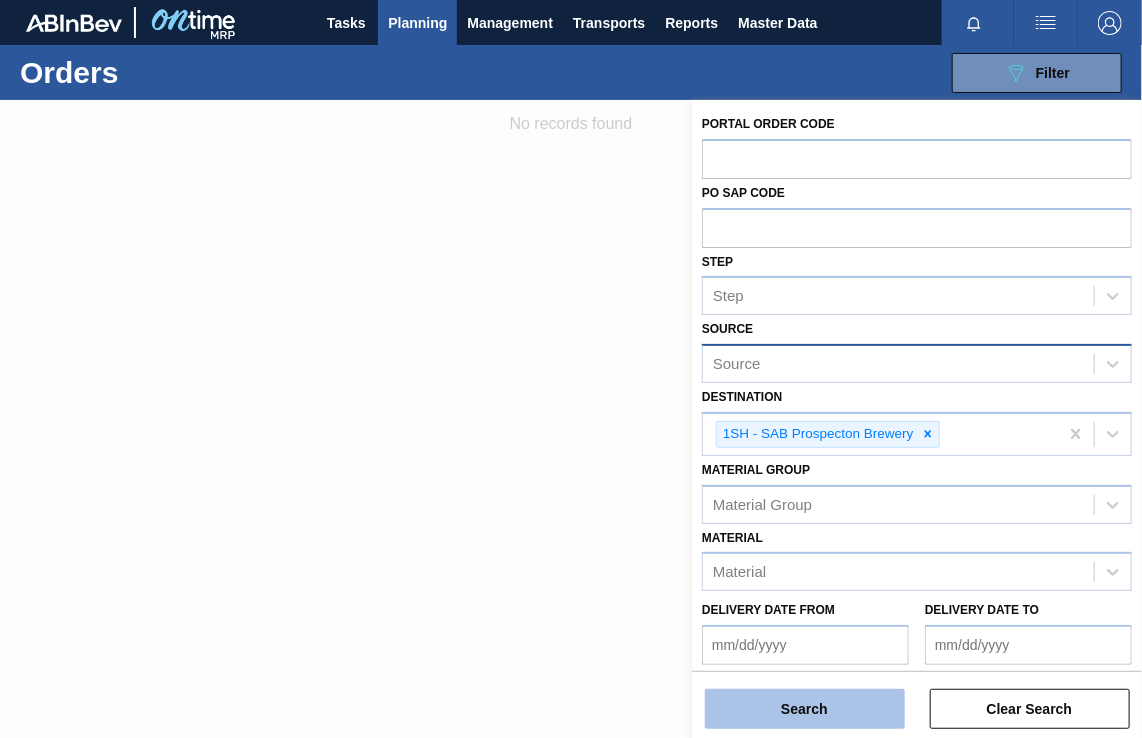 click on "Search" at bounding box center (805, 709) 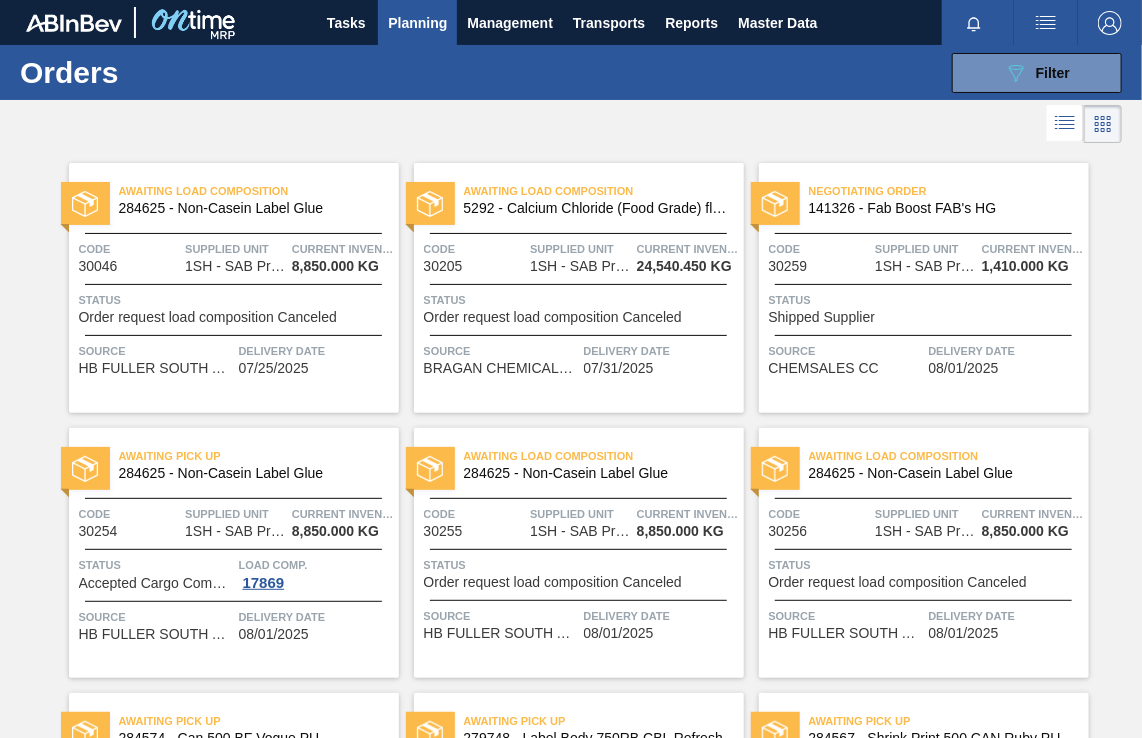 click 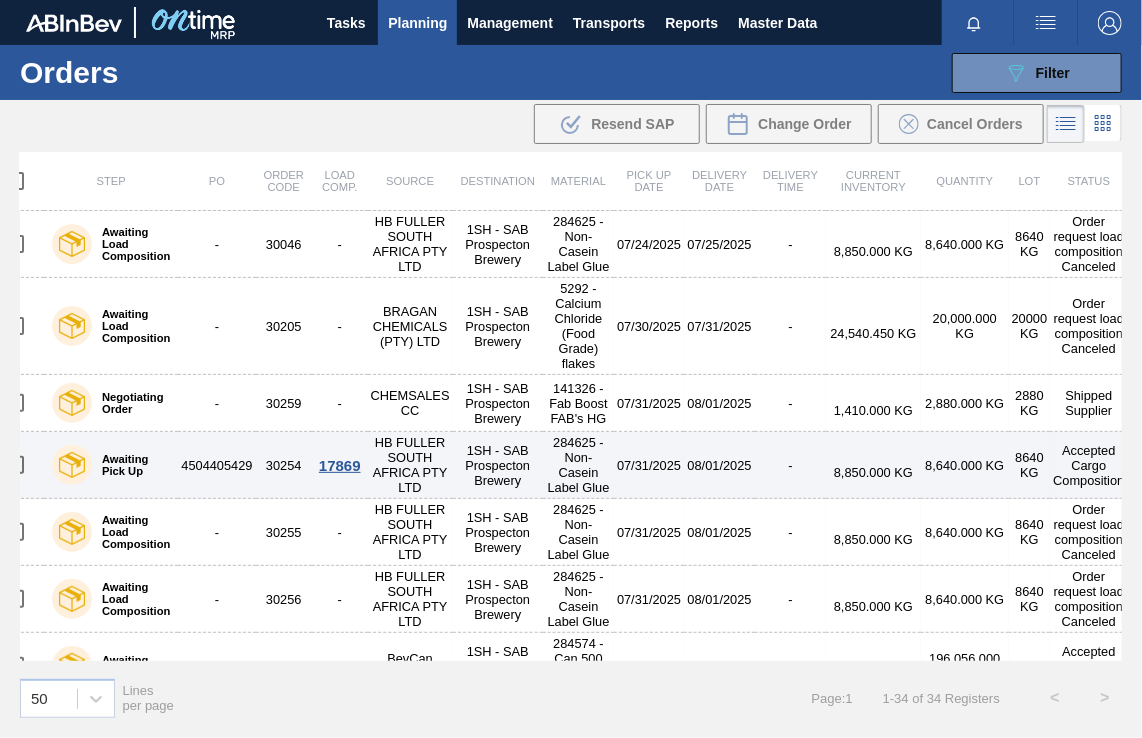 scroll, scrollTop: 0, scrollLeft: 55, axis: horizontal 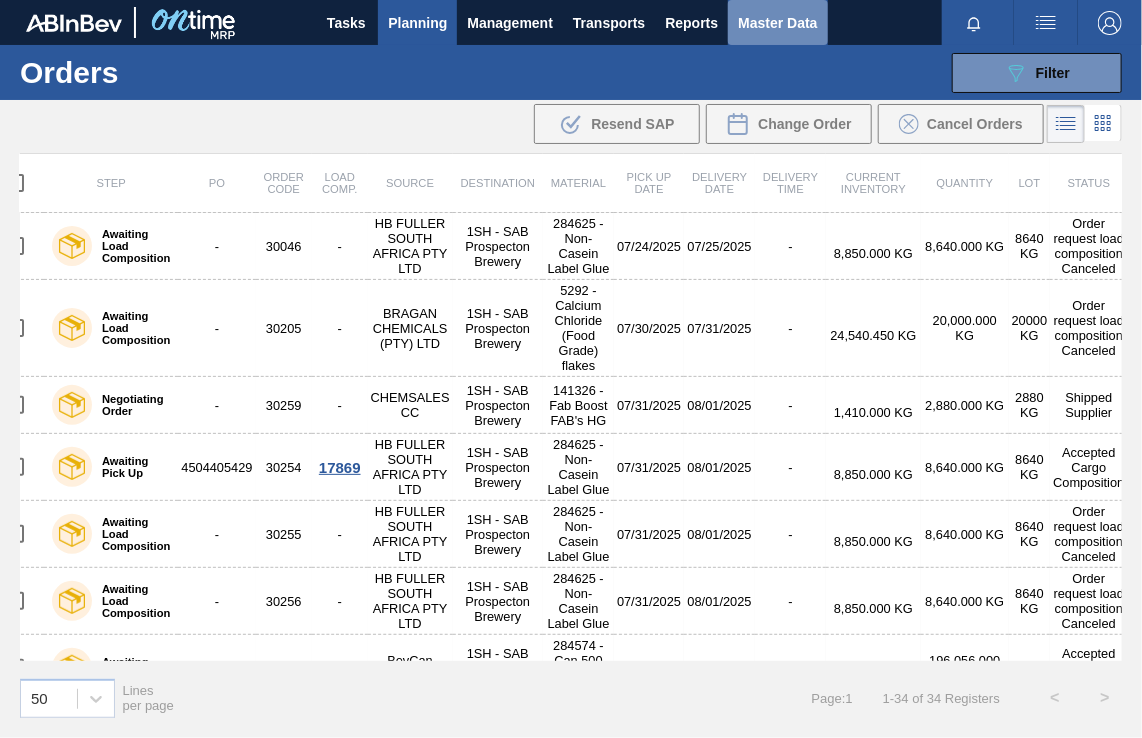 click on "Master Data" at bounding box center (777, 23) 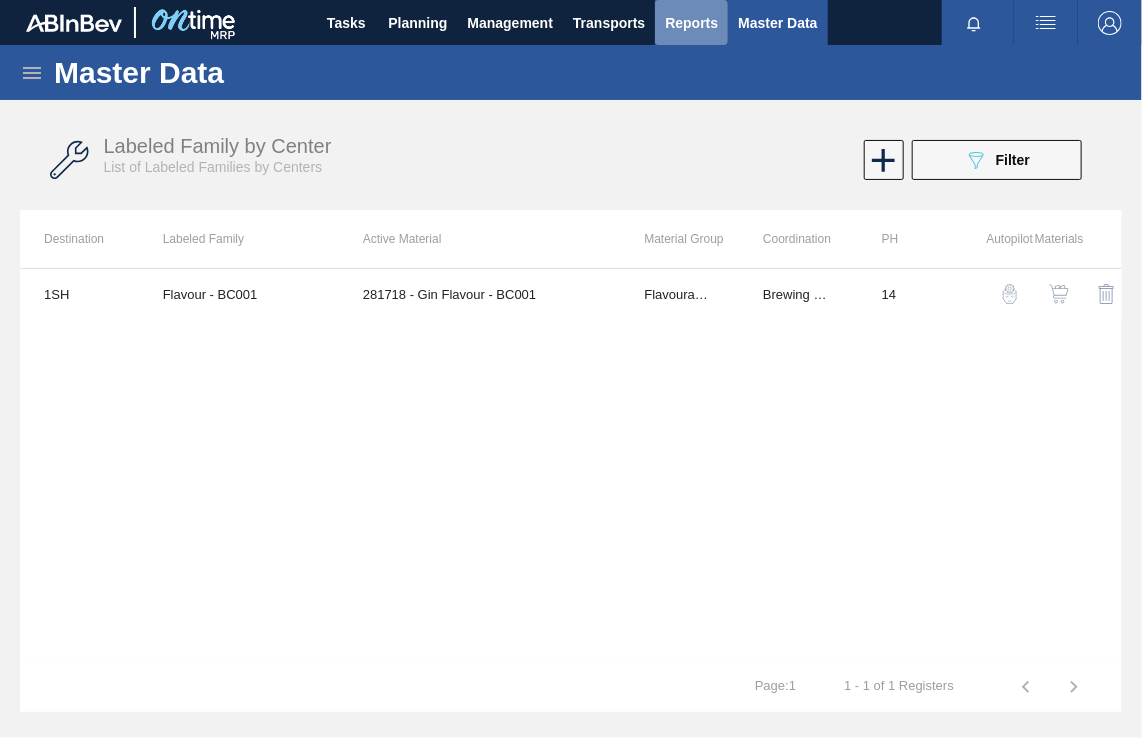 click on "Reports" at bounding box center (691, 23) 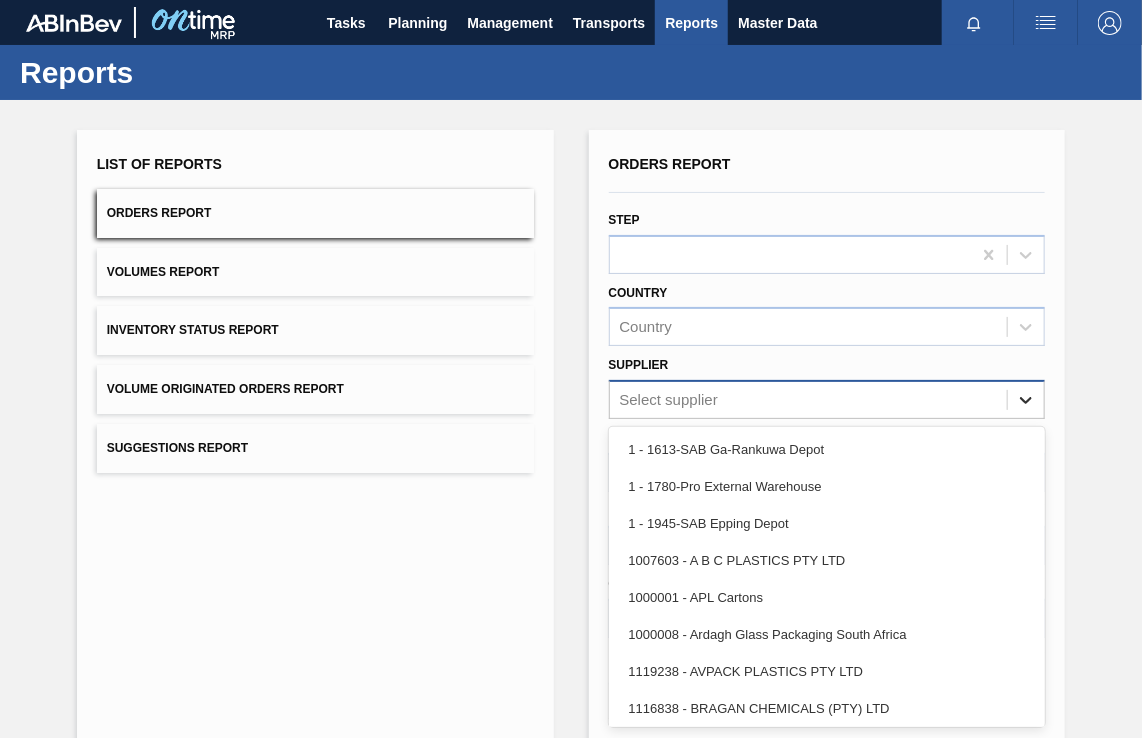click 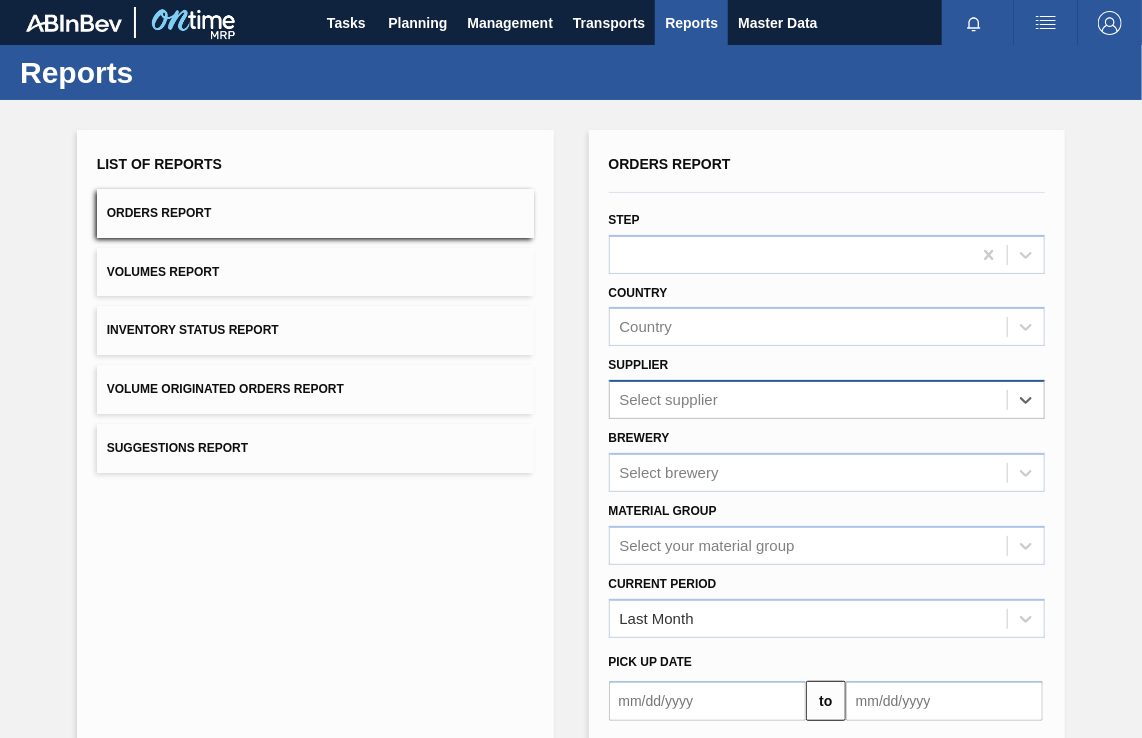 click on "Select supplier" at bounding box center [809, 400] 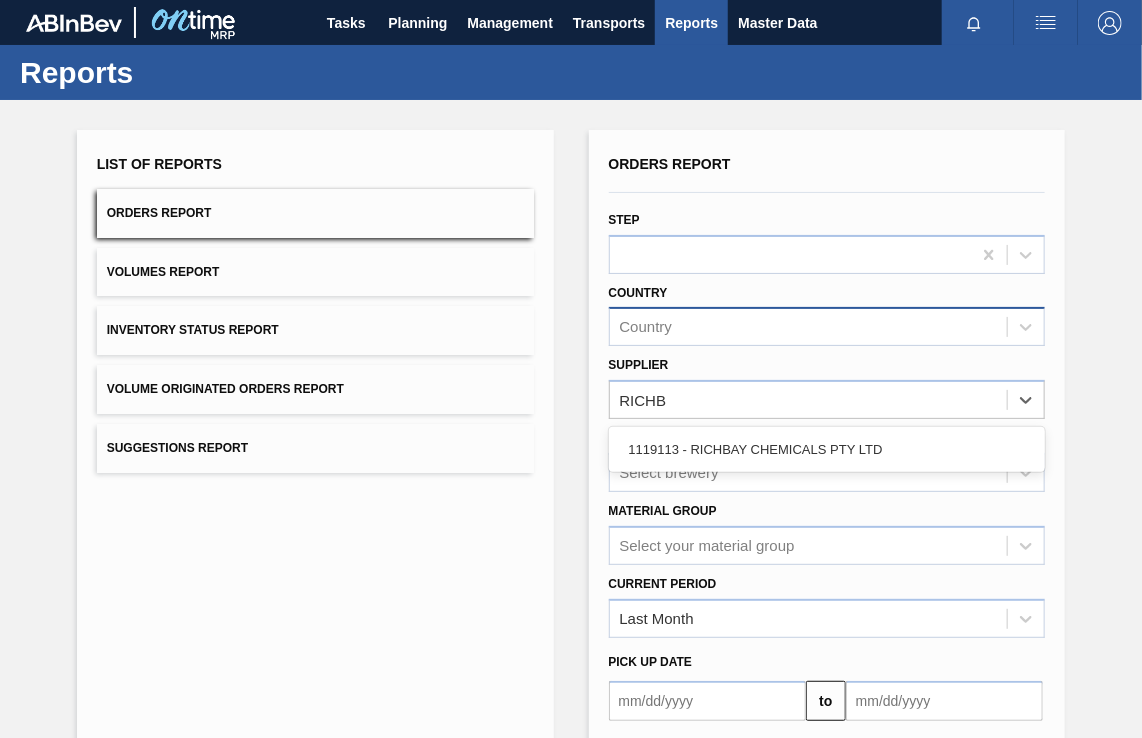 type on "RICHBAY" 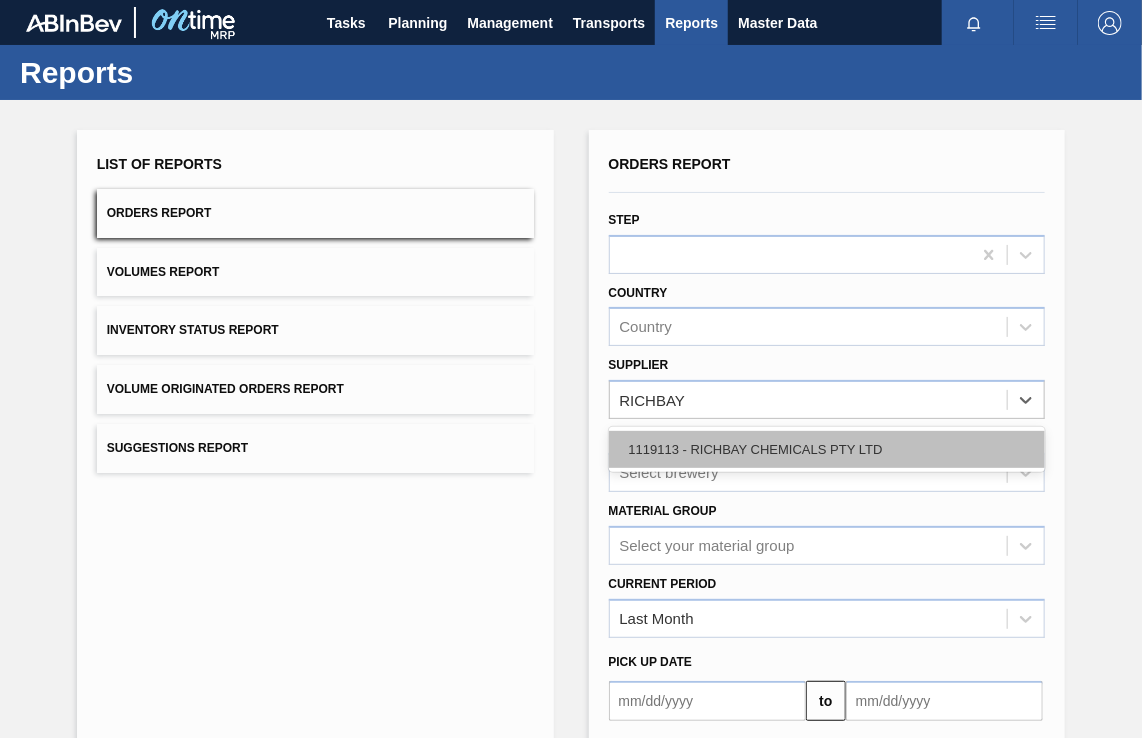 click on "1119113 - RICHBAY CHEMICALS PTY LTD" at bounding box center (827, 449) 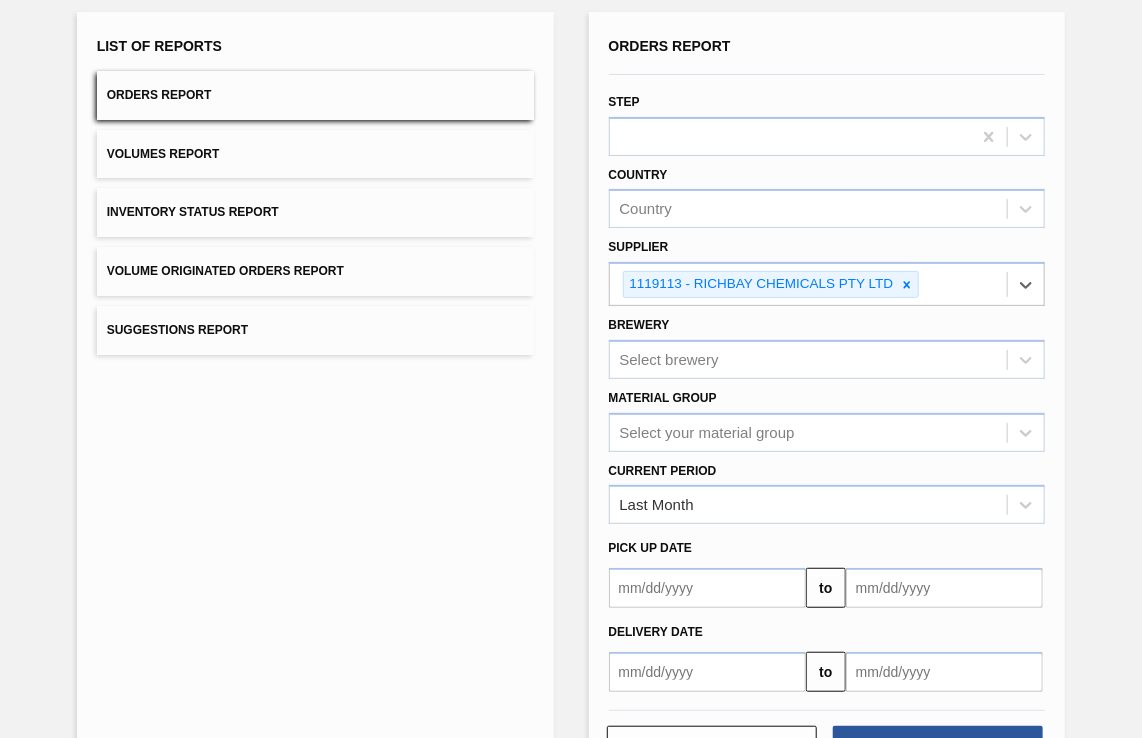 scroll, scrollTop: 188, scrollLeft: 0, axis: vertical 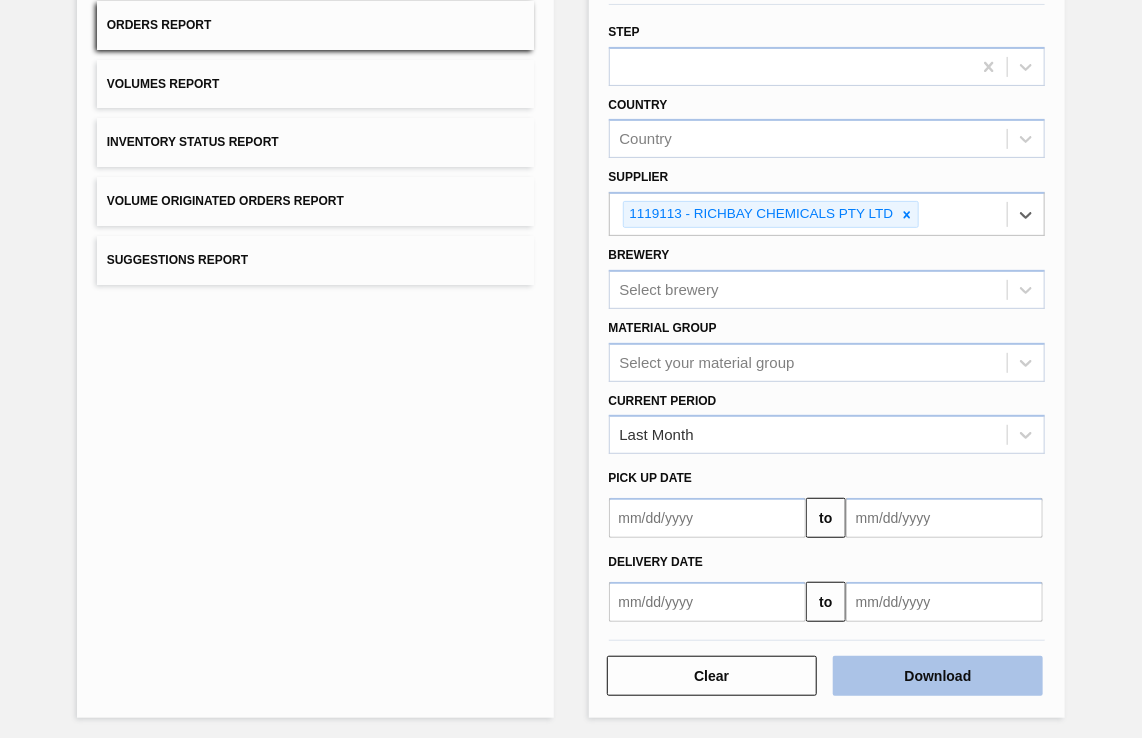 click on "Download" at bounding box center (938, 676) 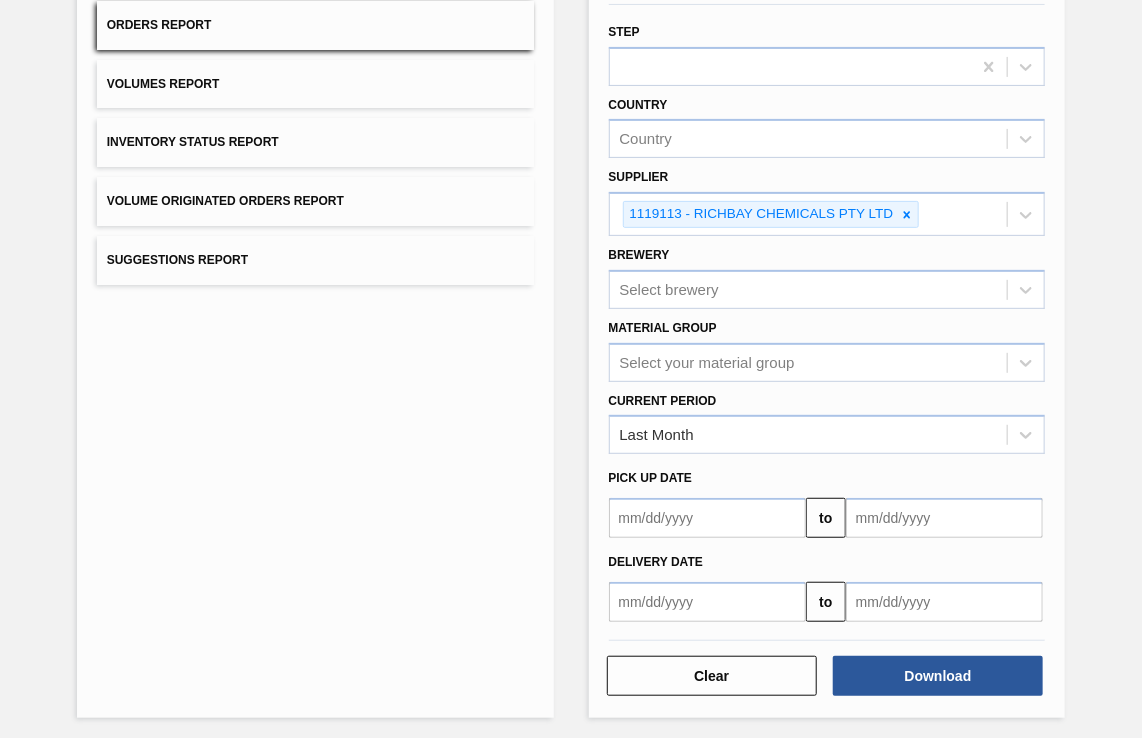 click on "List of Reports Orders Report Volumes Report  Inventory Status Report  Volume Originated Orders Report Suggestions Report" at bounding box center [315, 330] 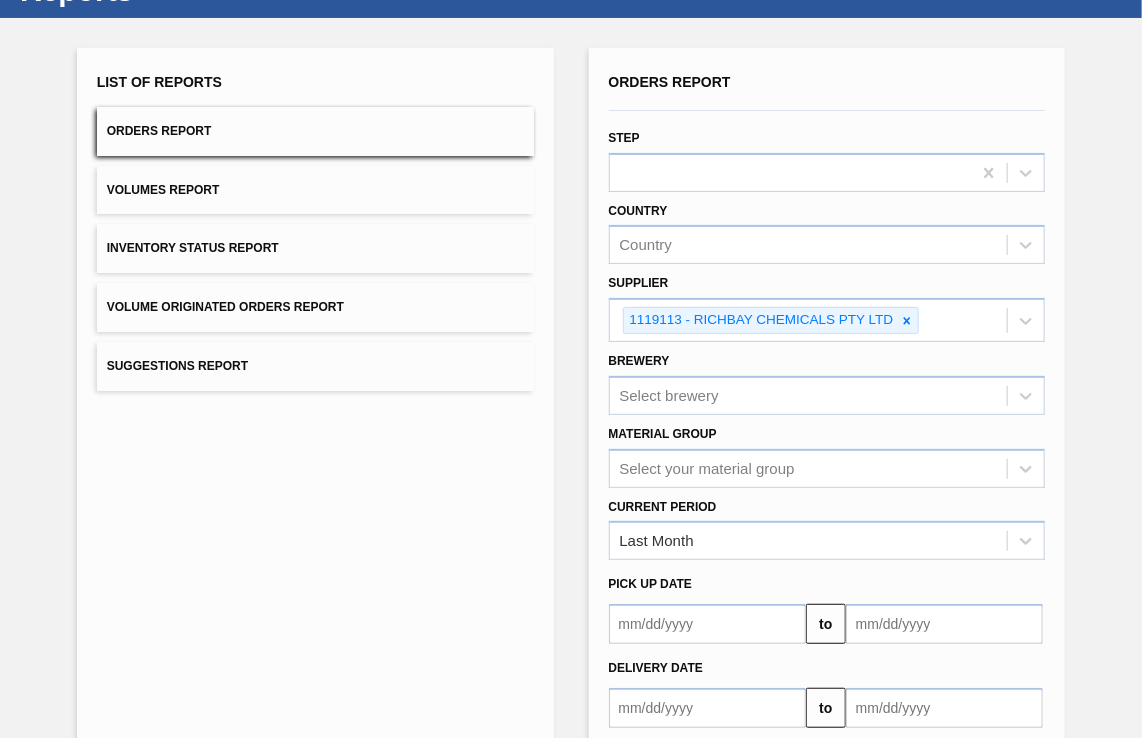 scroll, scrollTop: 0, scrollLeft: 0, axis: both 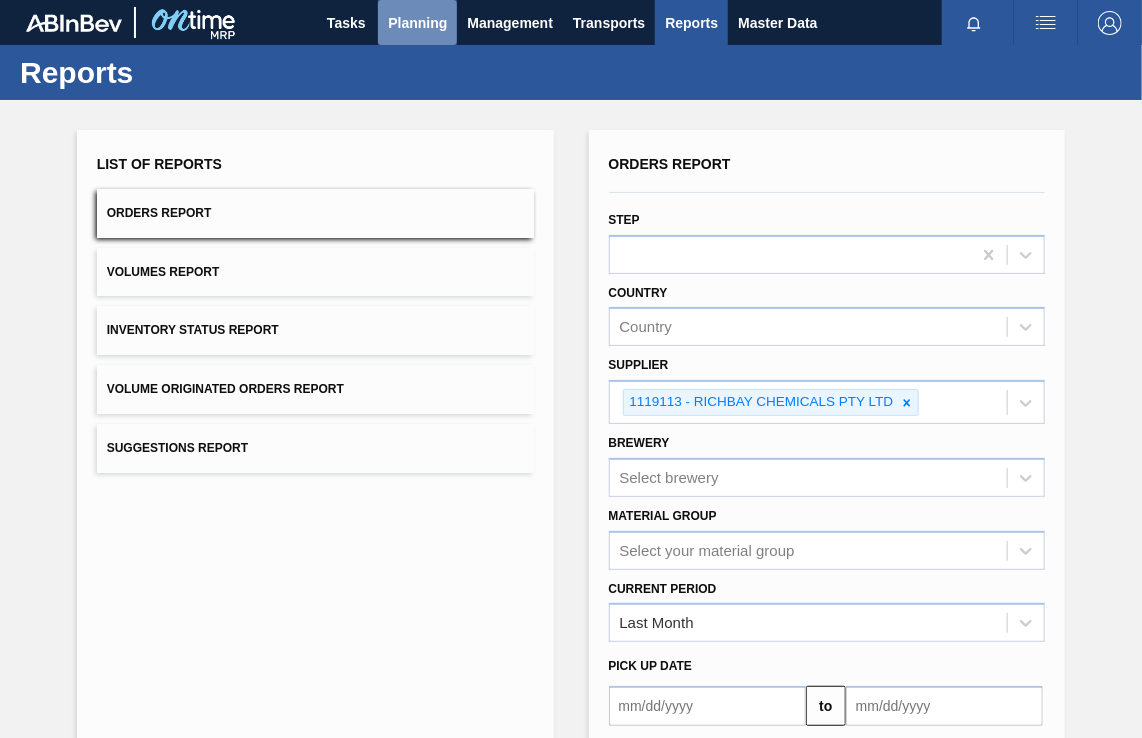 click on "Planning" at bounding box center (417, 23) 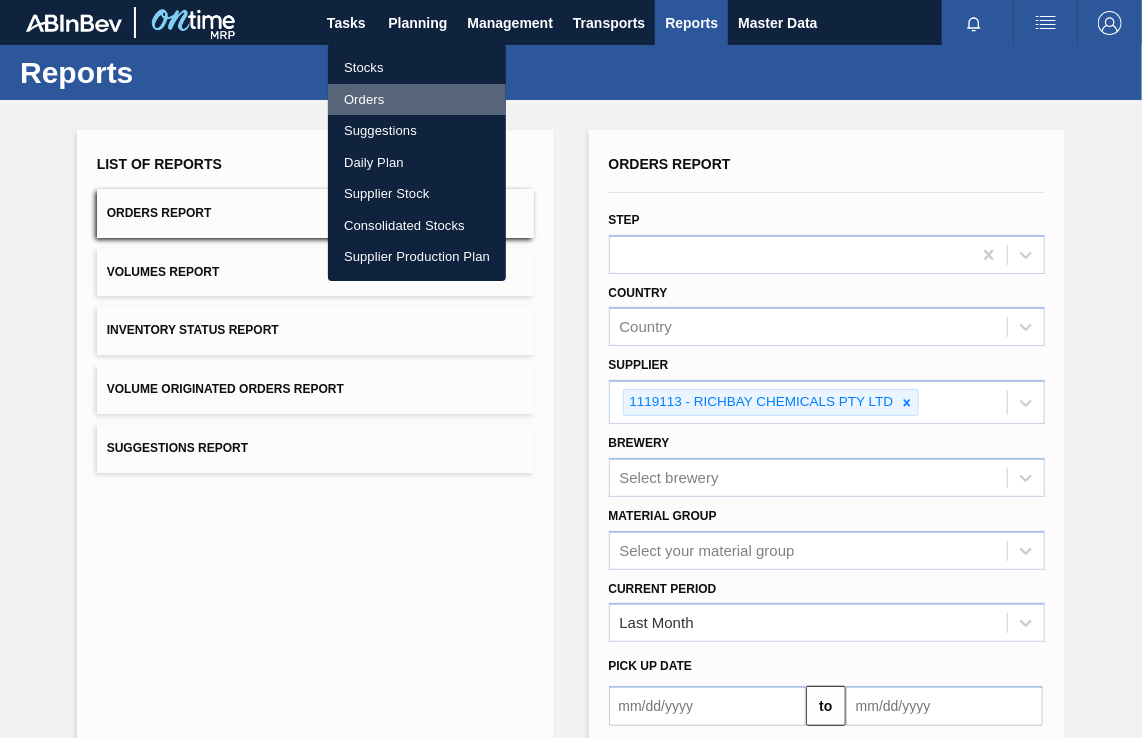 click on "Orders" at bounding box center [417, 100] 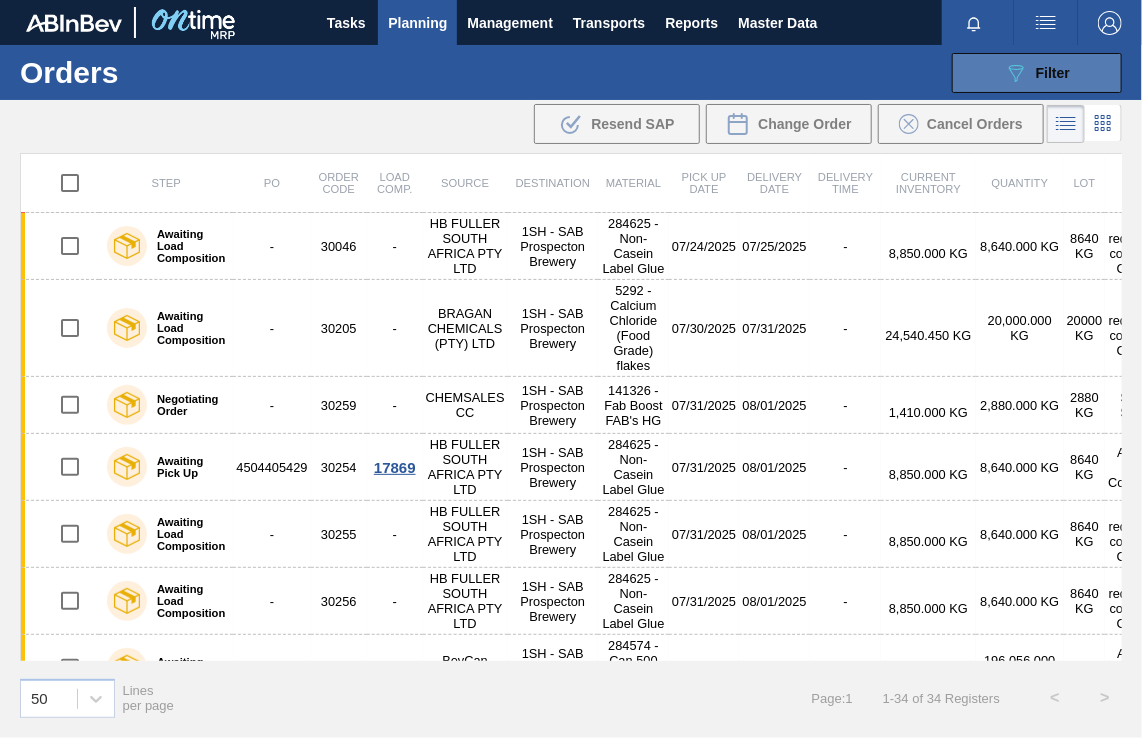 click on "Filter" at bounding box center [1053, 73] 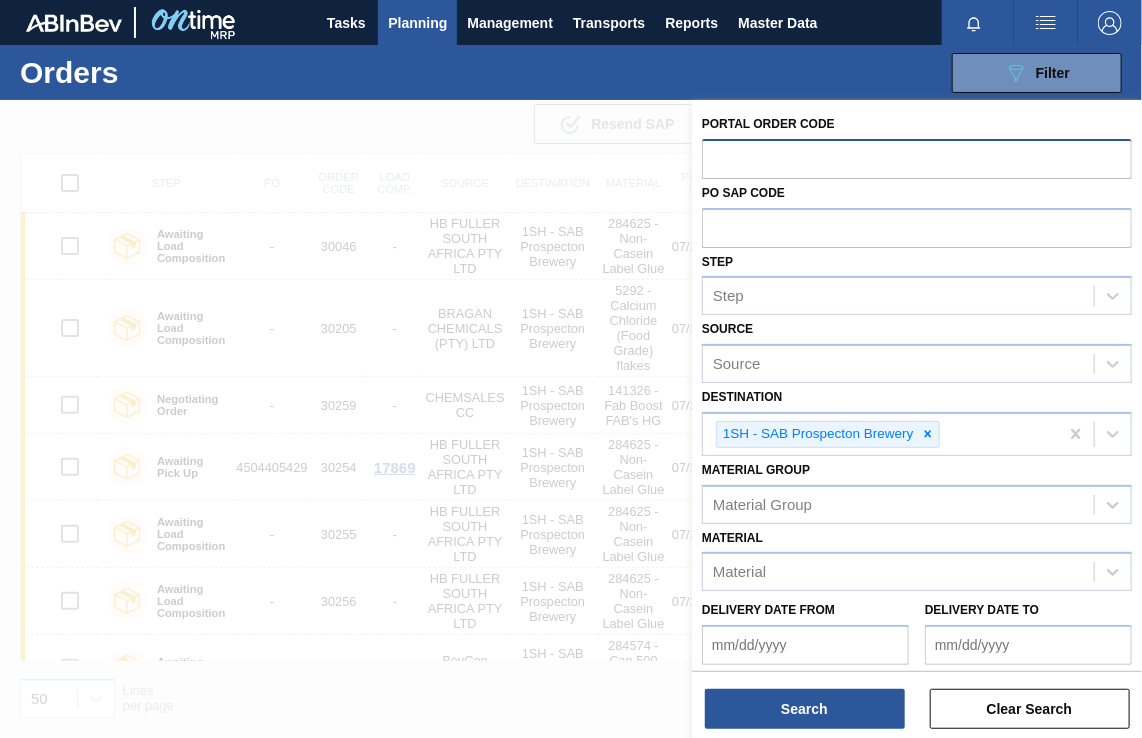 click at bounding box center [917, 158] 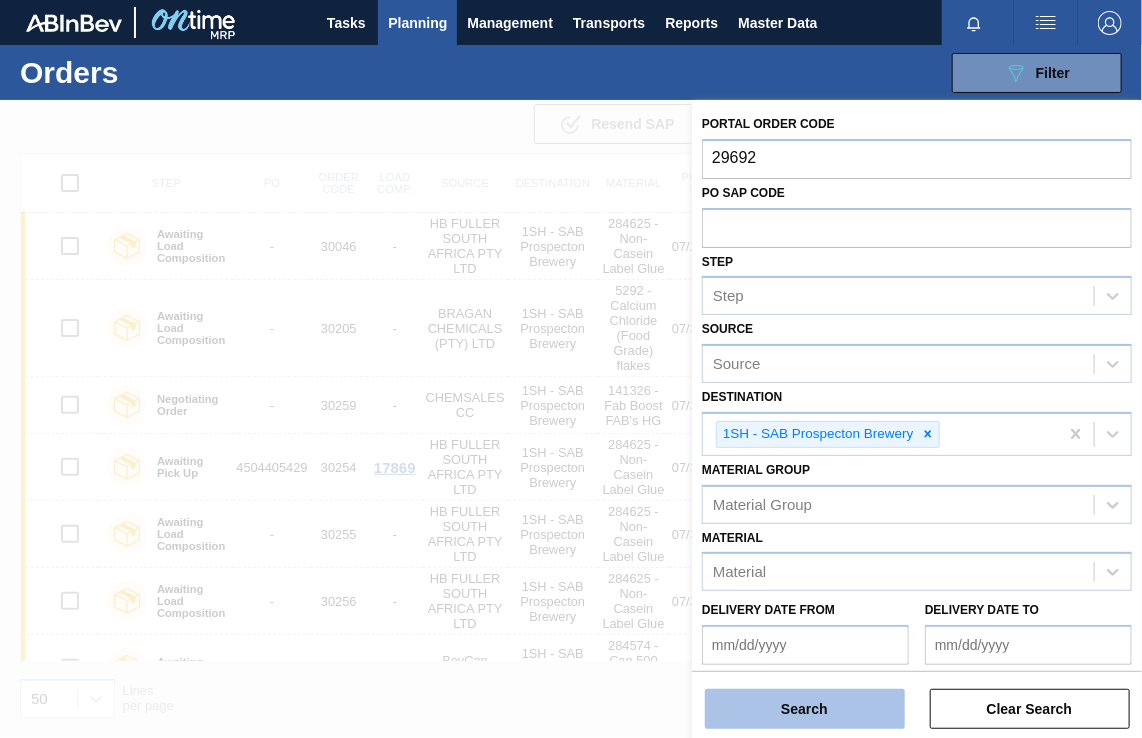 type on "29692" 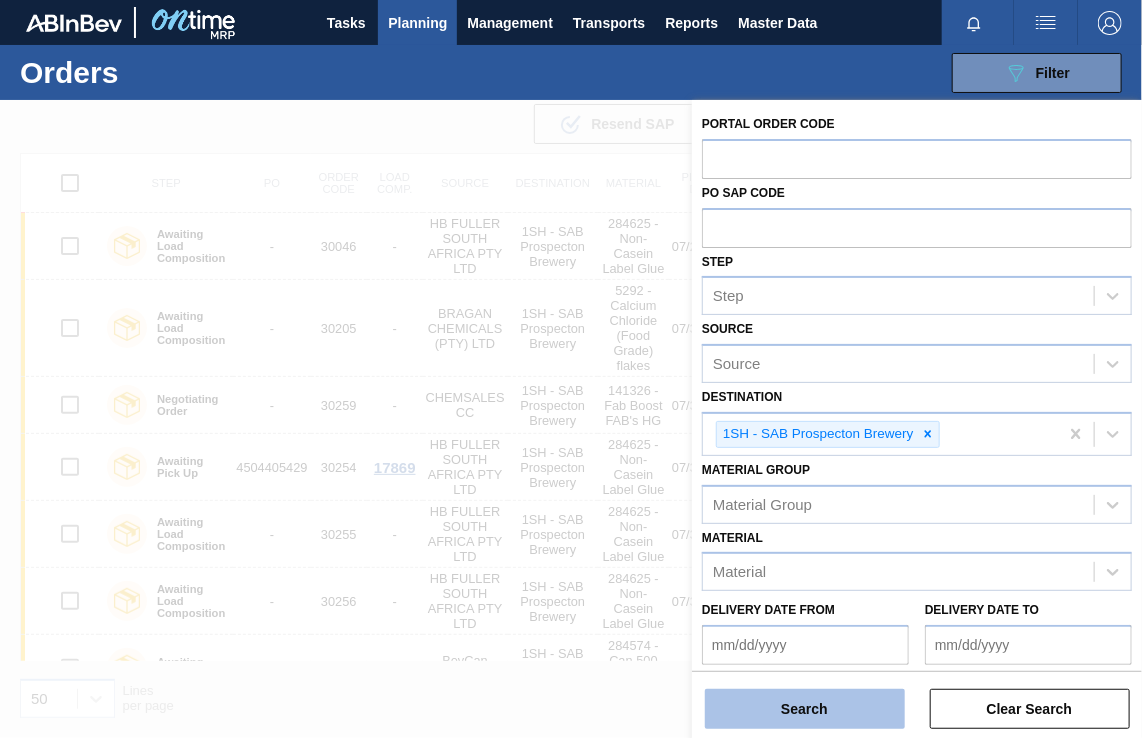 click on "Search" at bounding box center (805, 709) 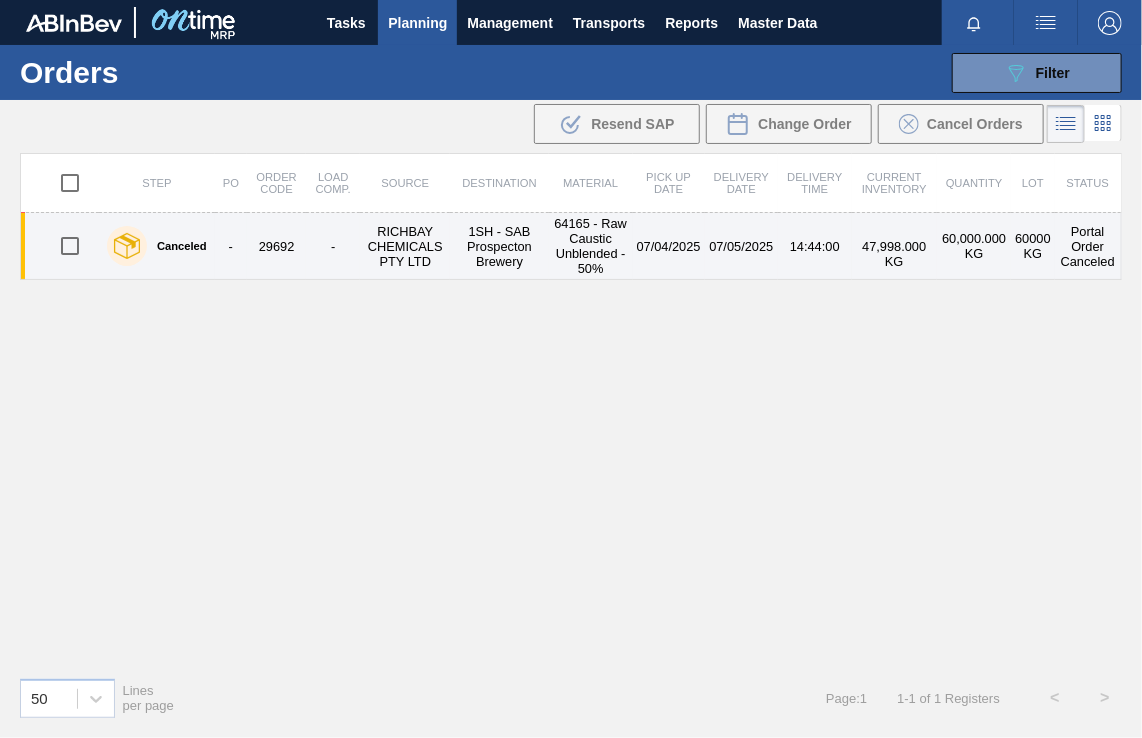 click on "RICHBAY CHEMICALS PTY LTD" at bounding box center (405, 246) 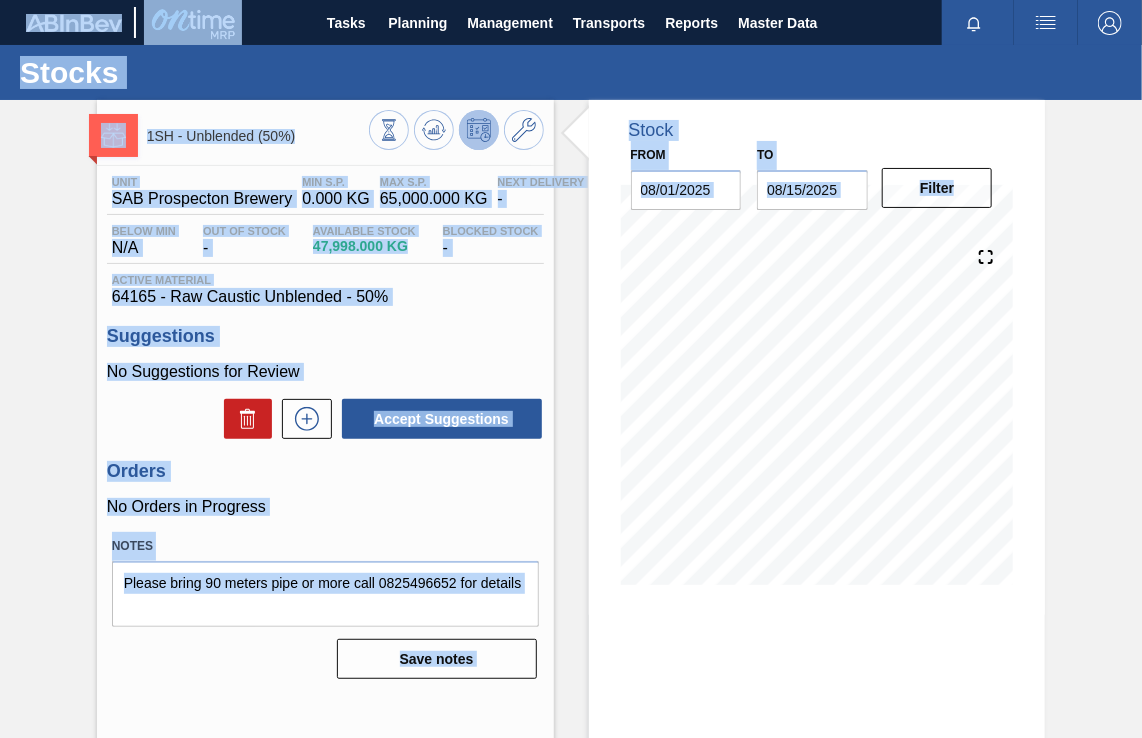 drag, startPoint x: 1139, startPoint y: 608, endPoint x: 1145, endPoint y: 684, distance: 76.23647 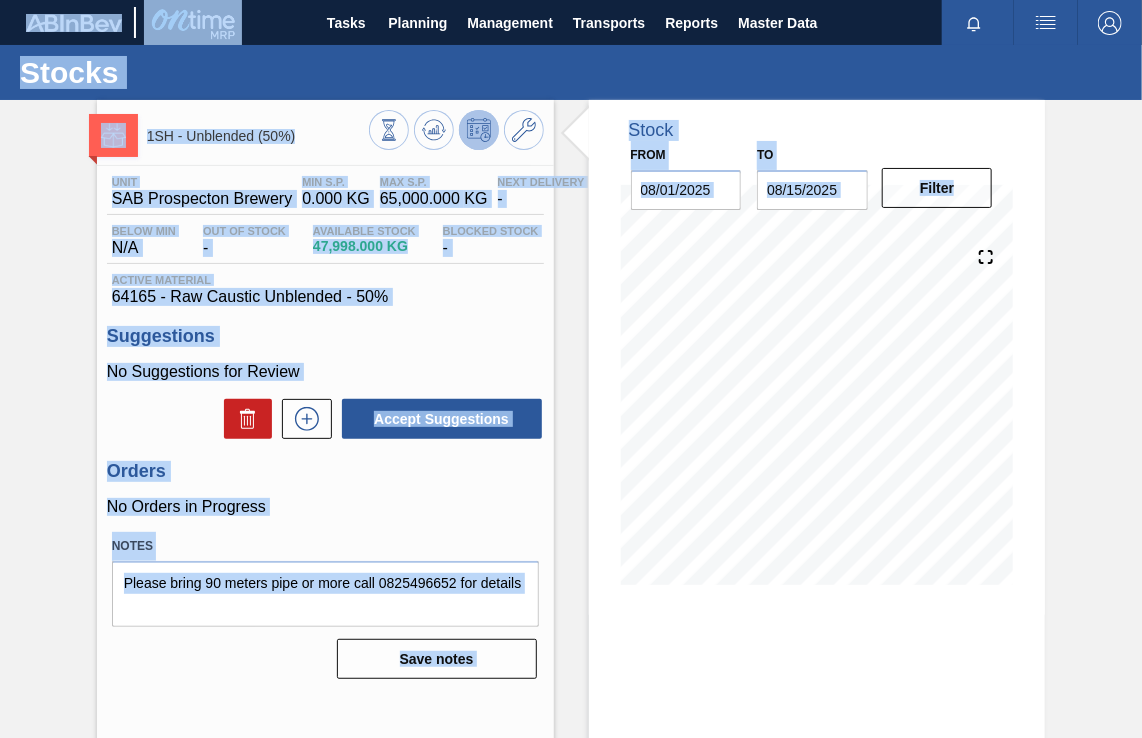 click on "1SH - Unblended (50%)   Unit SAB Prospecton Brewery MIN S.P. 0.000   KG MAX S.P. 65,000.000   KG Next Delivery - Below Min N/A Out Of Stock - Available Stock 47,998.000 KG Blocked Stock - Active Material 64165 - Raw Caustic Unblended - 50%   Suggestions   No Suggestions for Review Accept Suggestions Orders No Orders in Progress Notes Please bring 90 meters pipe or more call [PHONE] for details Save notes" at bounding box center [325, 480] 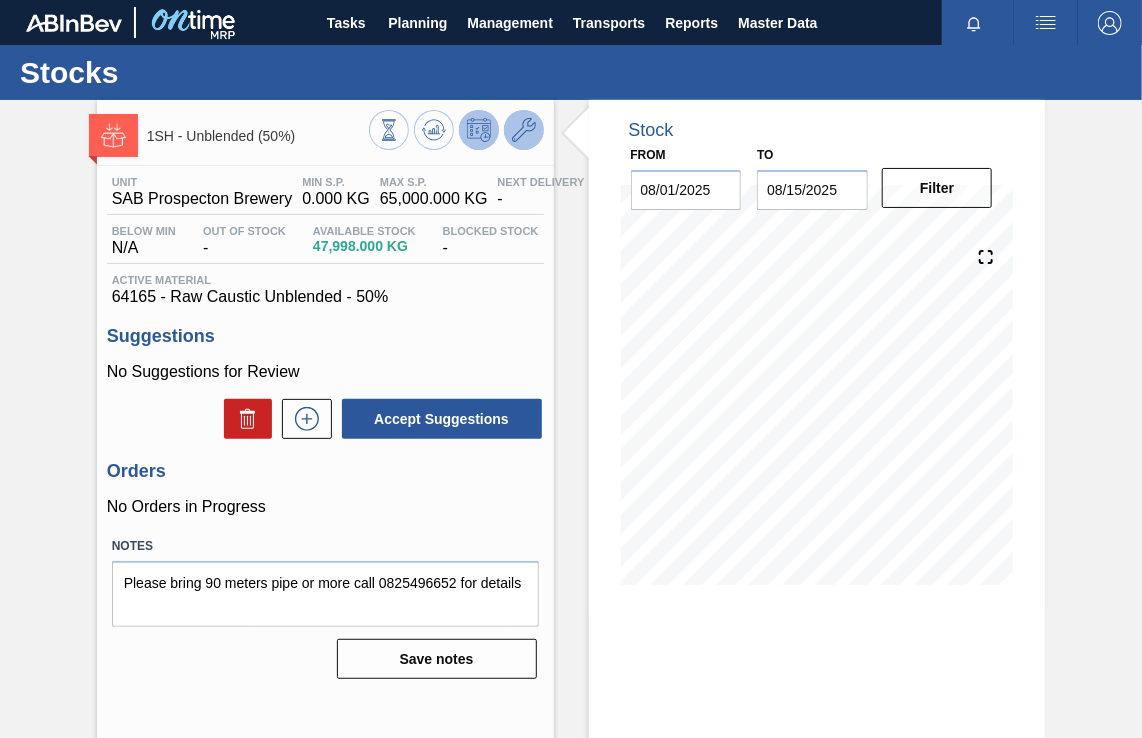 click 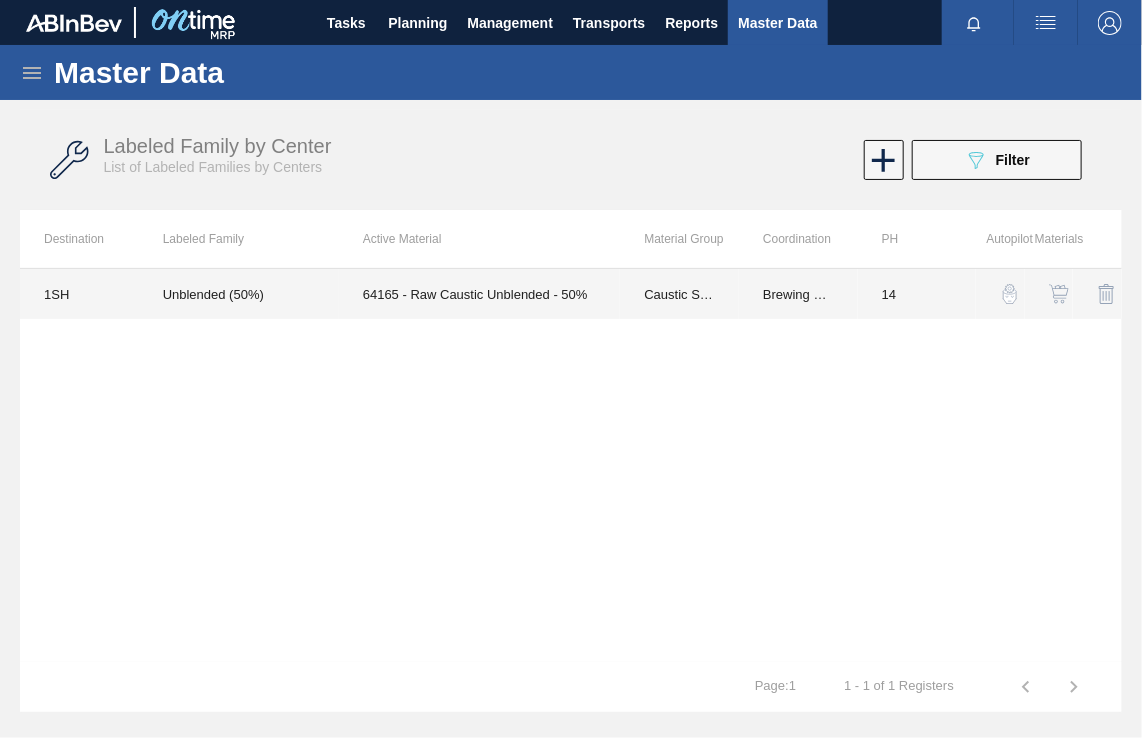 click on "Unblended (50%)" at bounding box center [239, 294] 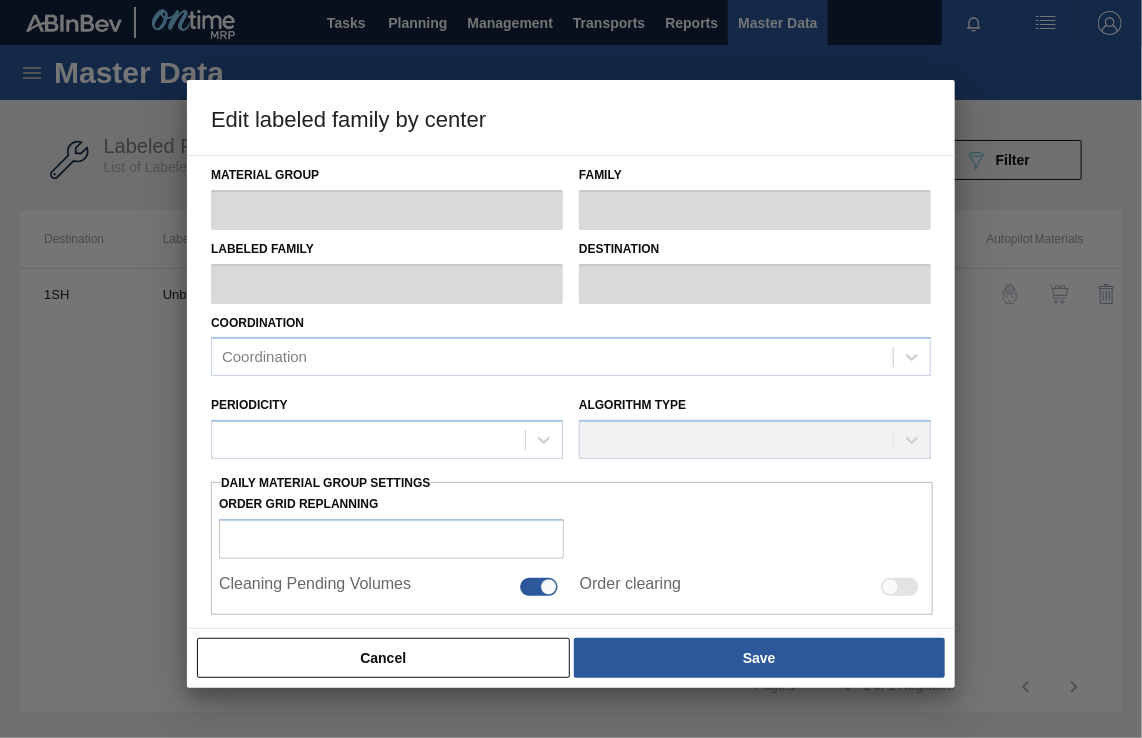 type on "Caustic Soda" 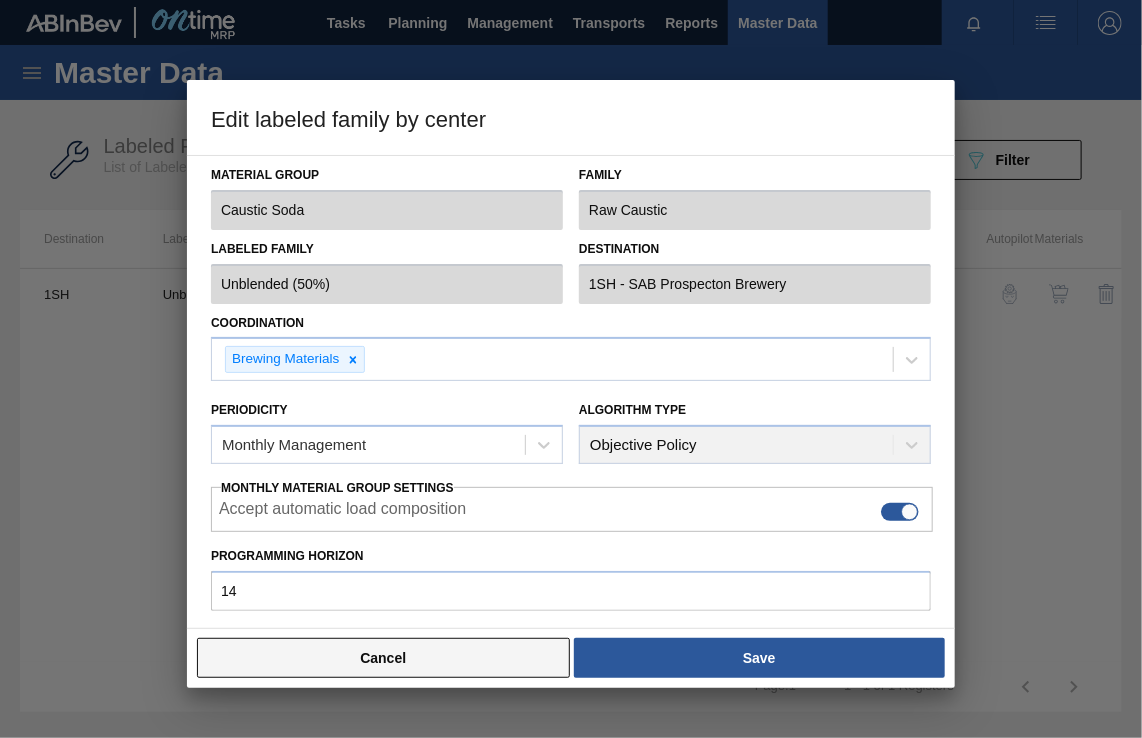 click on "Cancel" at bounding box center [383, 658] 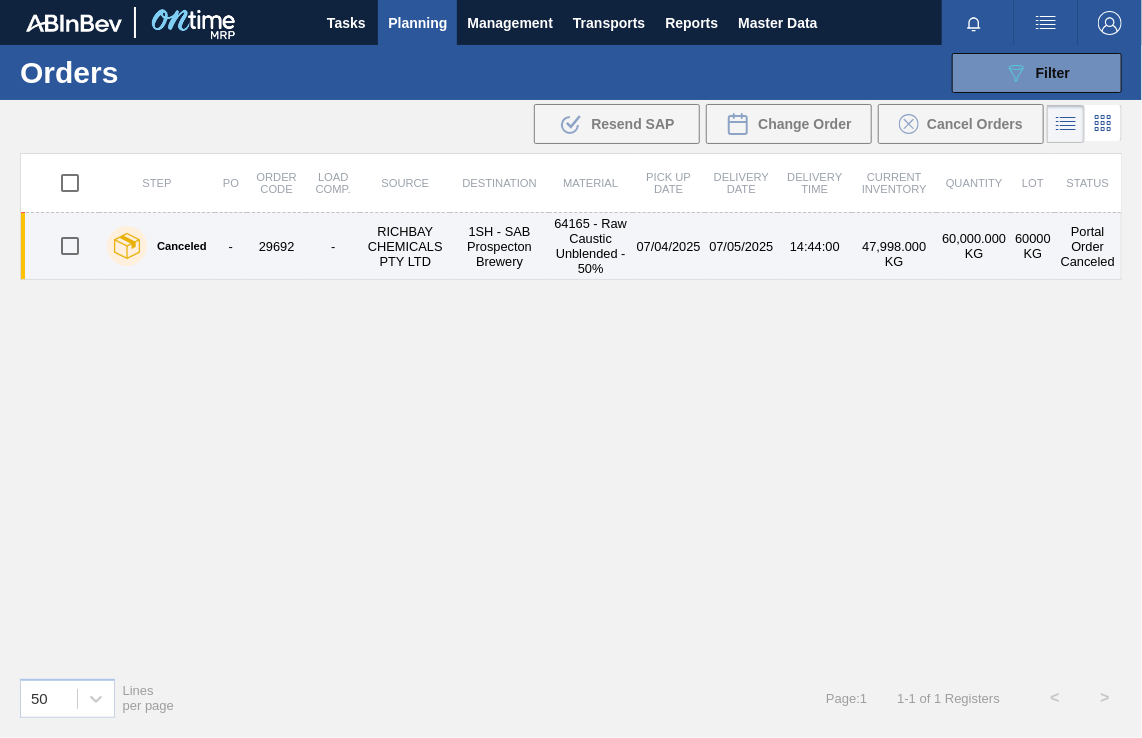 click on "1SH - SAB Prospecton Brewery" at bounding box center (499, 246) 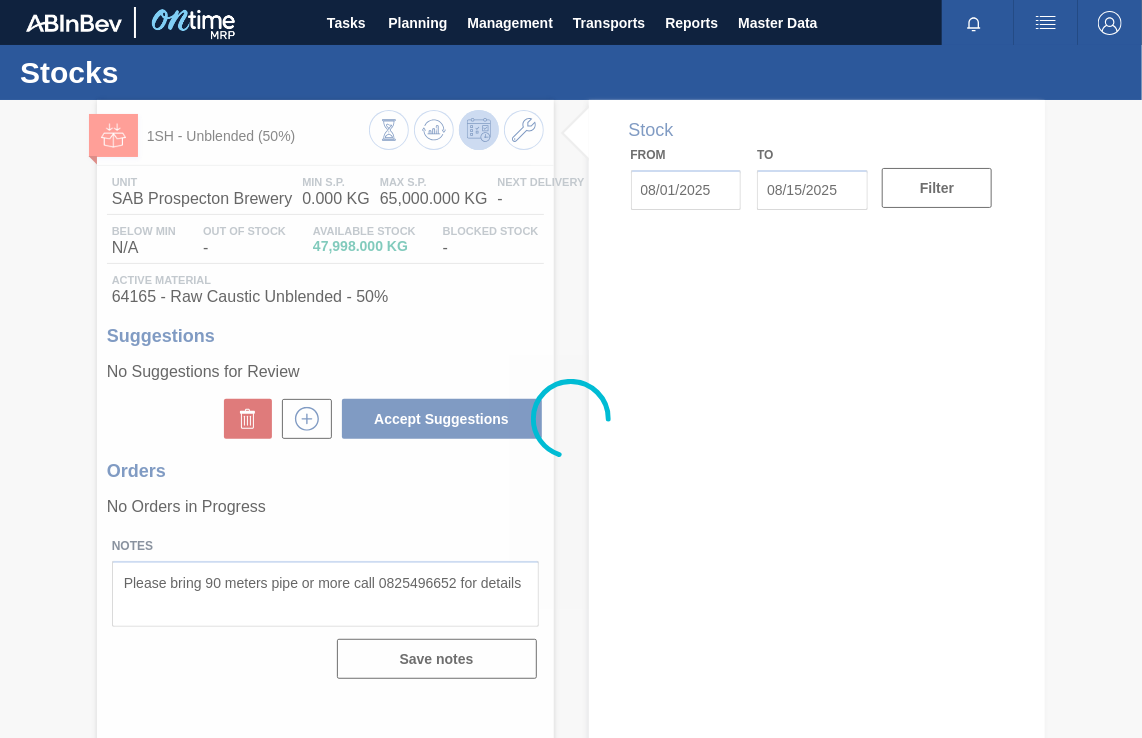 type on "08/01/2025" 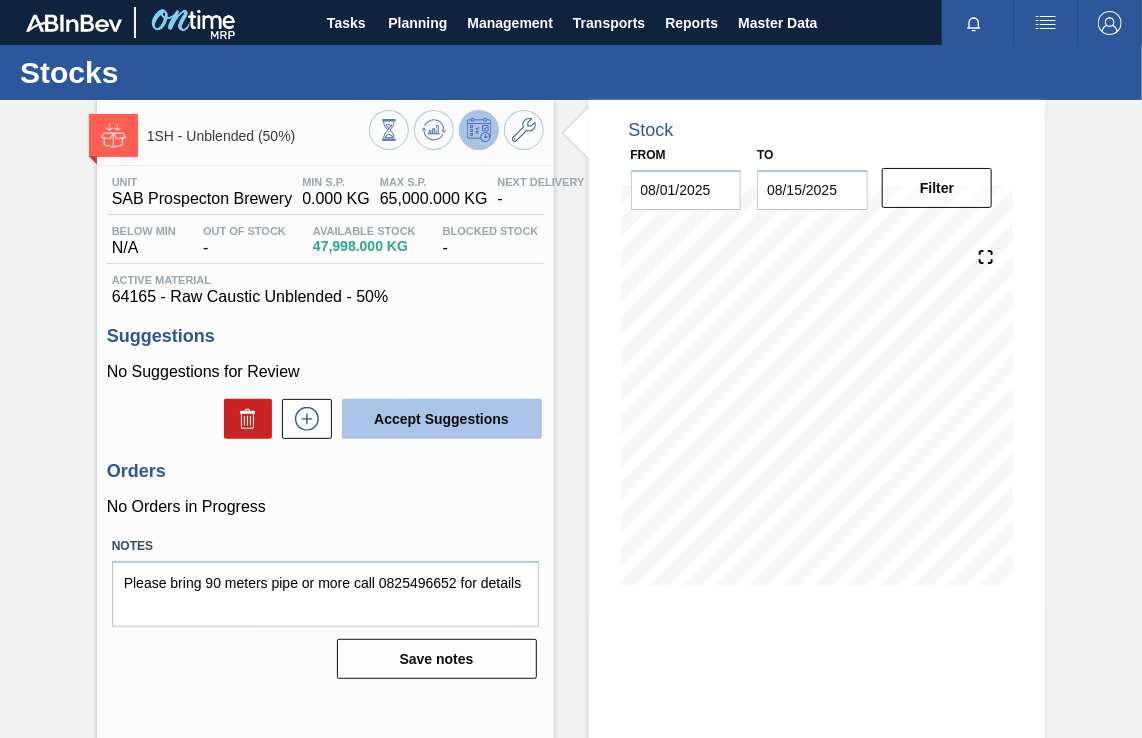 click on "Accept Suggestions" at bounding box center [442, 419] 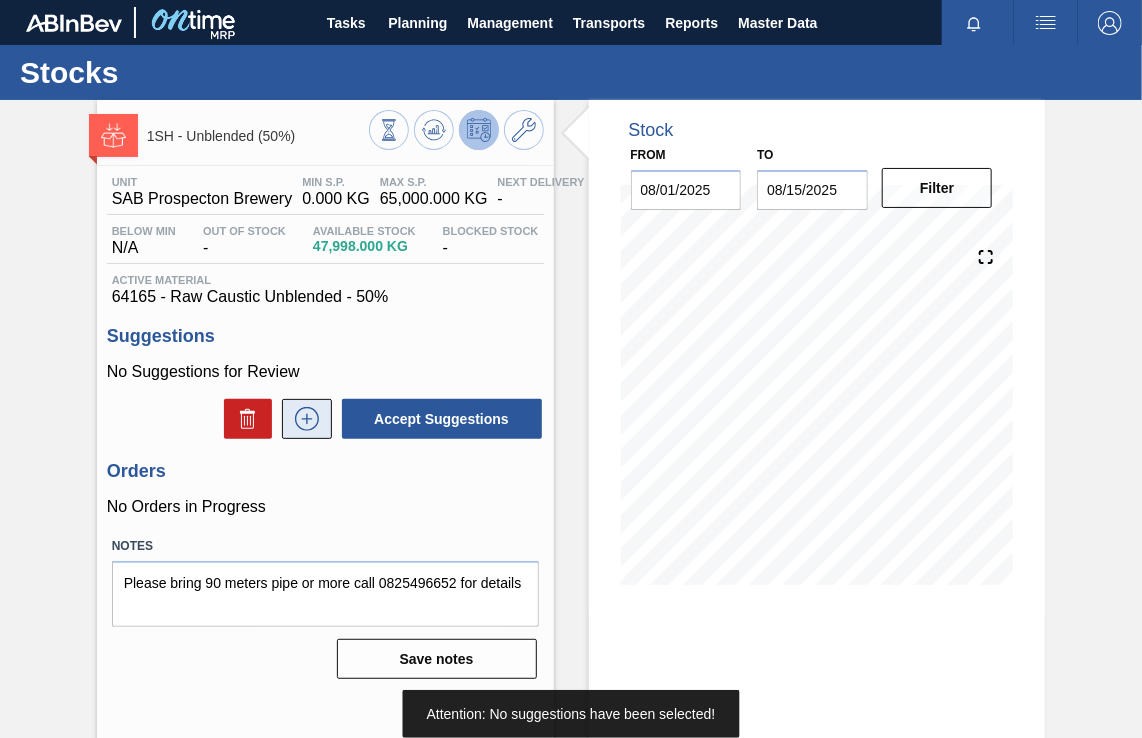 click 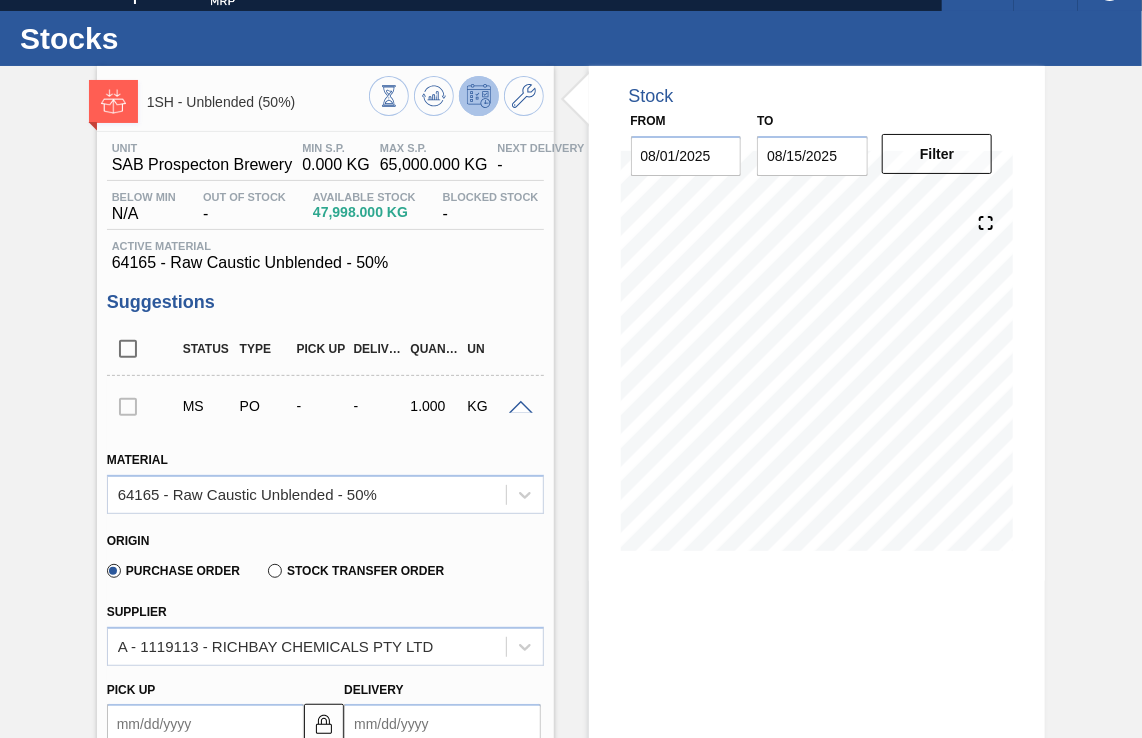 scroll, scrollTop: 0, scrollLeft: 0, axis: both 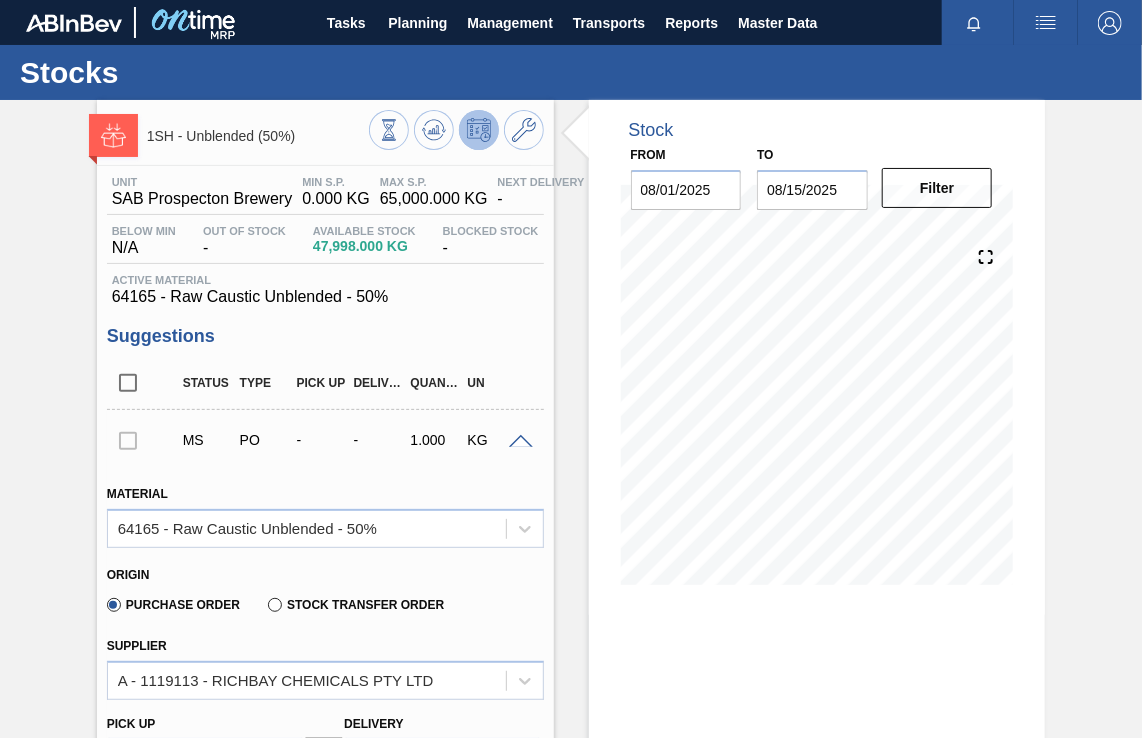 click at bounding box center (128, 440) 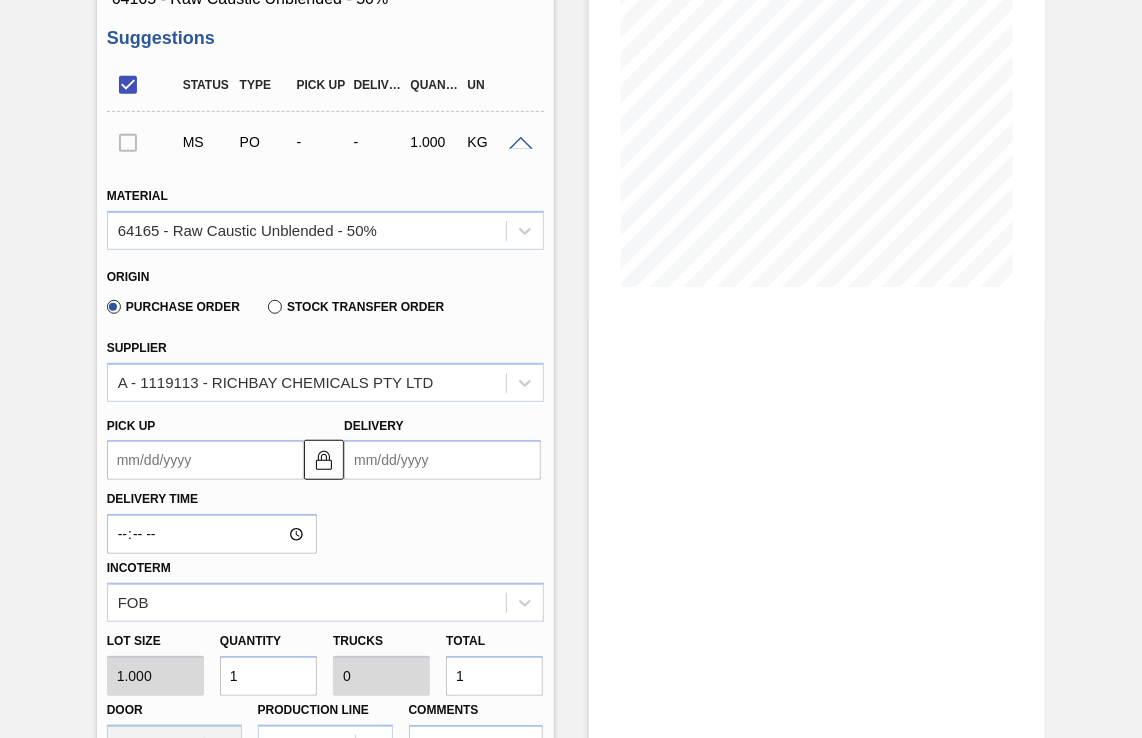 scroll, scrollTop: 400, scrollLeft: 0, axis: vertical 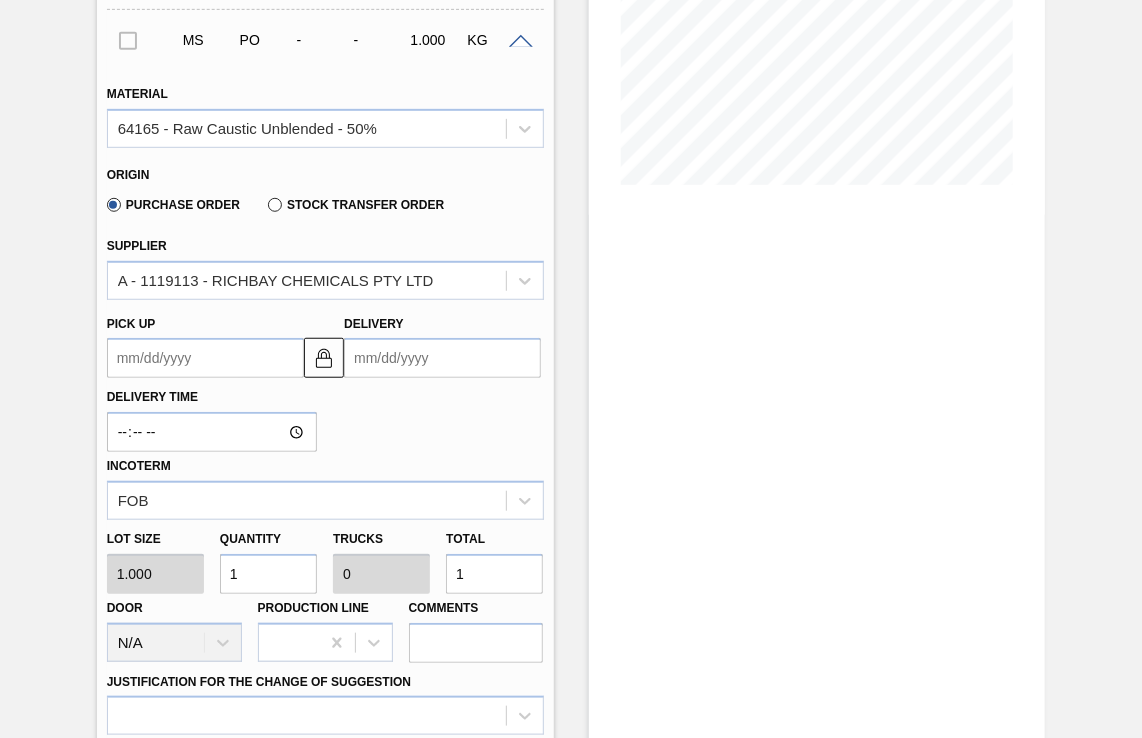 drag, startPoint x: 260, startPoint y: 567, endPoint x: 212, endPoint y: 568, distance: 48.010414 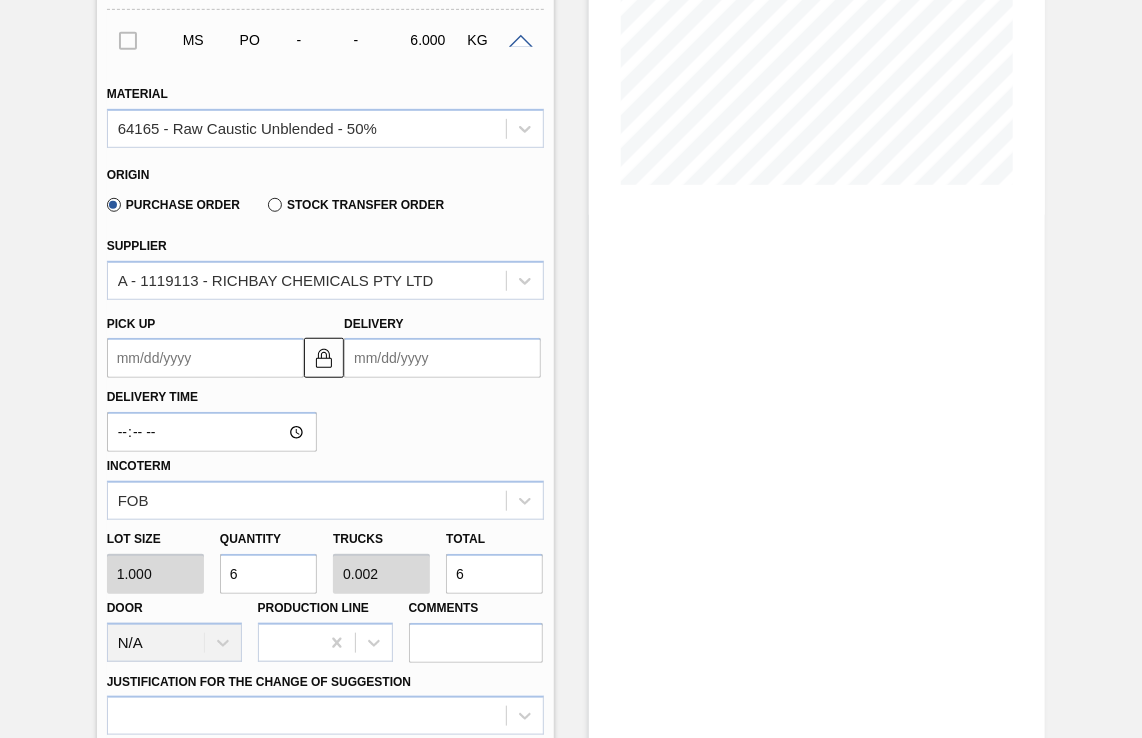 type on "60" 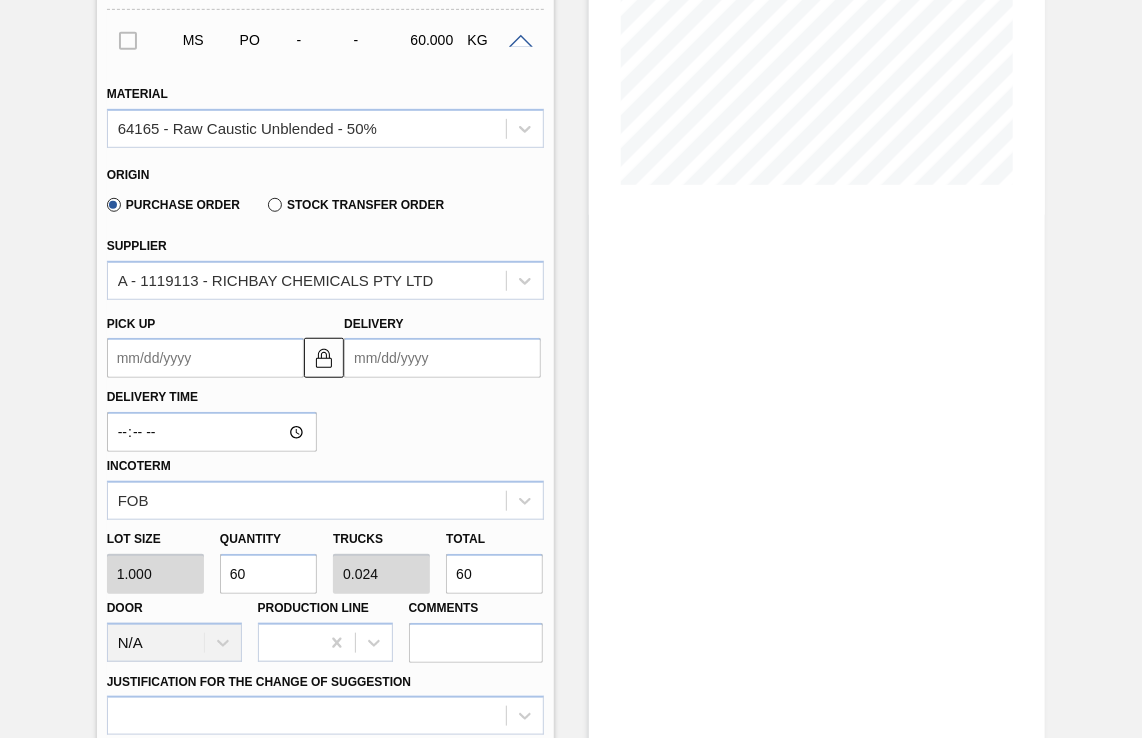 type on "600" 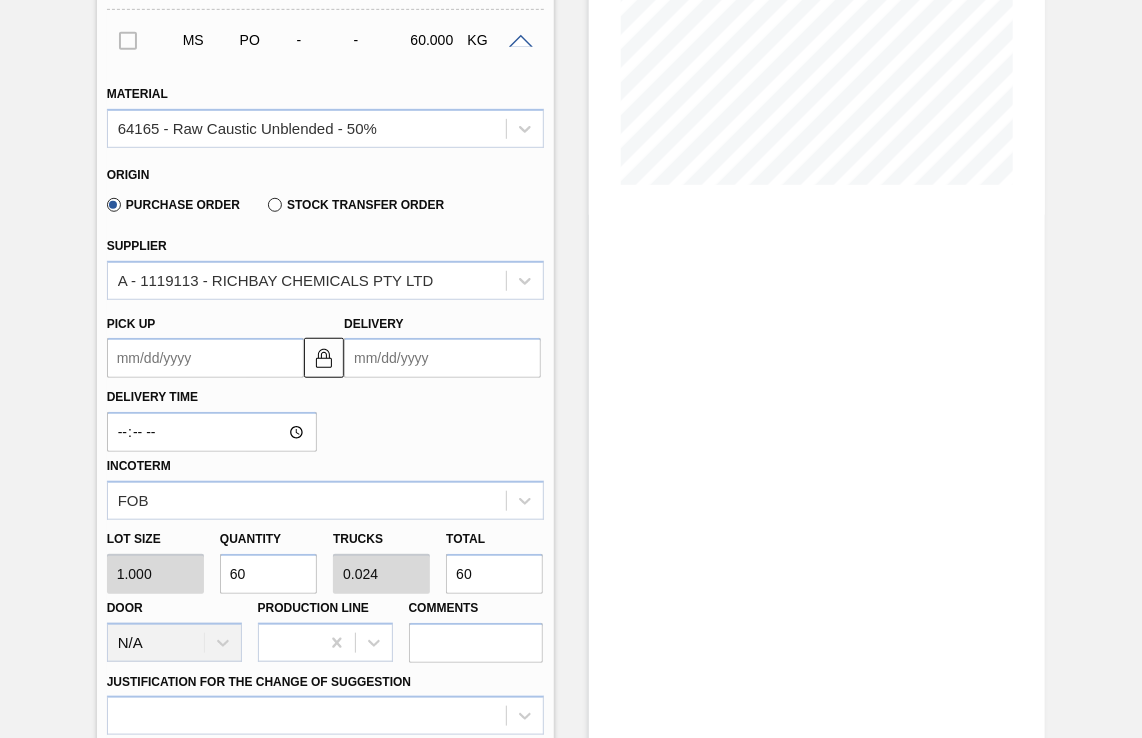 type on "0.24" 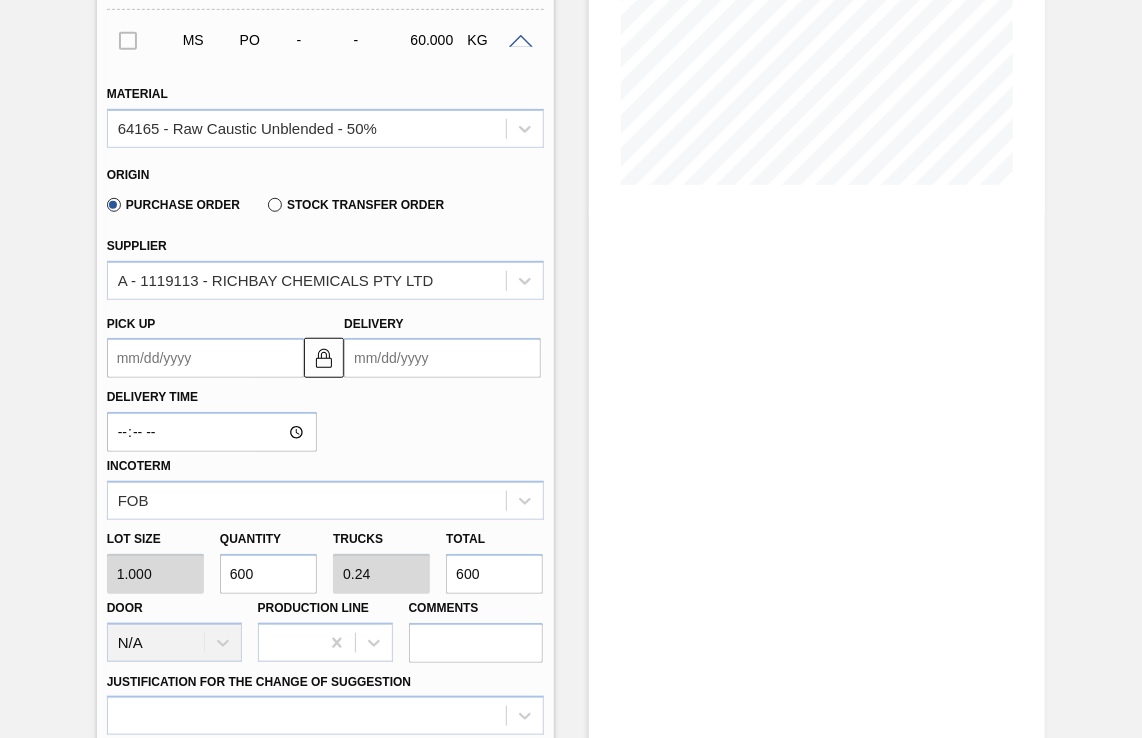 type on "6,000" 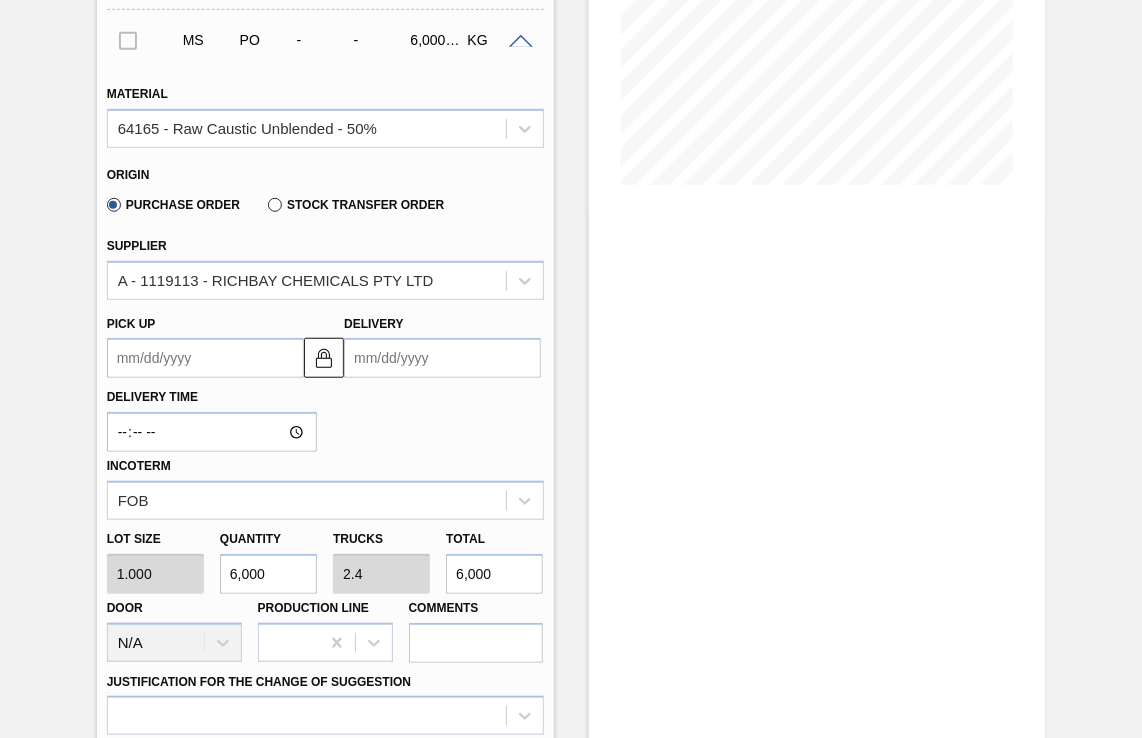 type on "60,000" 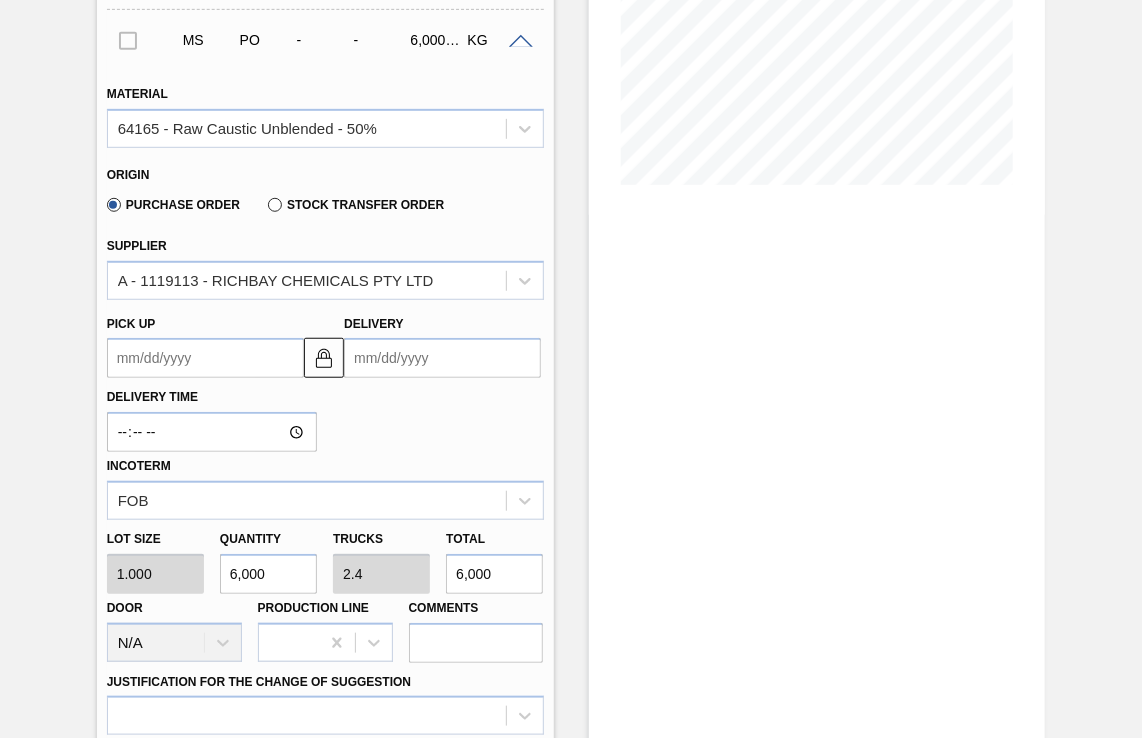 type on "24" 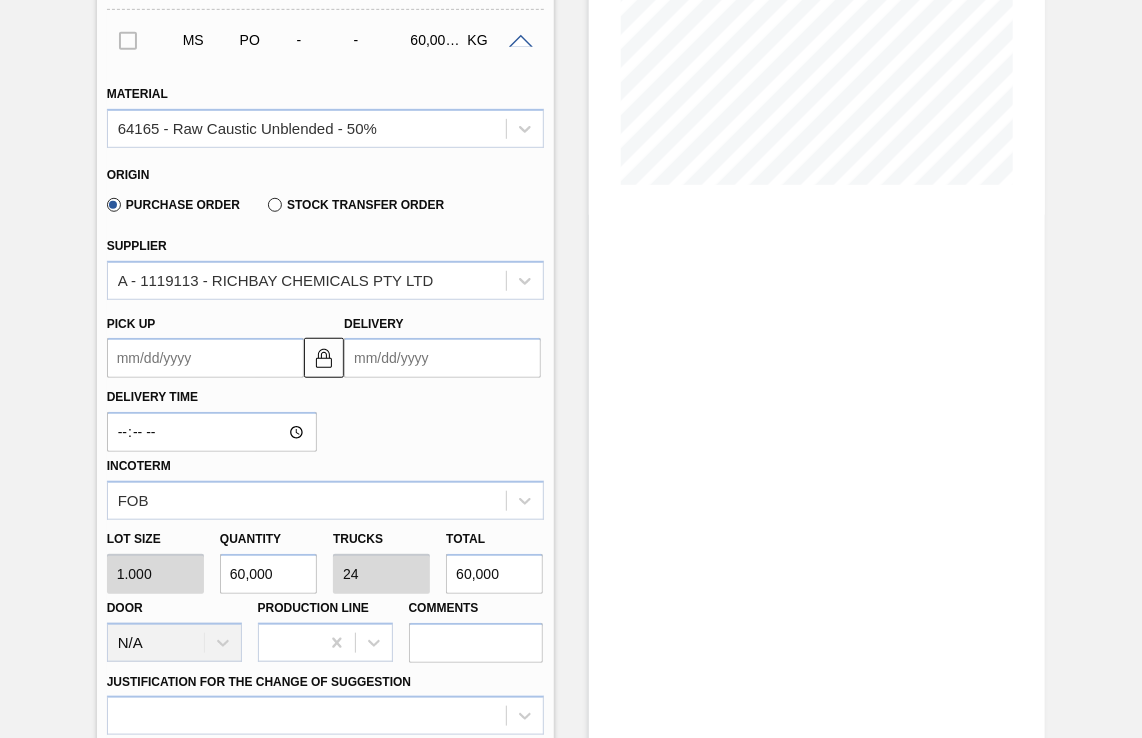 type on "60,000" 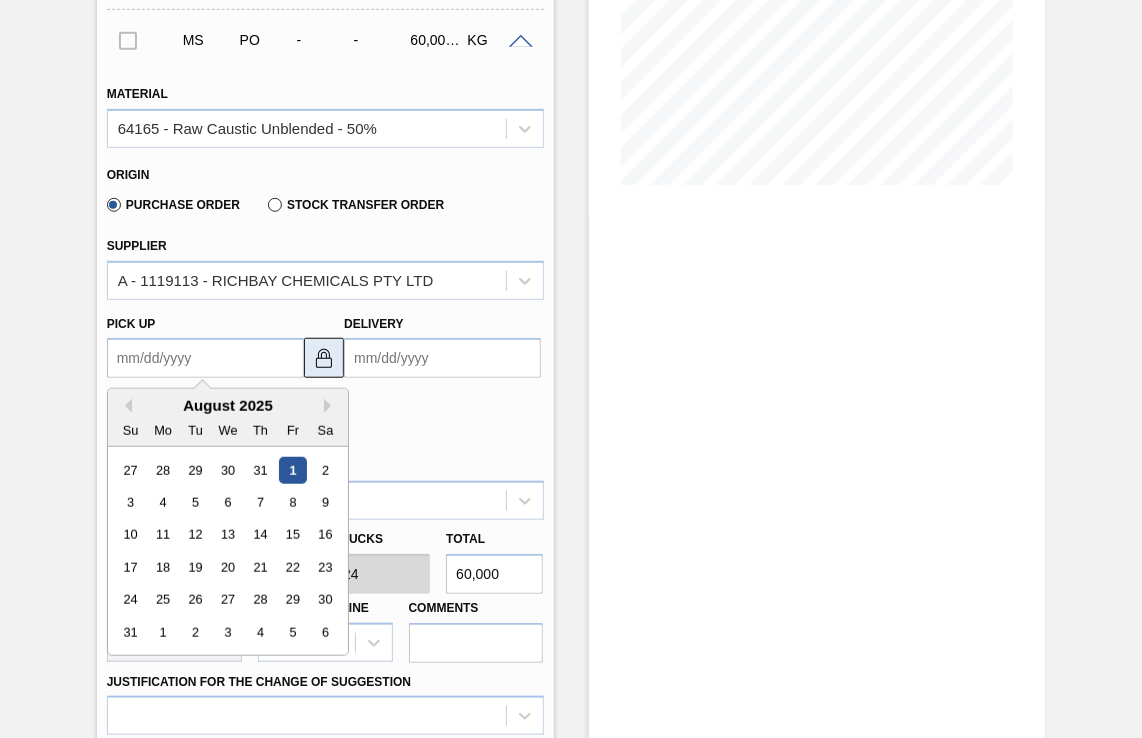 click at bounding box center [324, 358] 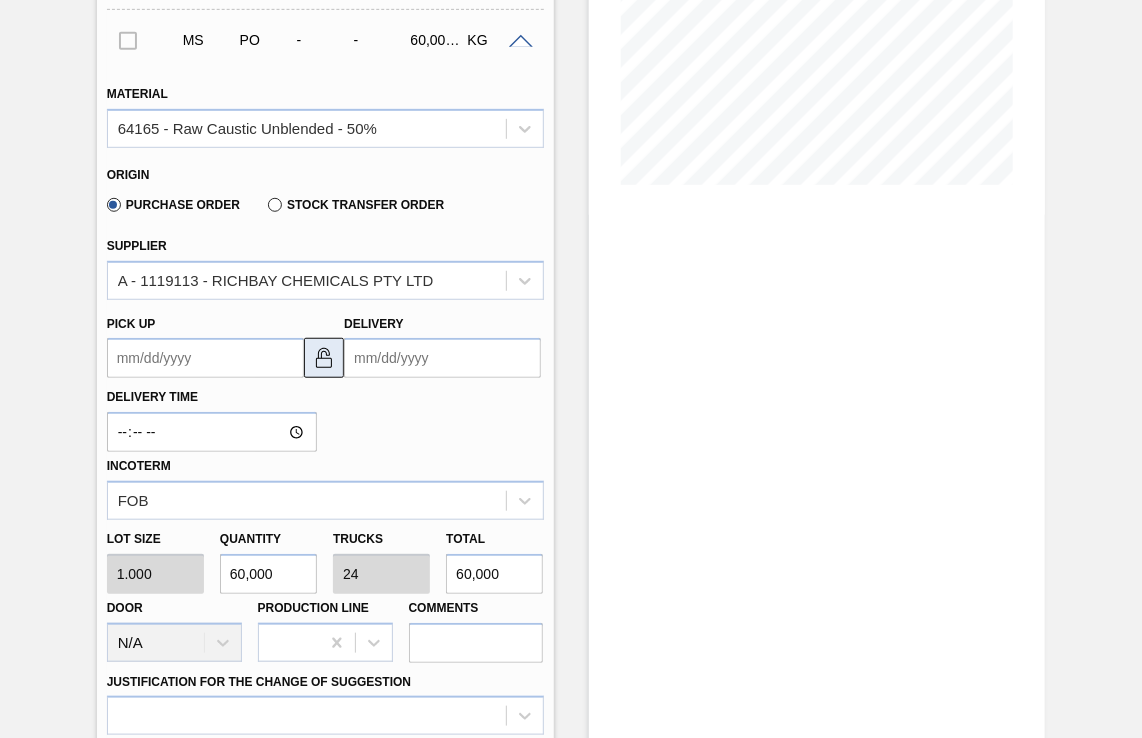 click at bounding box center (324, 358) 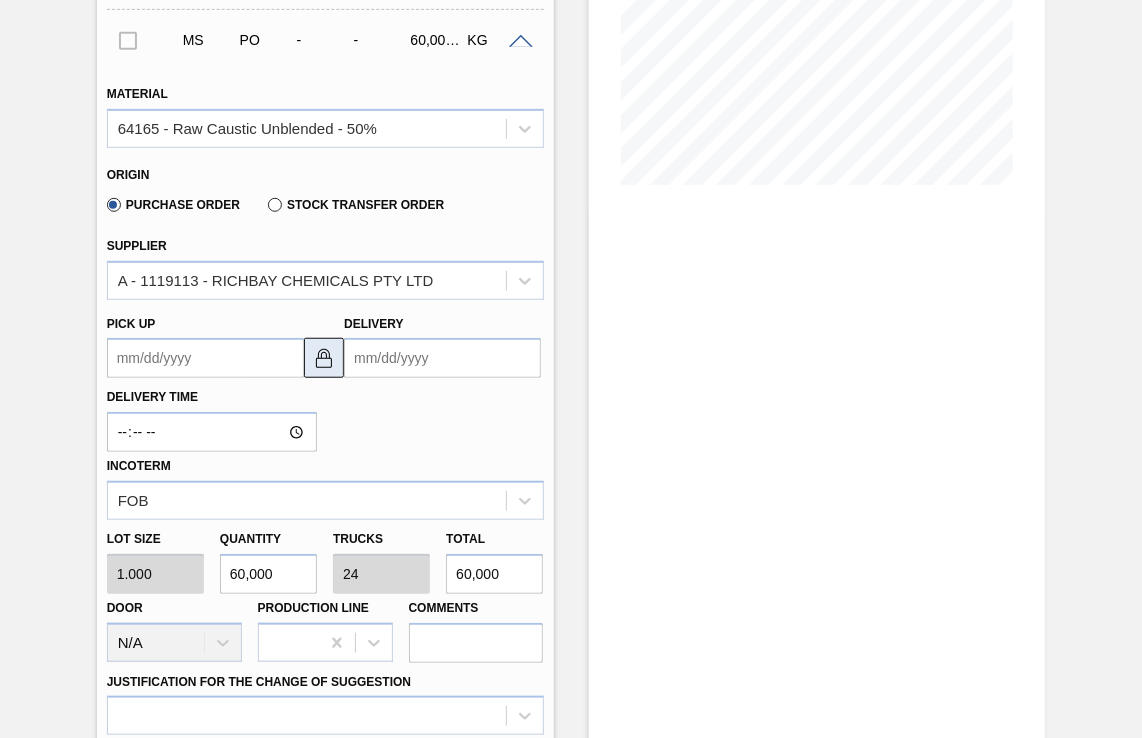 click at bounding box center [324, 358] 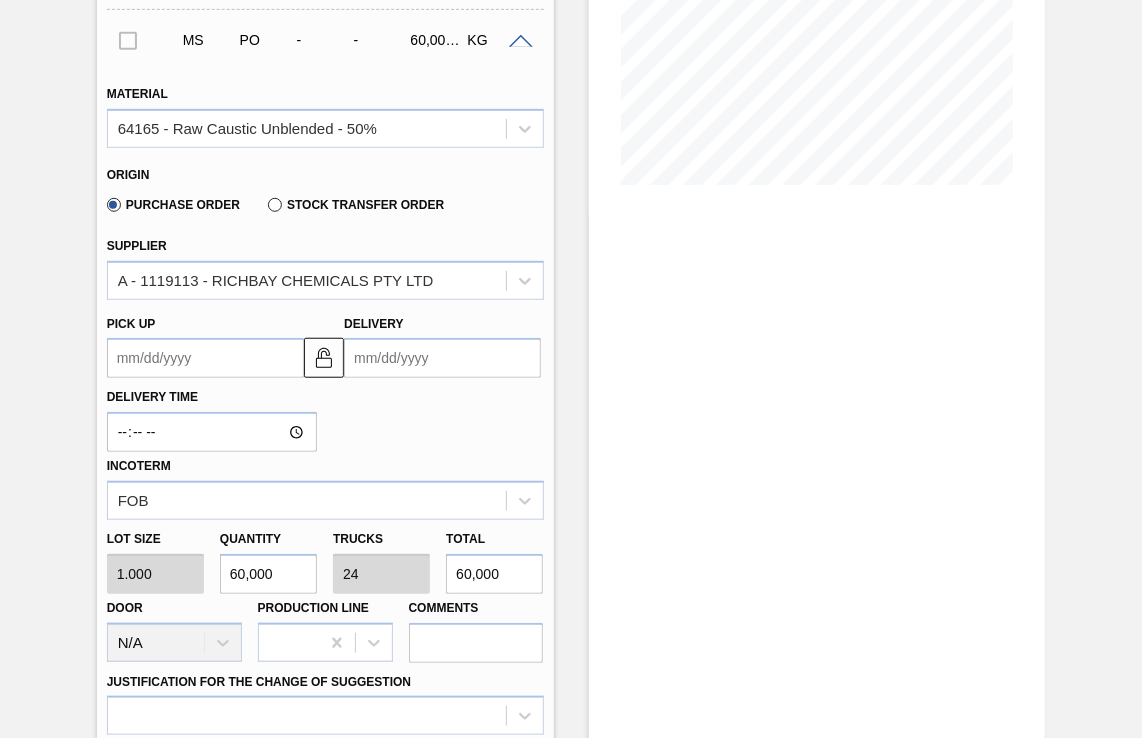 click on "Pick up" at bounding box center [205, 358] 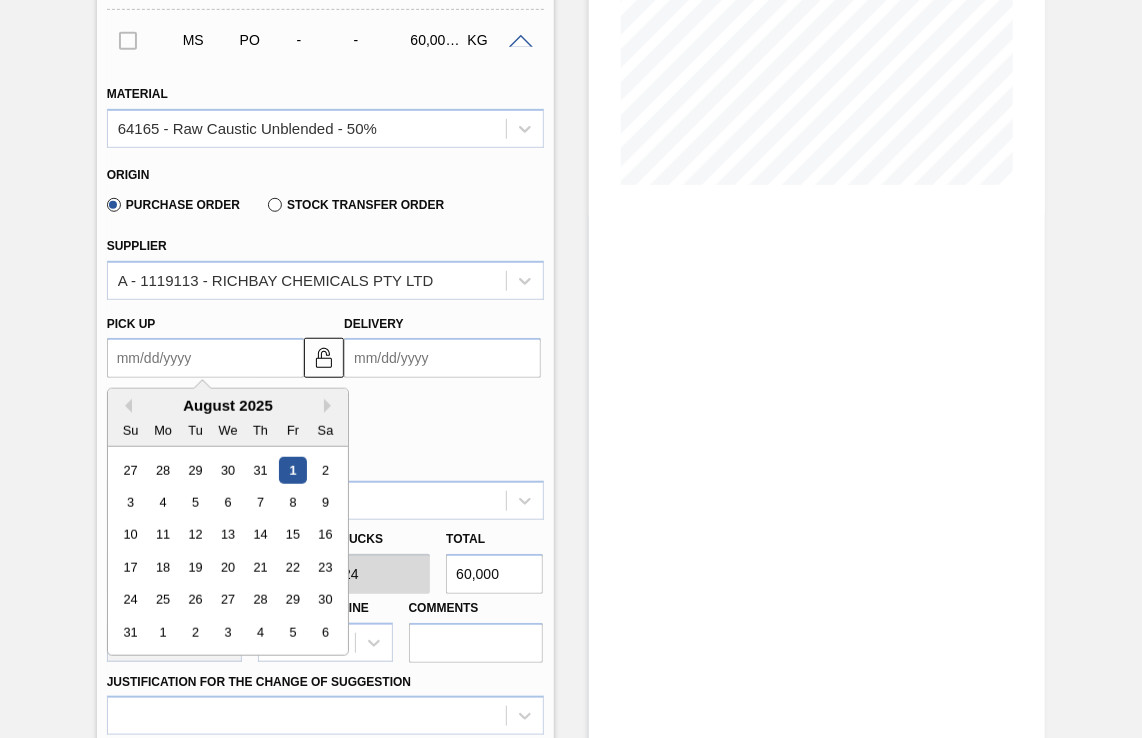 click on "Pick up" at bounding box center [205, 358] 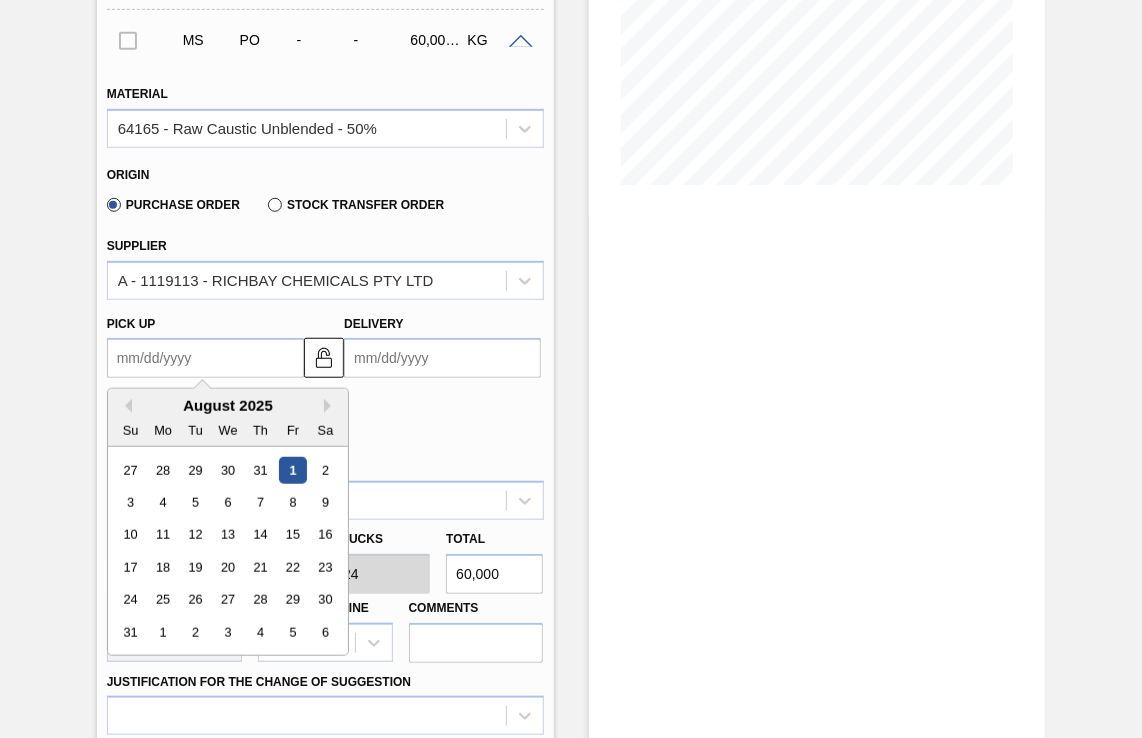 type on "05/08/2025" 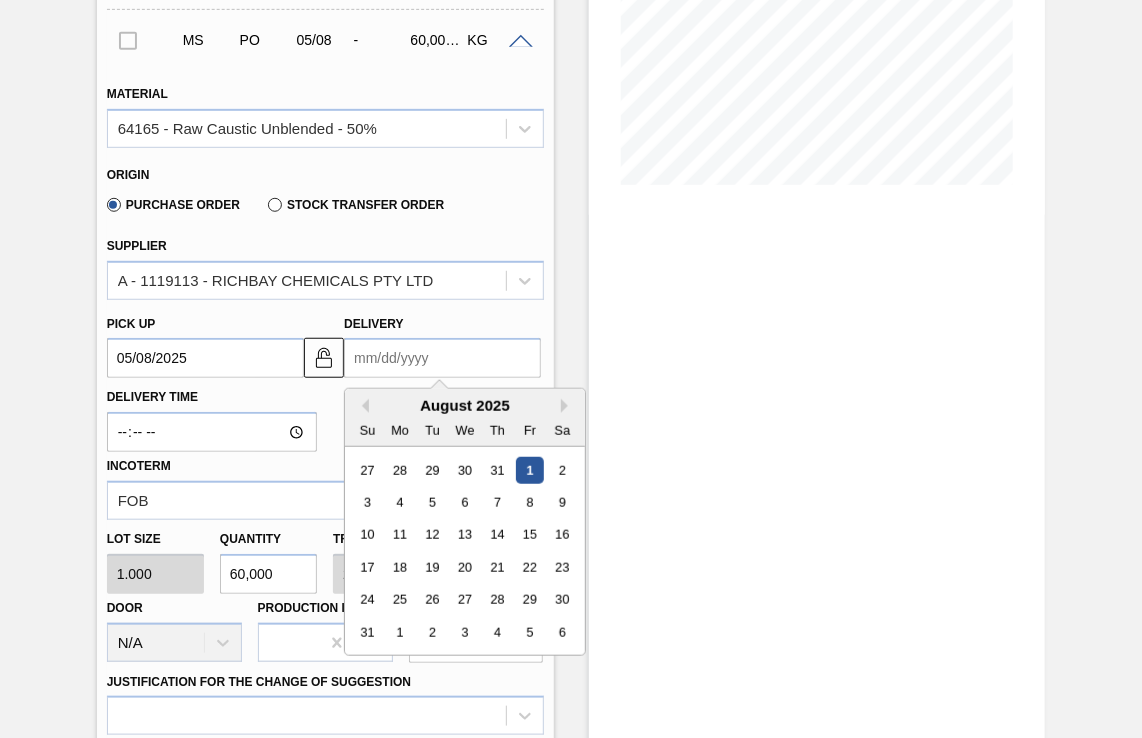 click on "Delivery" at bounding box center (442, 358) 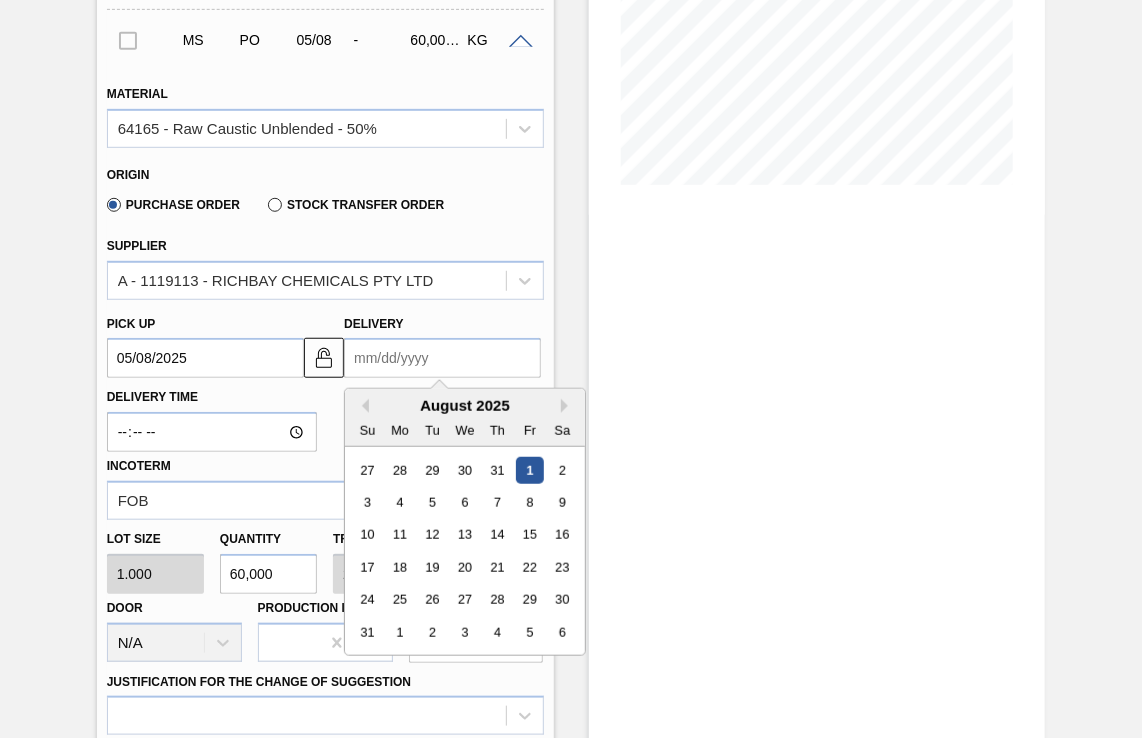 click on "Delivery" at bounding box center [442, 358] 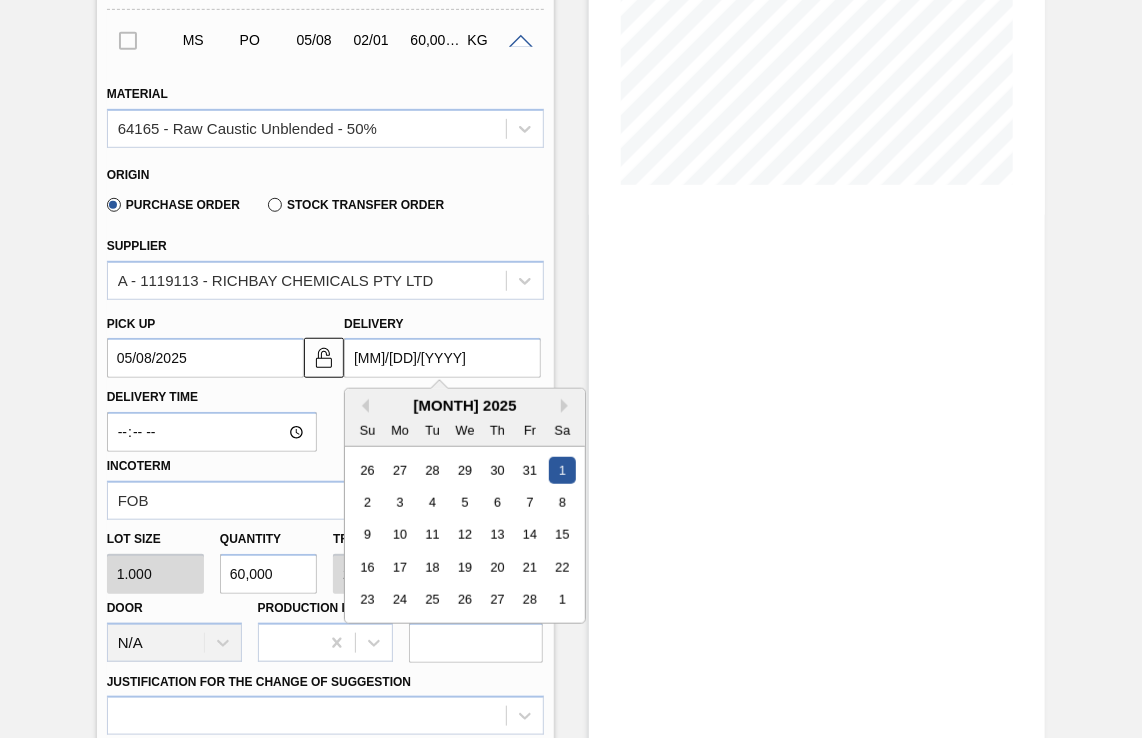 click on "Stock From 08/01/2025 to 08/15/2025 Filter 08/08 Stock Projection 47,998 SAP Planning 0 Target Point 65,000" at bounding box center [817, 449] 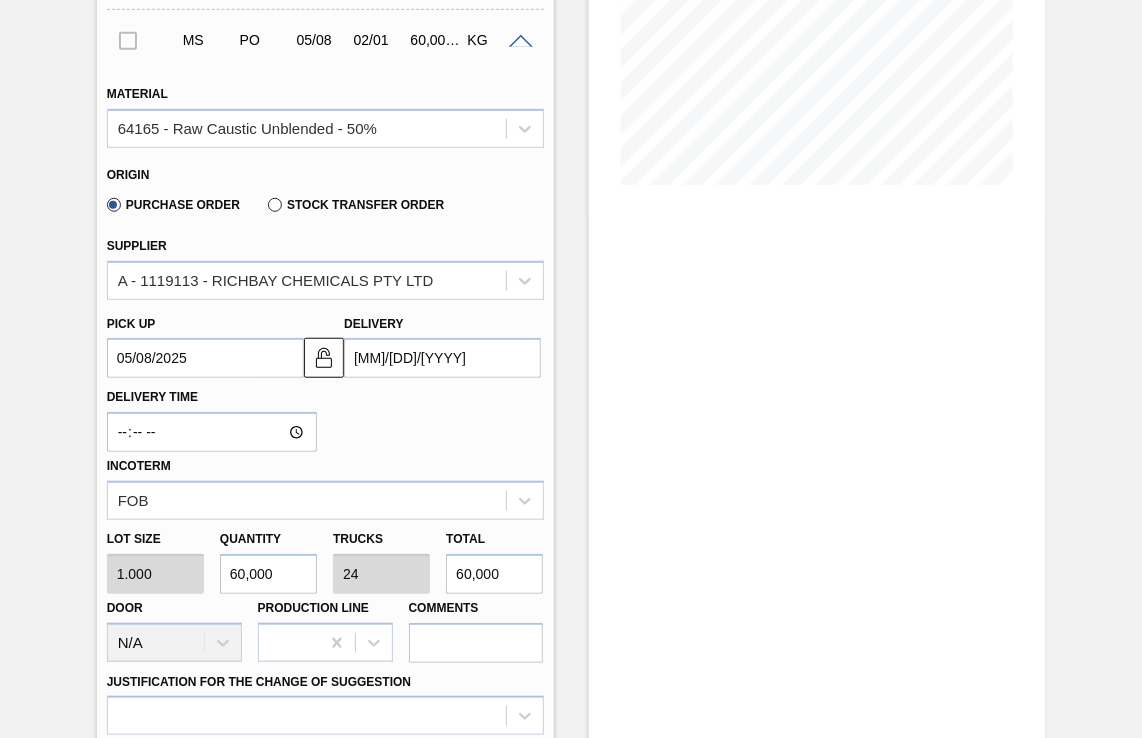click on "[MM]/[DD]/[YYYY]" at bounding box center (442, 358) 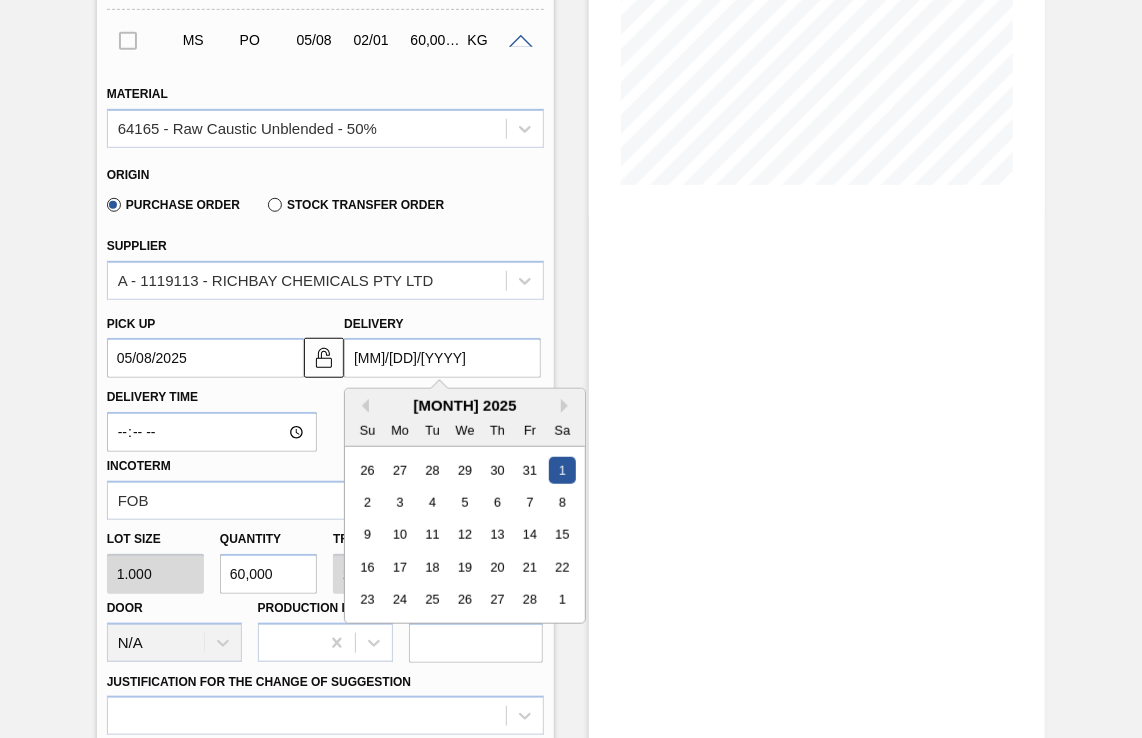 click on "[MONTH] 2025" at bounding box center [465, 405] 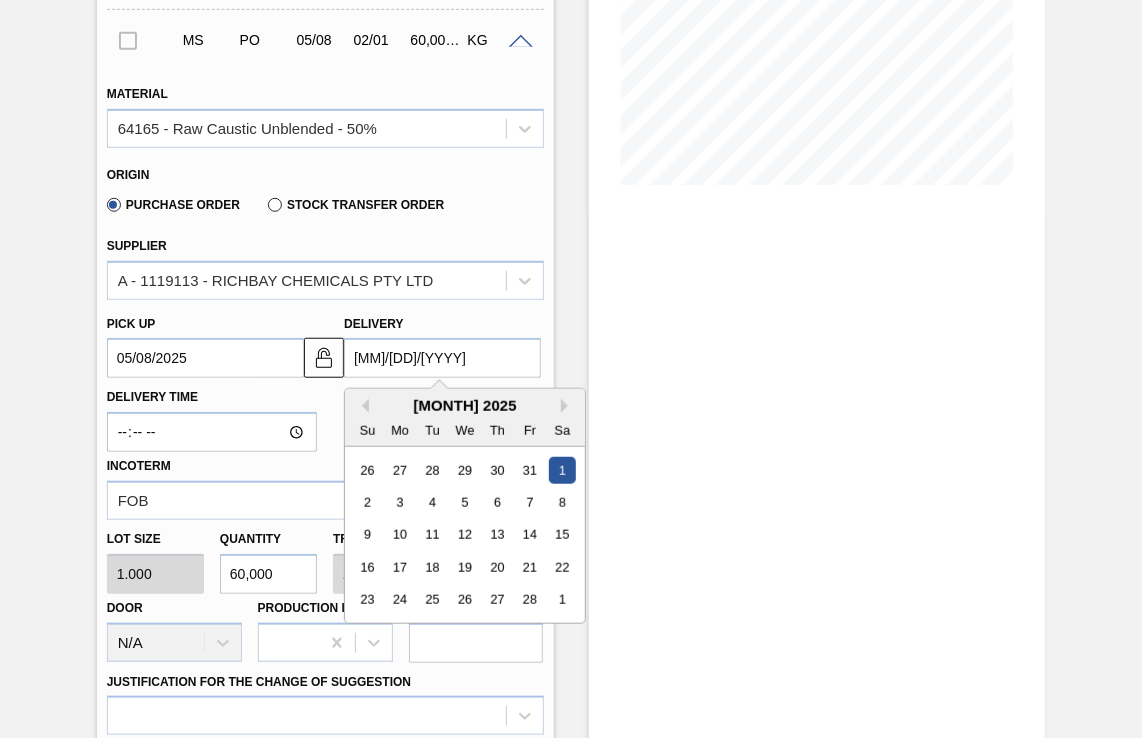 click on "[MONTH] 2025" at bounding box center (465, 405) 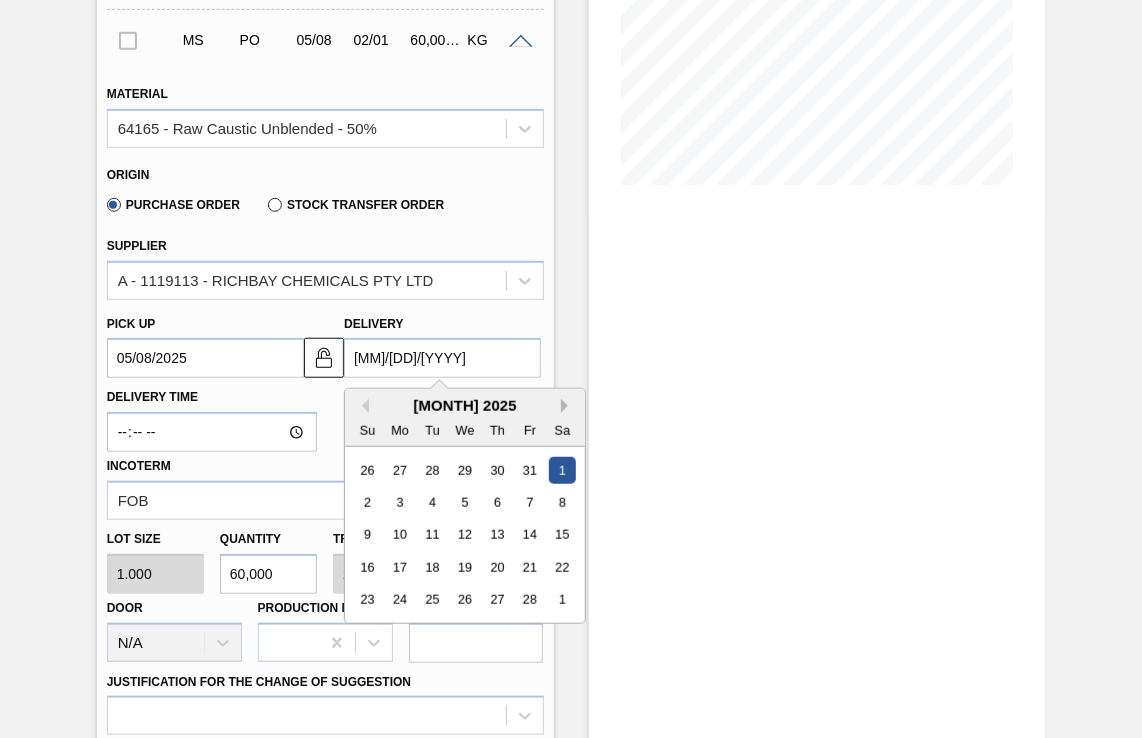 click on "Next Month" at bounding box center [568, 406] 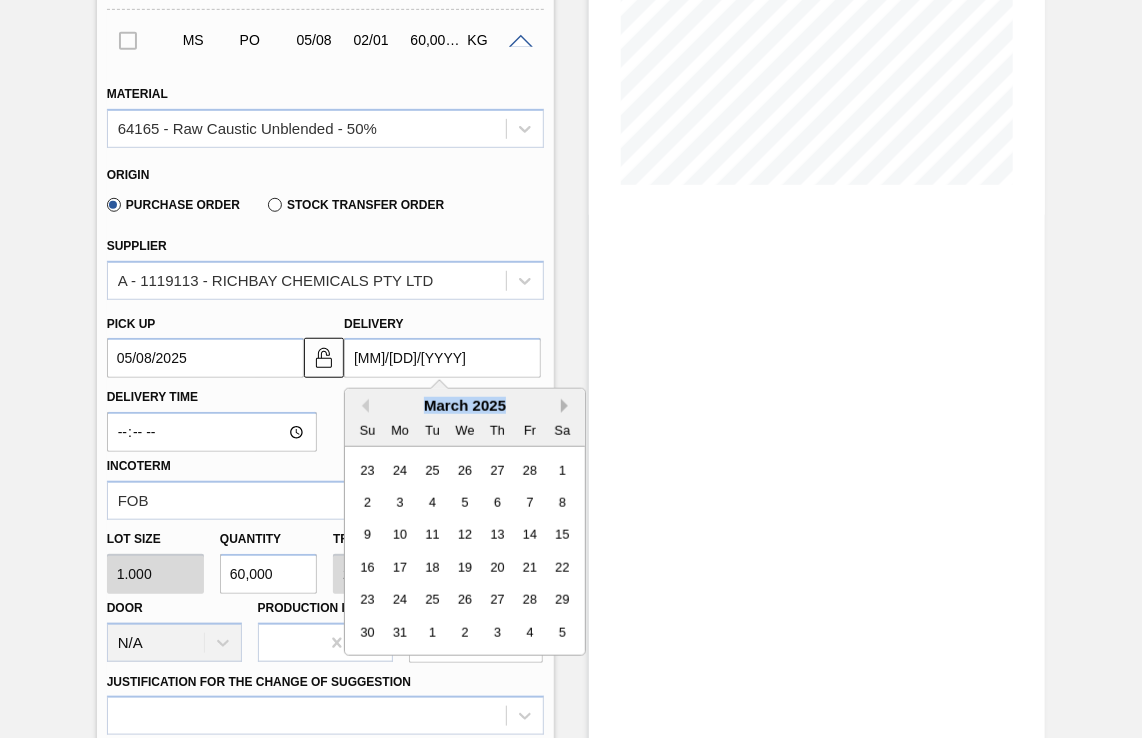 click on "Next Month" at bounding box center (568, 406) 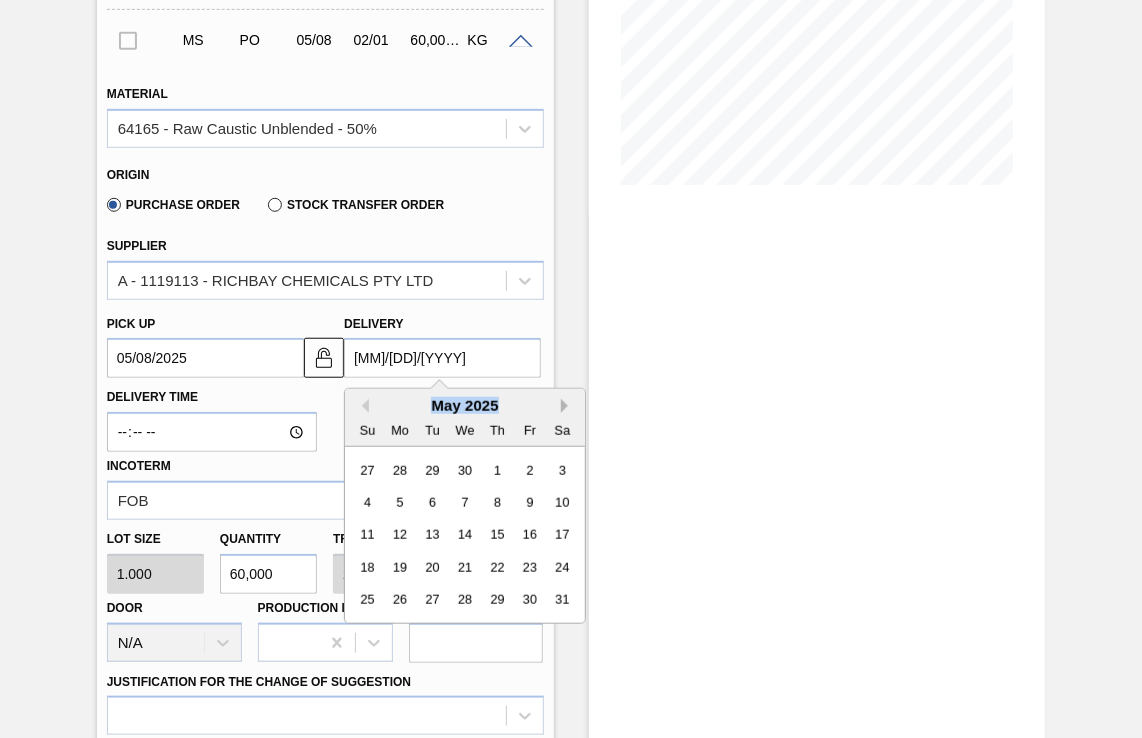 click on "Next Month" at bounding box center [568, 406] 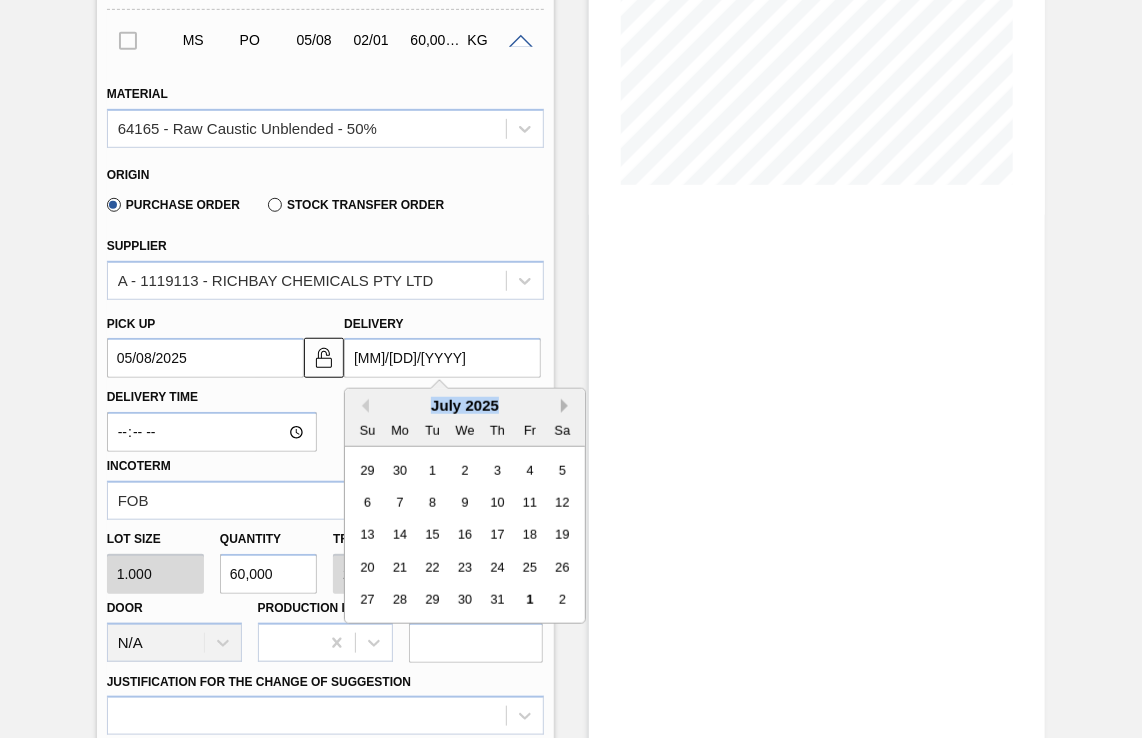 click on "Next Month" at bounding box center [568, 406] 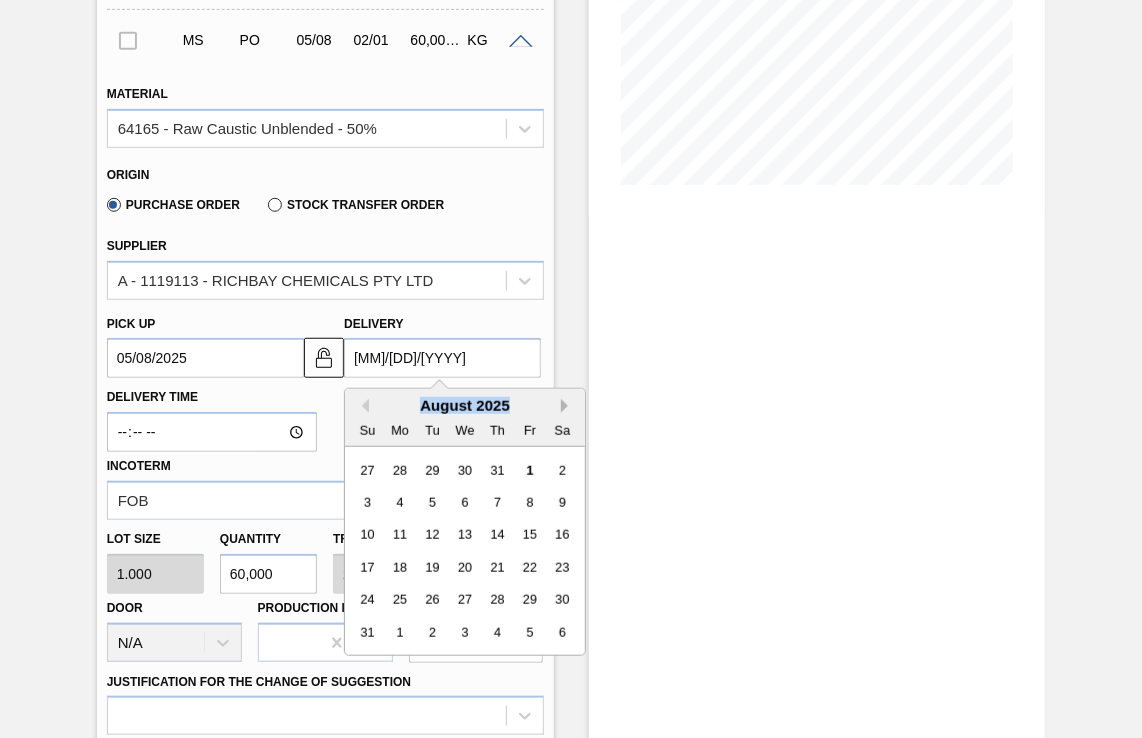 click on "Next Month" at bounding box center (568, 406) 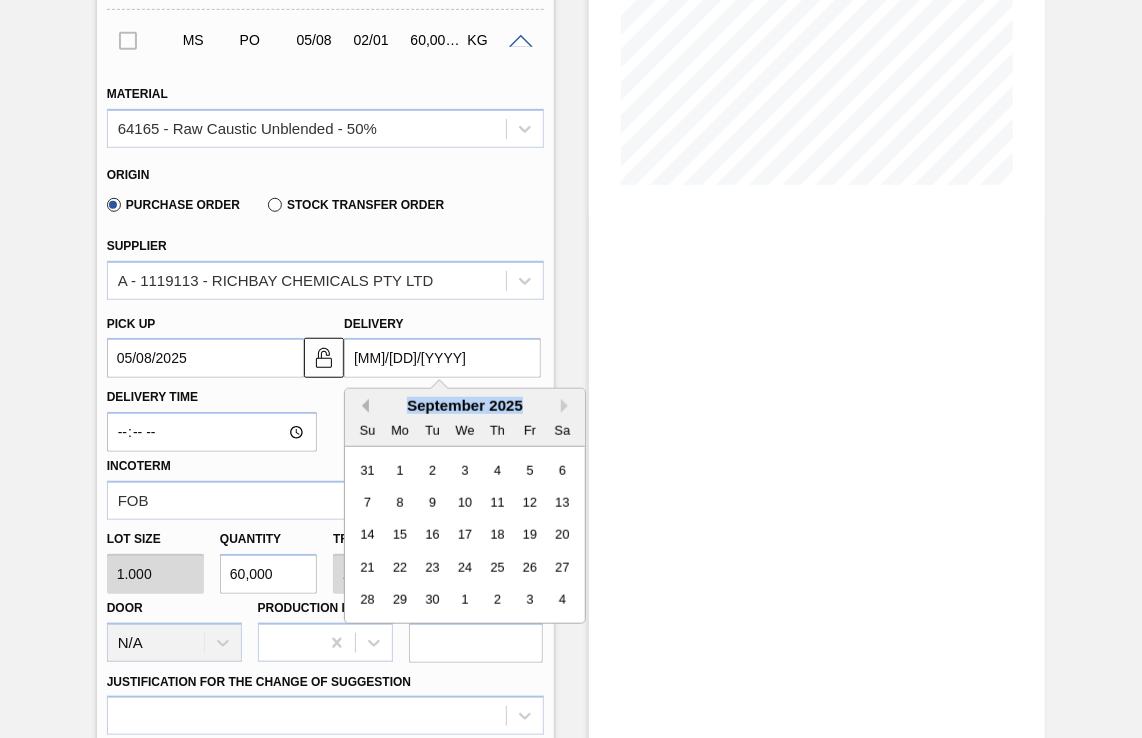 click on "Previous Month" at bounding box center (362, 406) 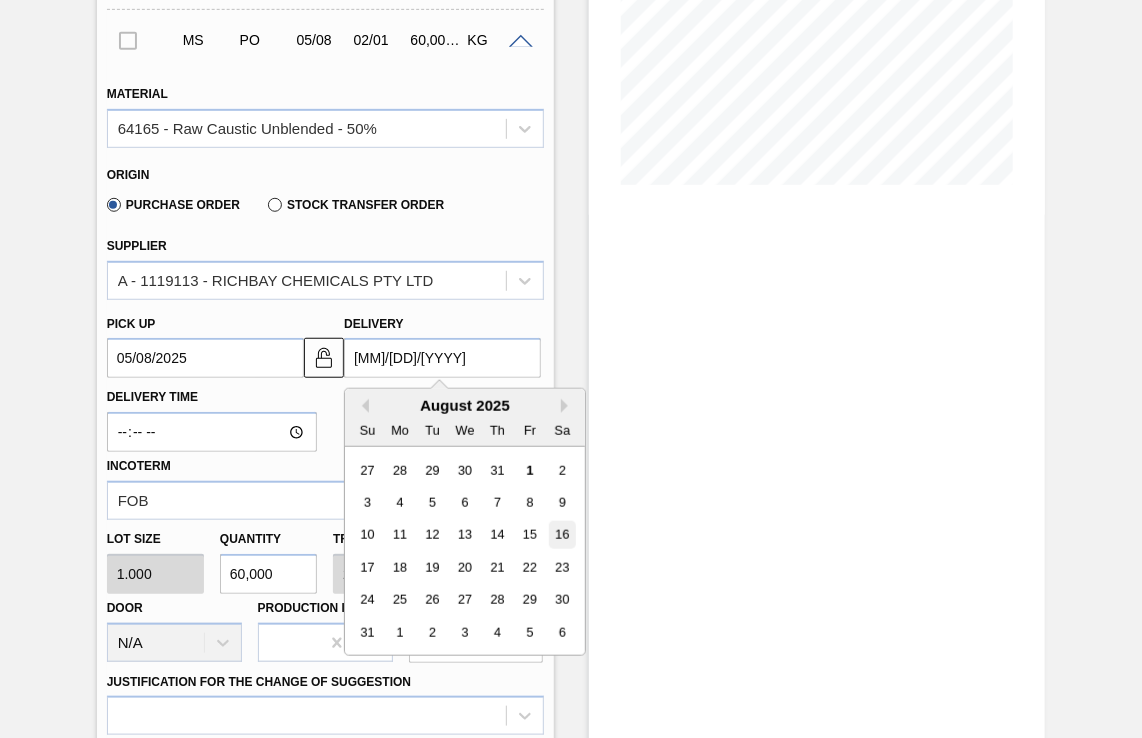 click on "16" at bounding box center (562, 535) 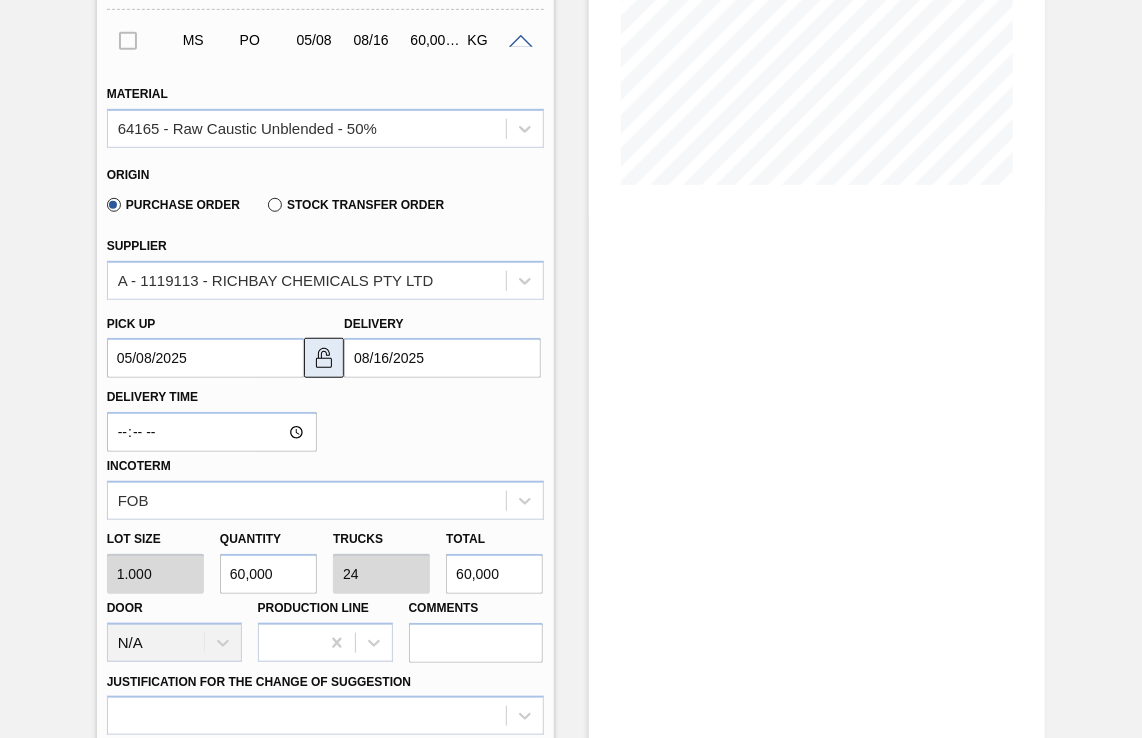 click at bounding box center [324, 358] 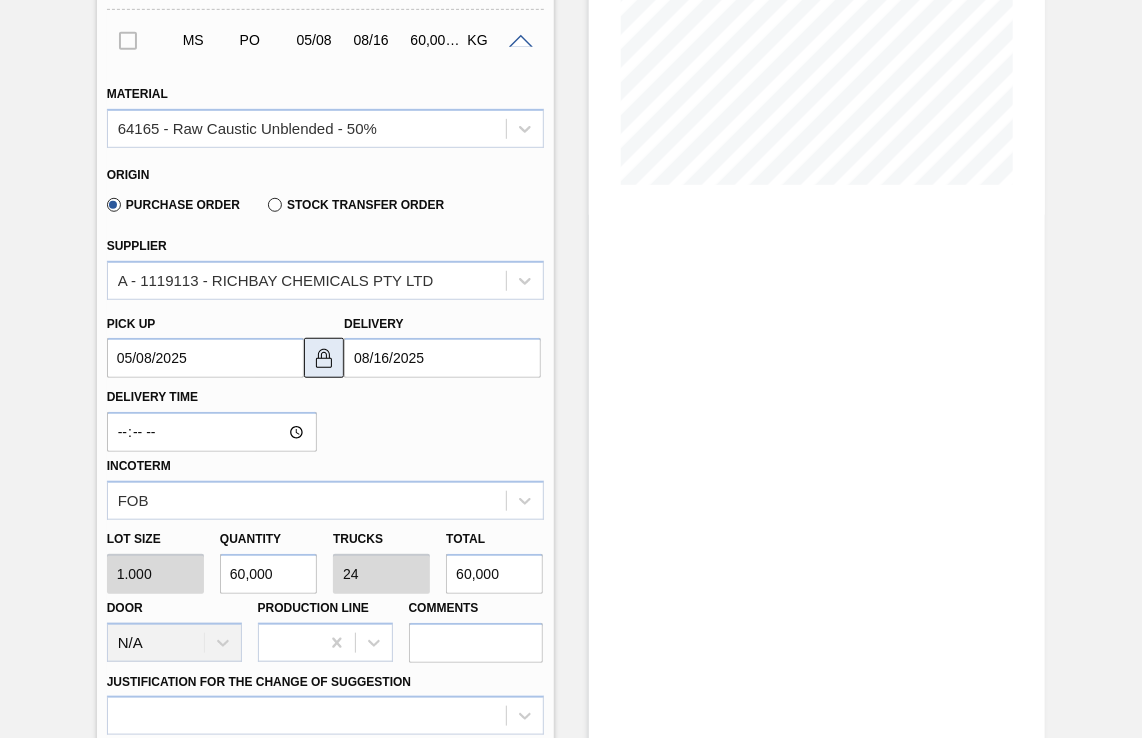 click at bounding box center (324, 358) 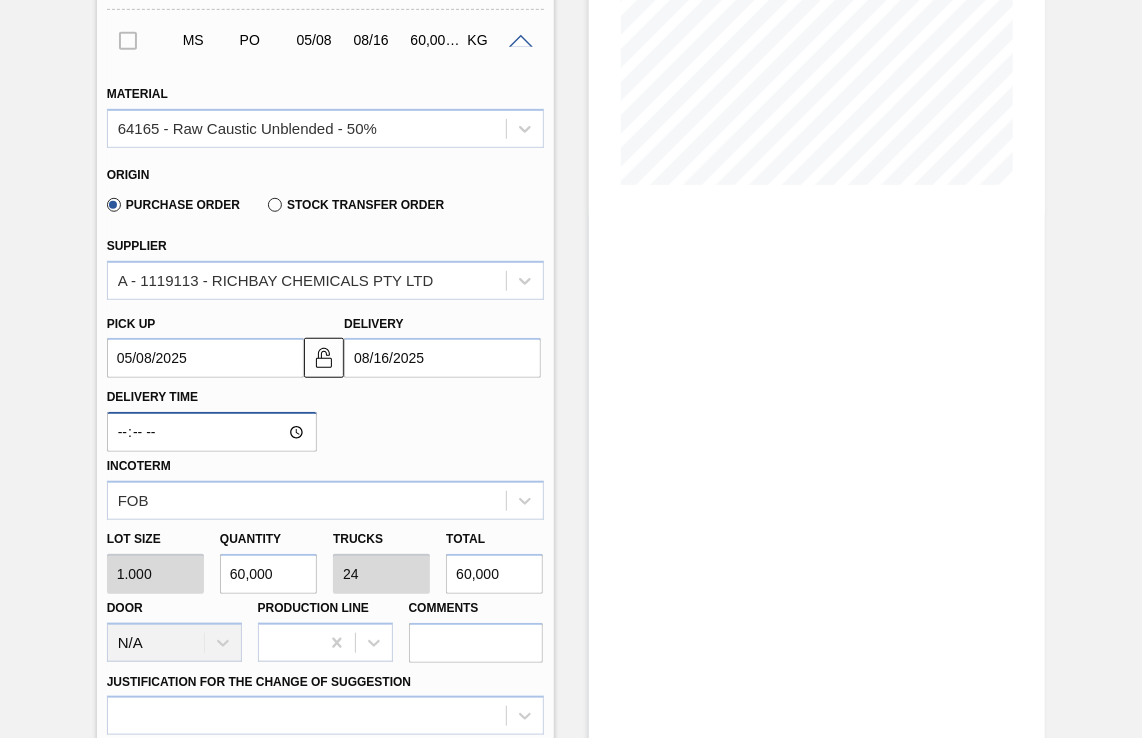 click on "Delivery Time" at bounding box center [212, 432] 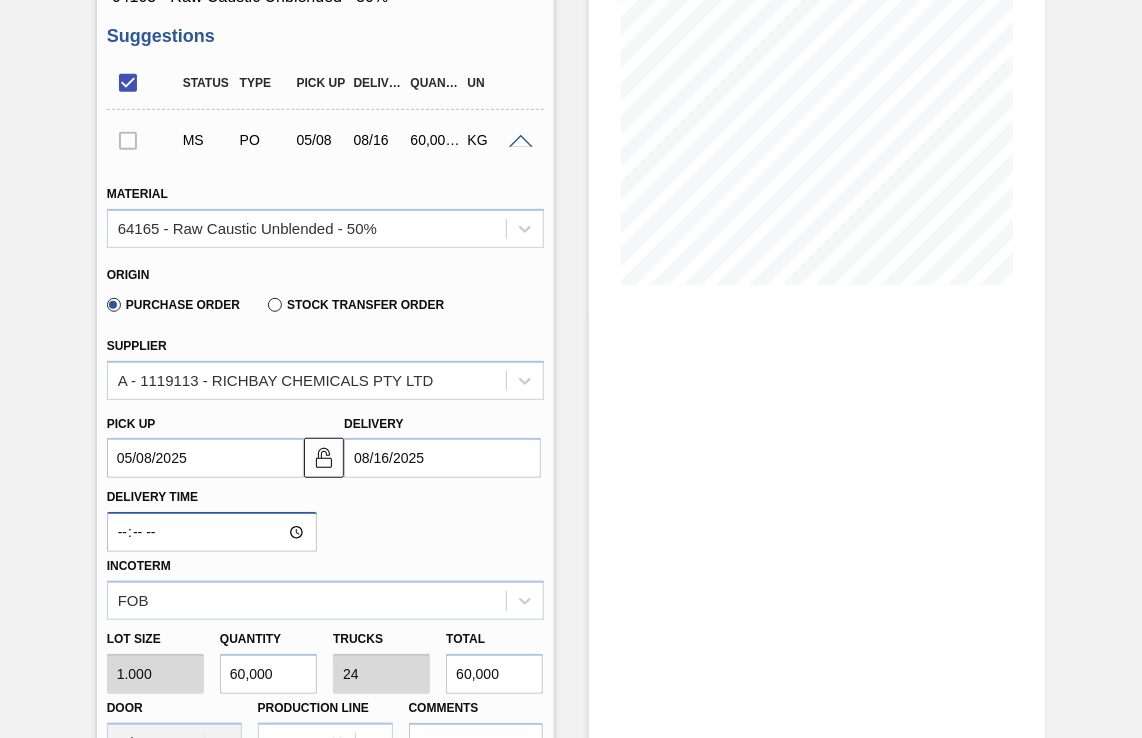 scroll, scrollTop: 0, scrollLeft: 0, axis: both 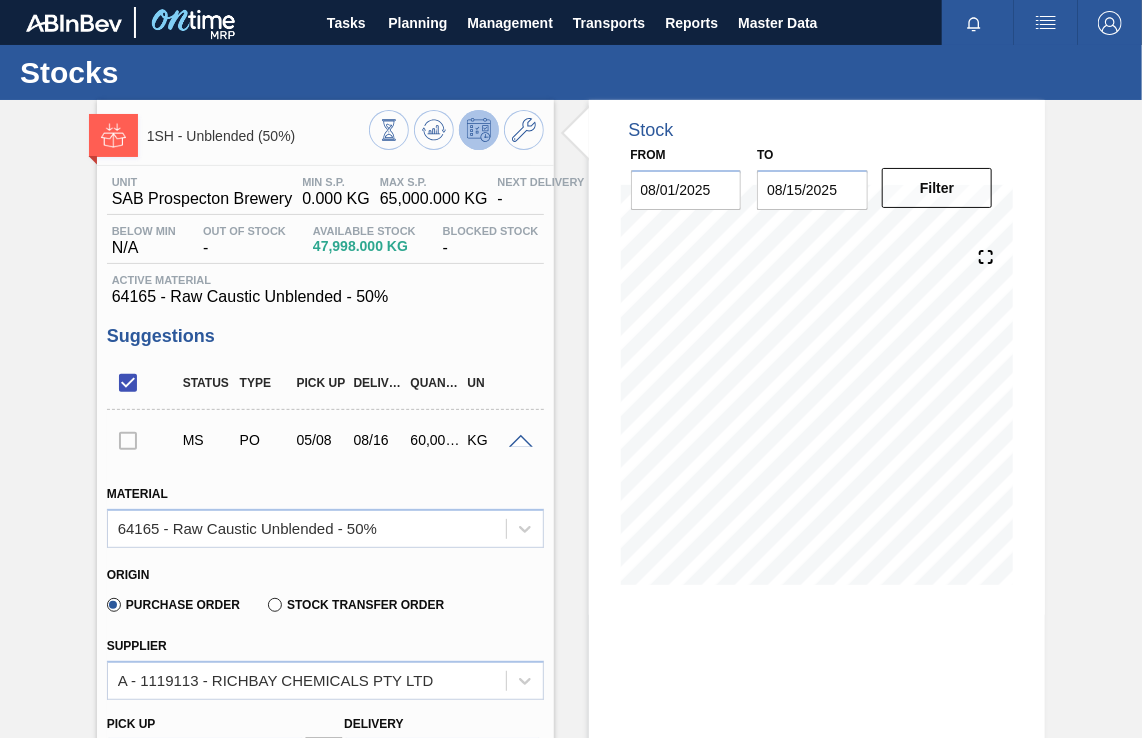 click at bounding box center (128, 440) 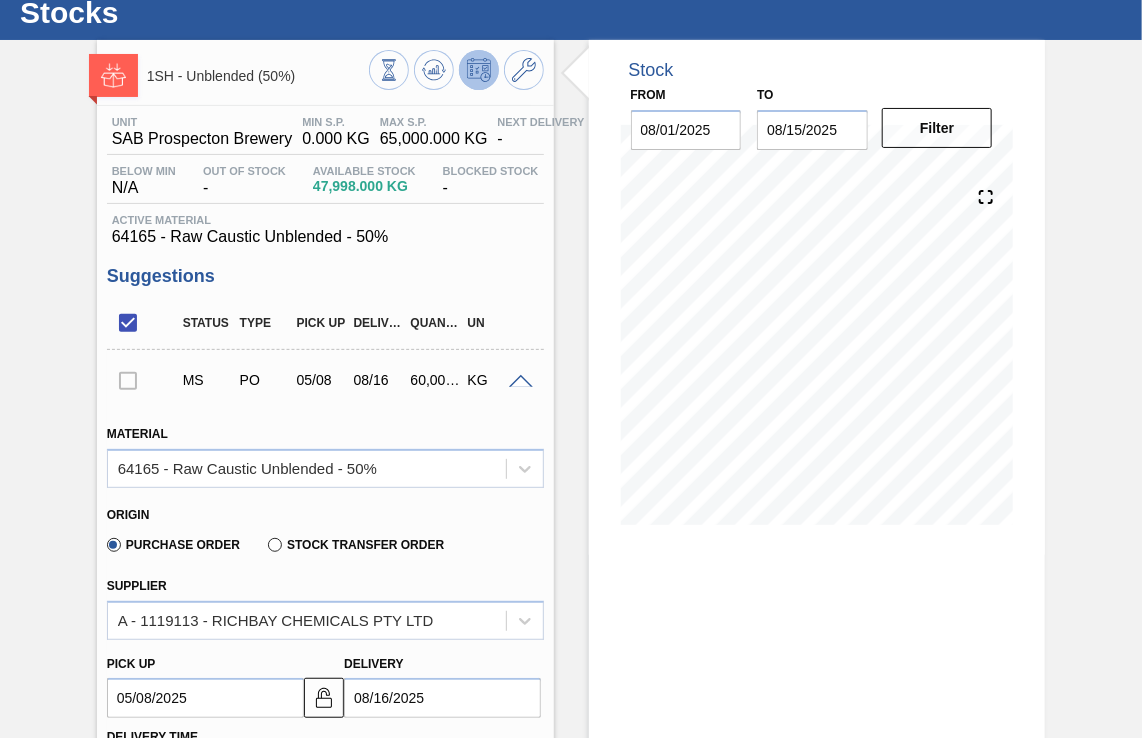 scroll, scrollTop: 59, scrollLeft: 0, axis: vertical 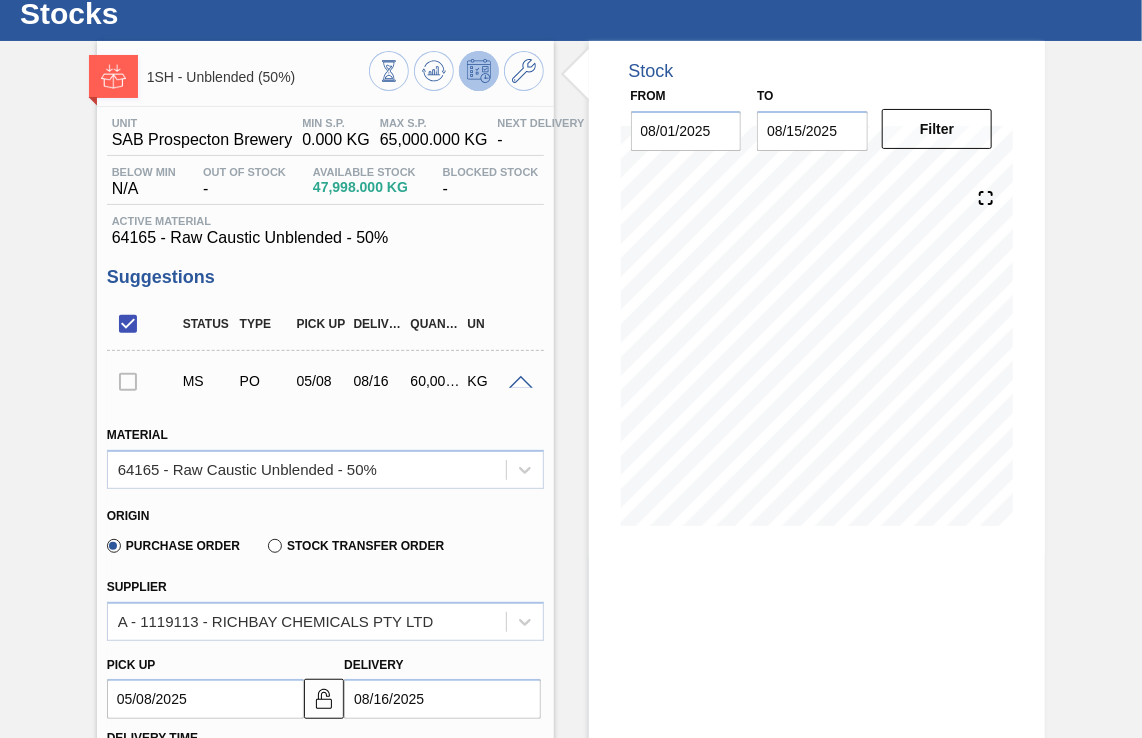 click at bounding box center (128, 381) 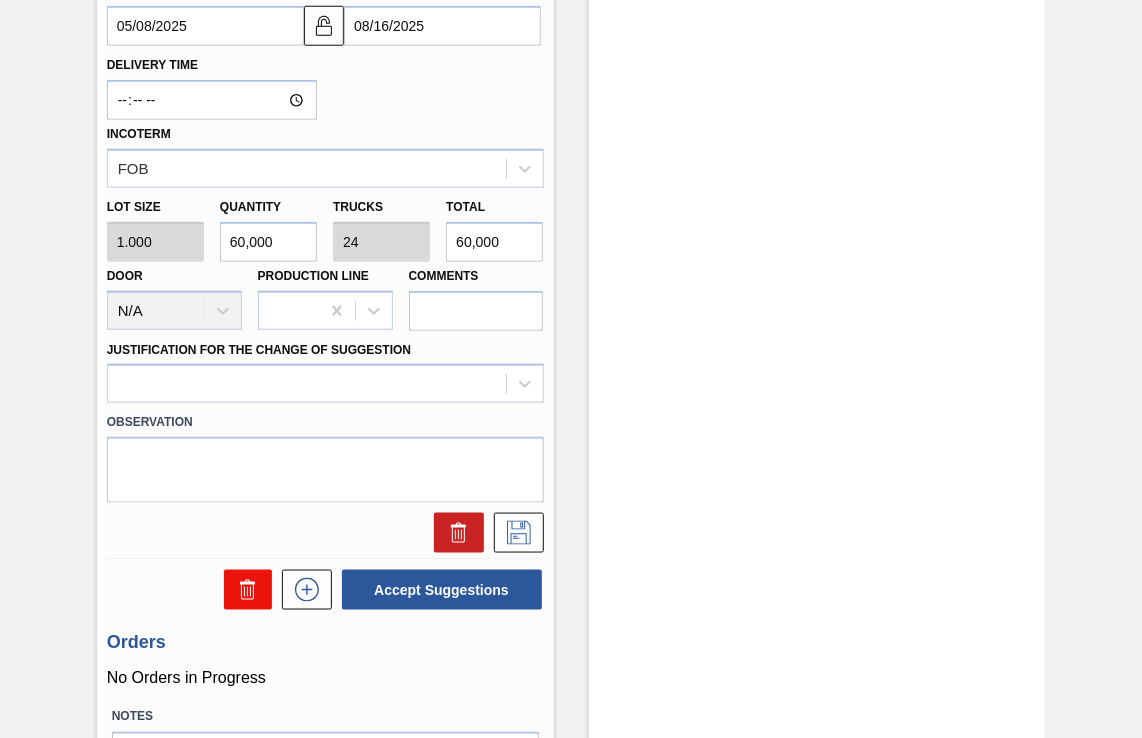 scroll, scrollTop: 859, scrollLeft: 0, axis: vertical 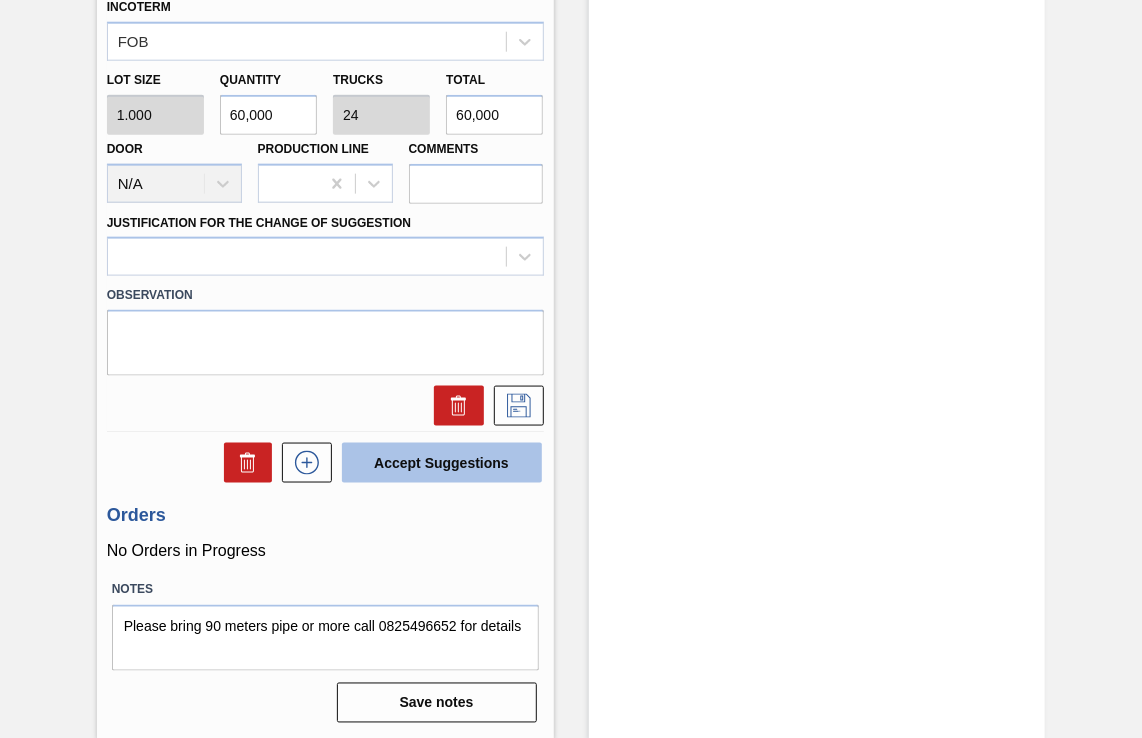 click on "Accept Suggestions" at bounding box center [442, 463] 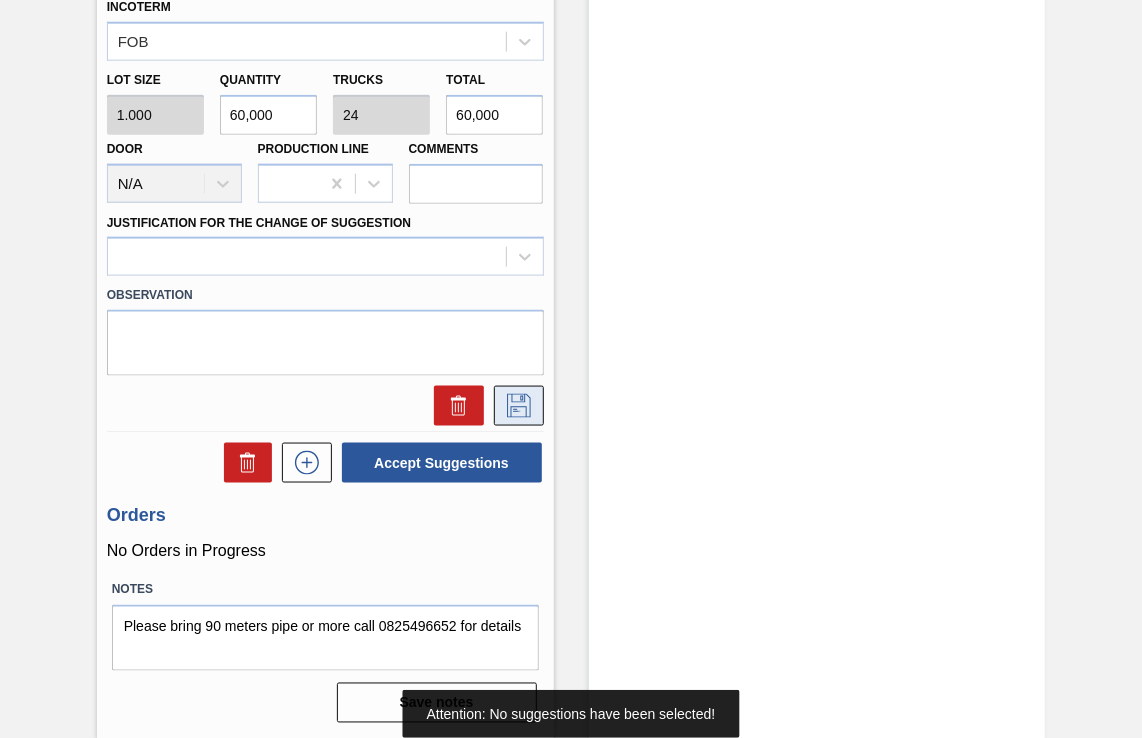 click 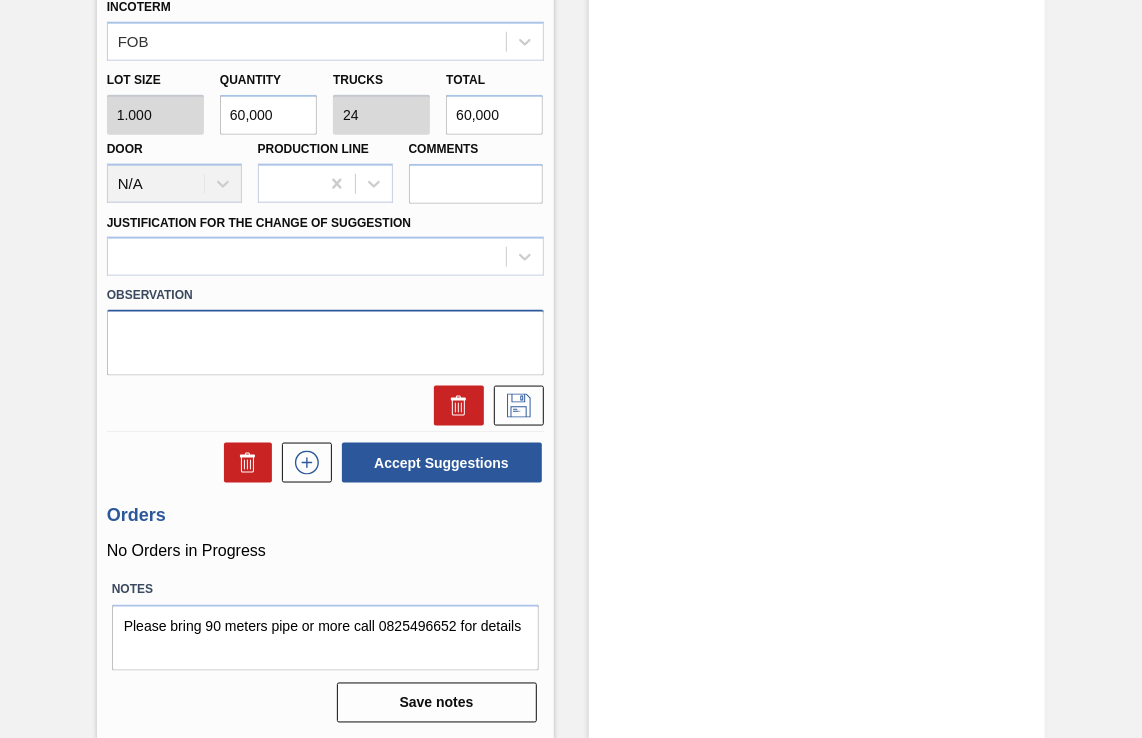 click at bounding box center [325, 343] 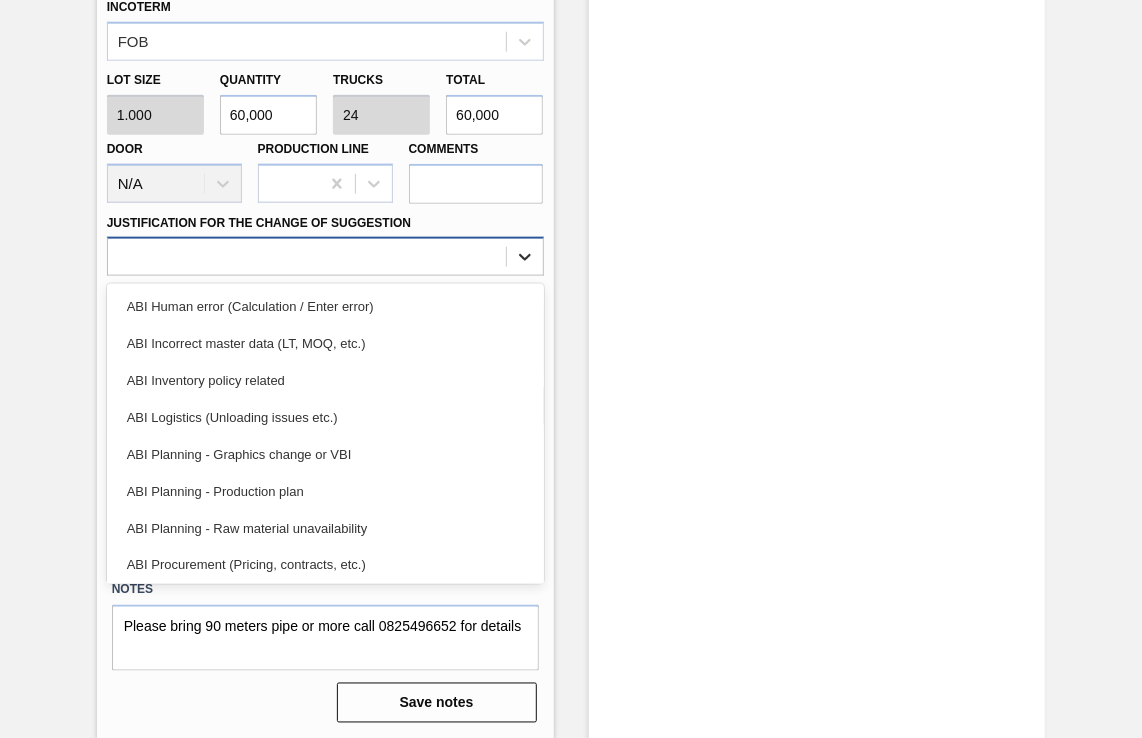 click 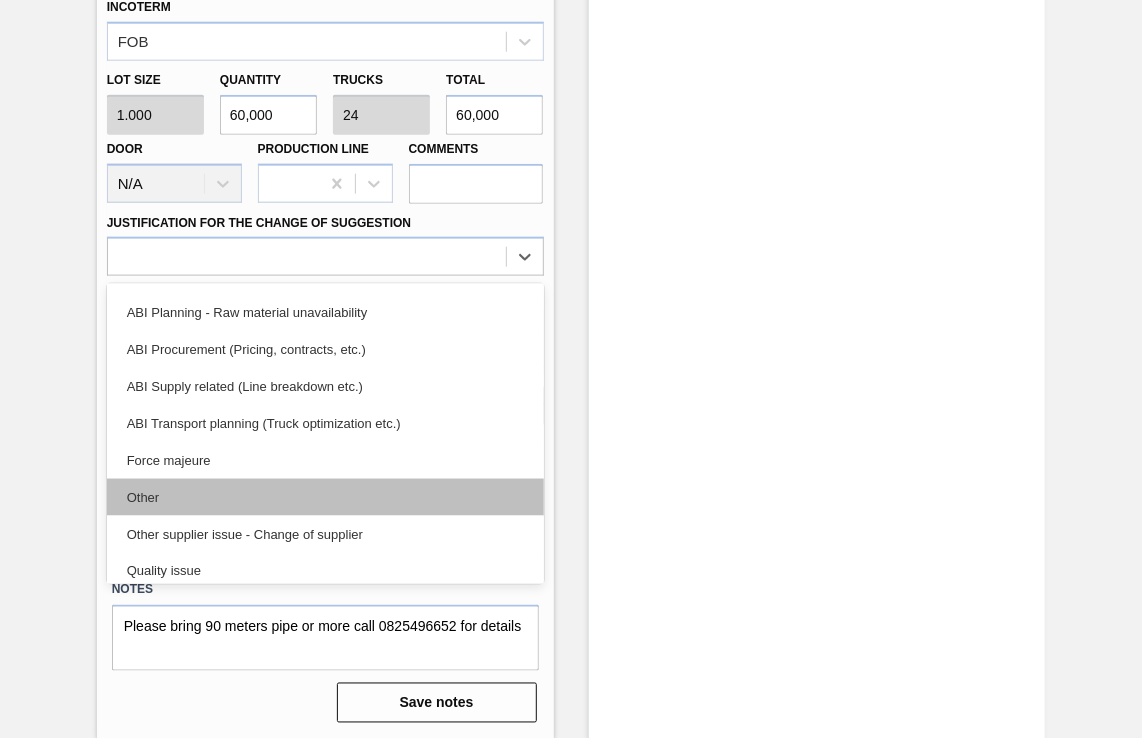 scroll, scrollTop: 100, scrollLeft: 0, axis: vertical 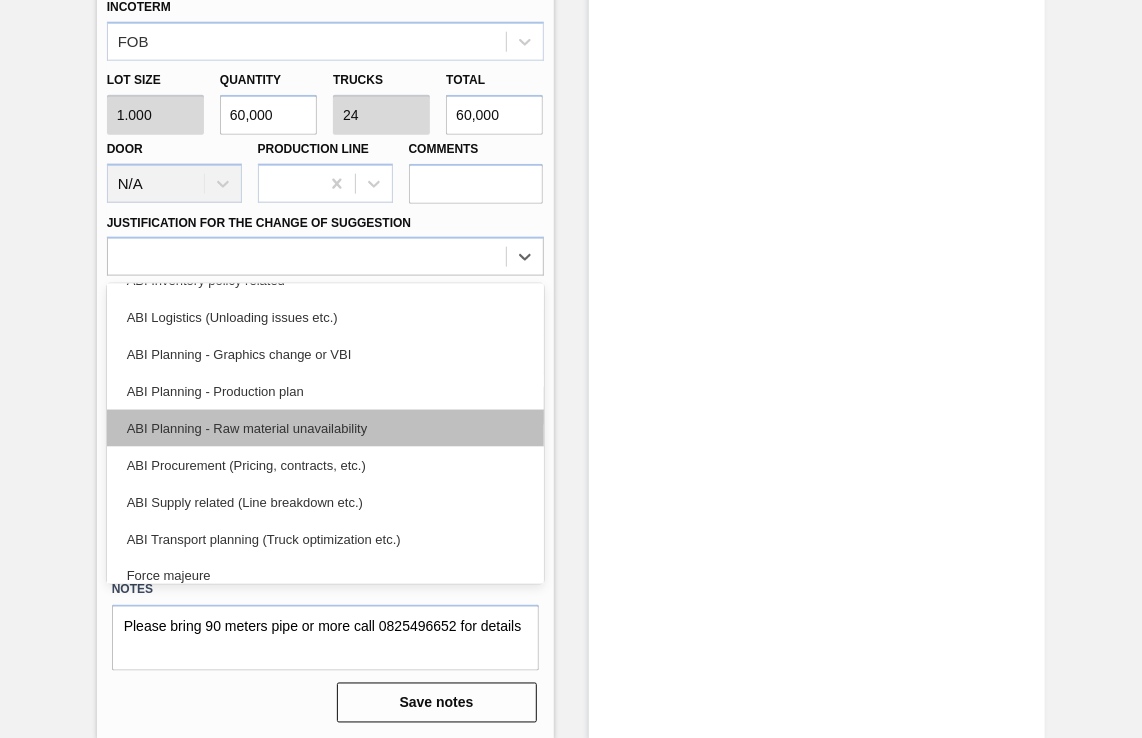 click on "ABI Planning - Raw material unavailability" at bounding box center (325, 428) 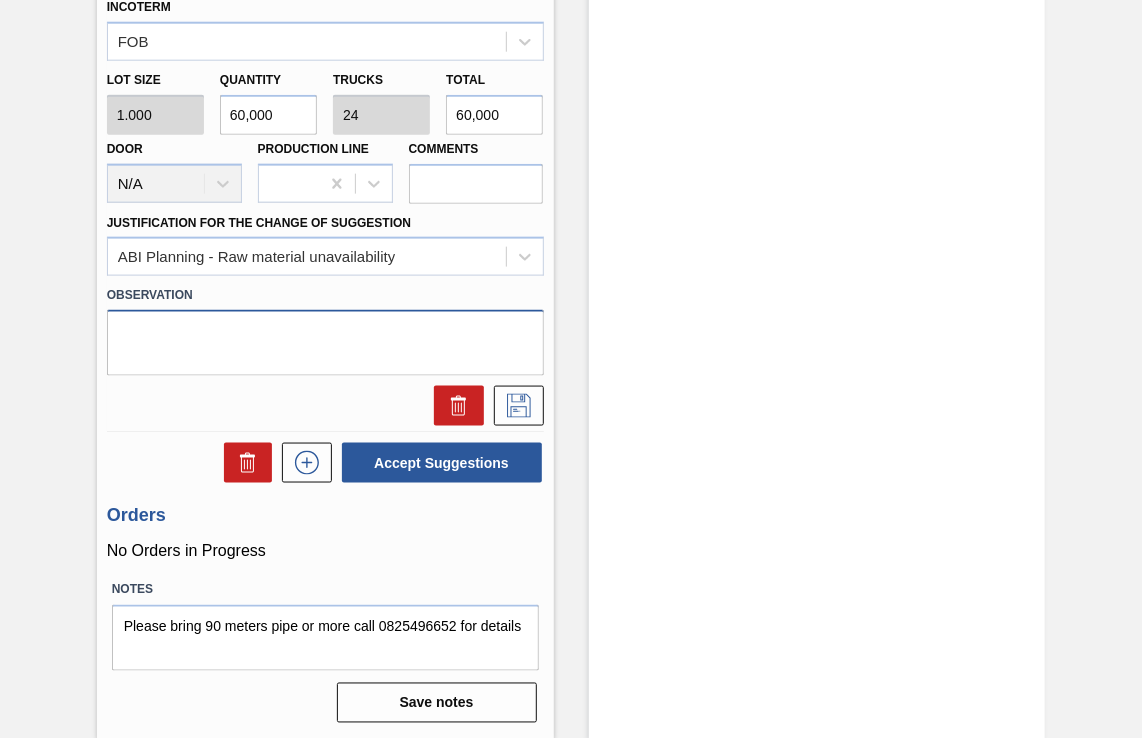 click at bounding box center [325, 343] 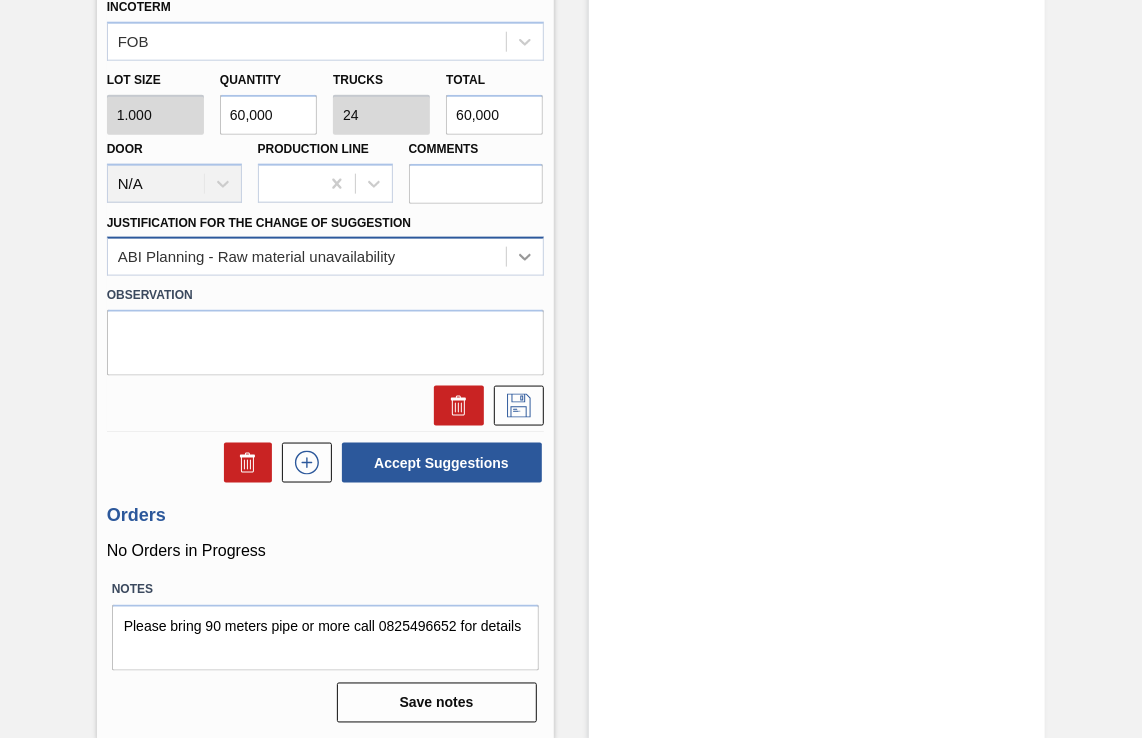 click at bounding box center (525, 257) 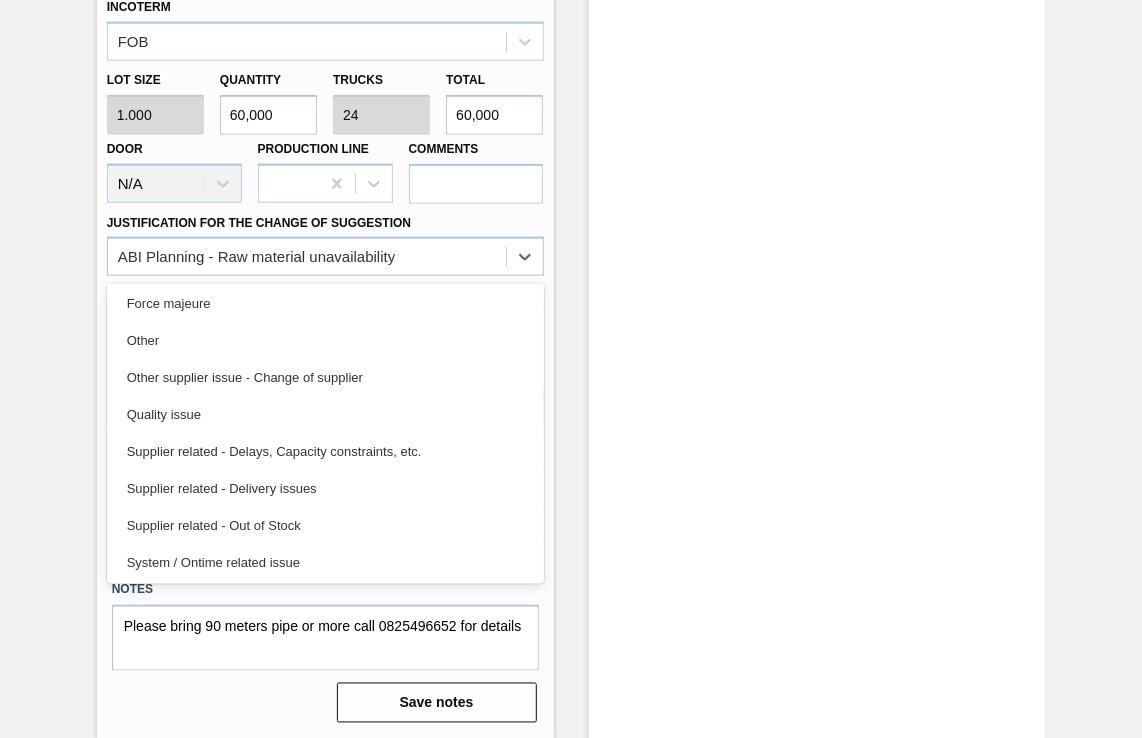 scroll, scrollTop: 374, scrollLeft: 0, axis: vertical 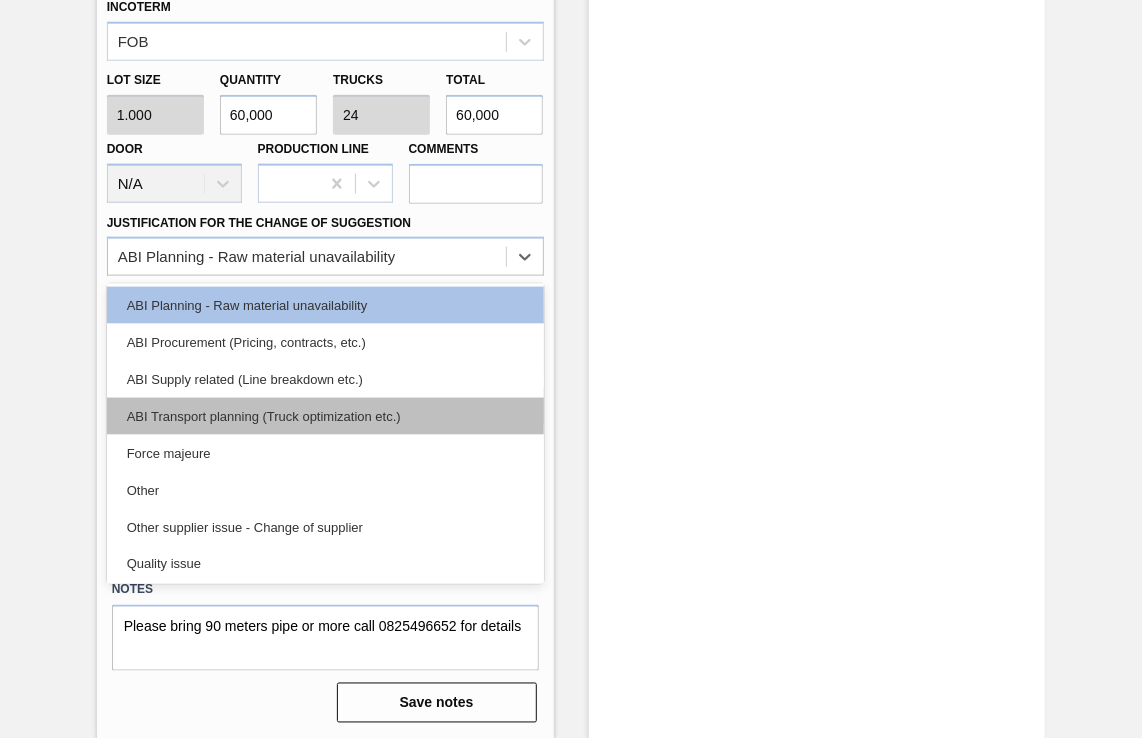 click on "ABI Transport planning (Truck optimization etc.)" at bounding box center [325, 416] 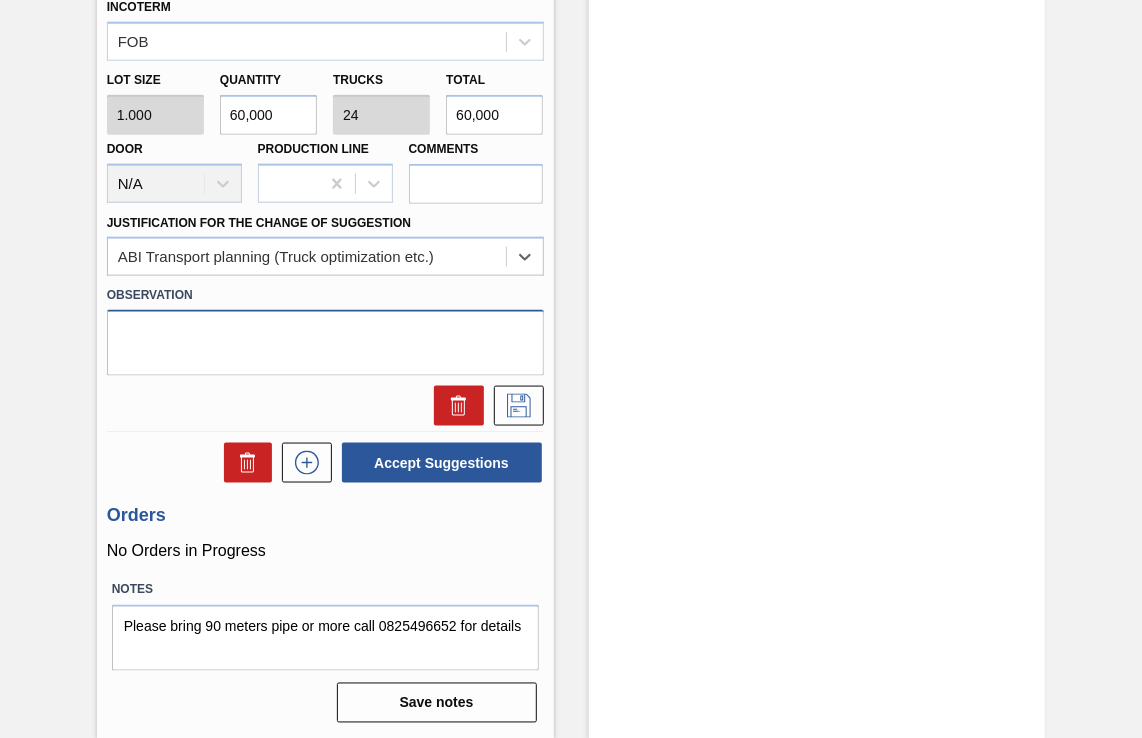 click at bounding box center [325, 343] 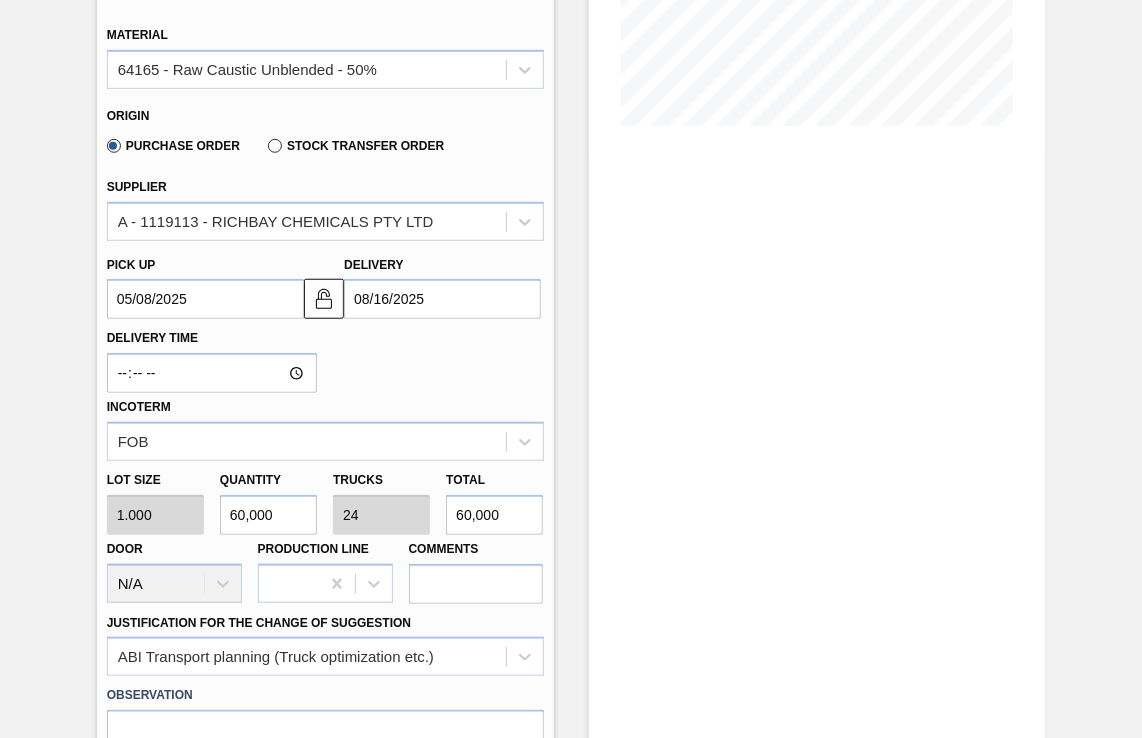 scroll, scrollTop: 59, scrollLeft: 0, axis: vertical 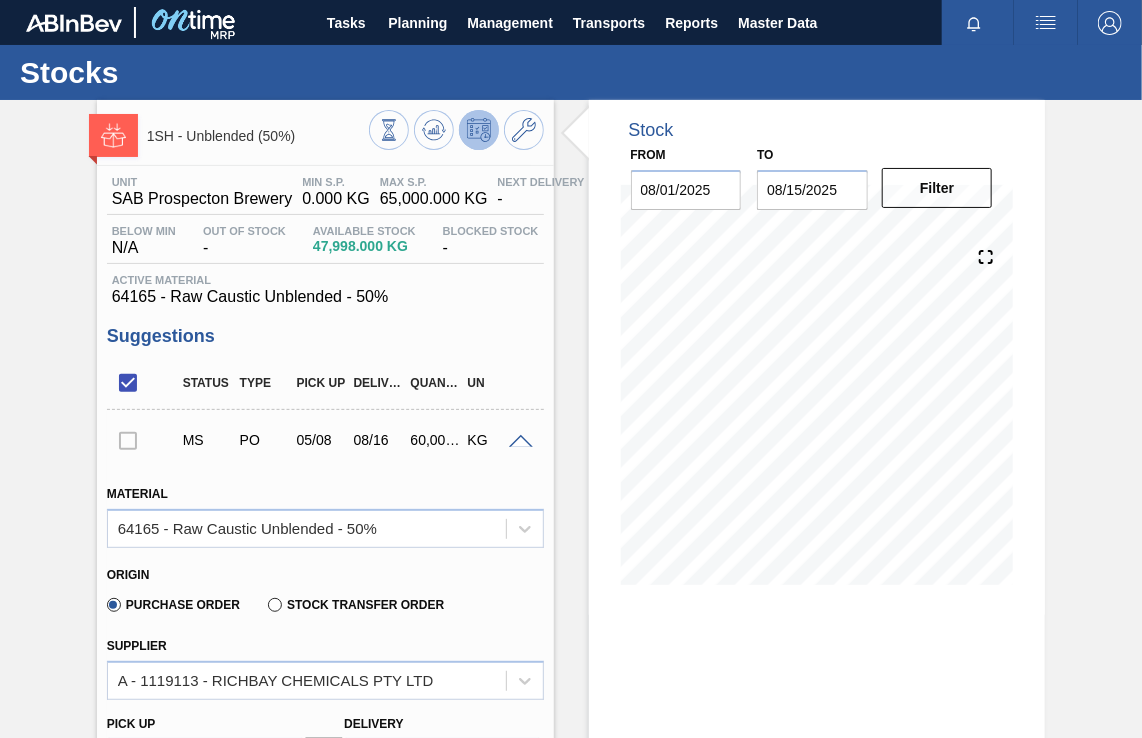 drag, startPoint x: 60, startPoint y: 451, endPoint x: 89, endPoint y: 447, distance: 29.274563 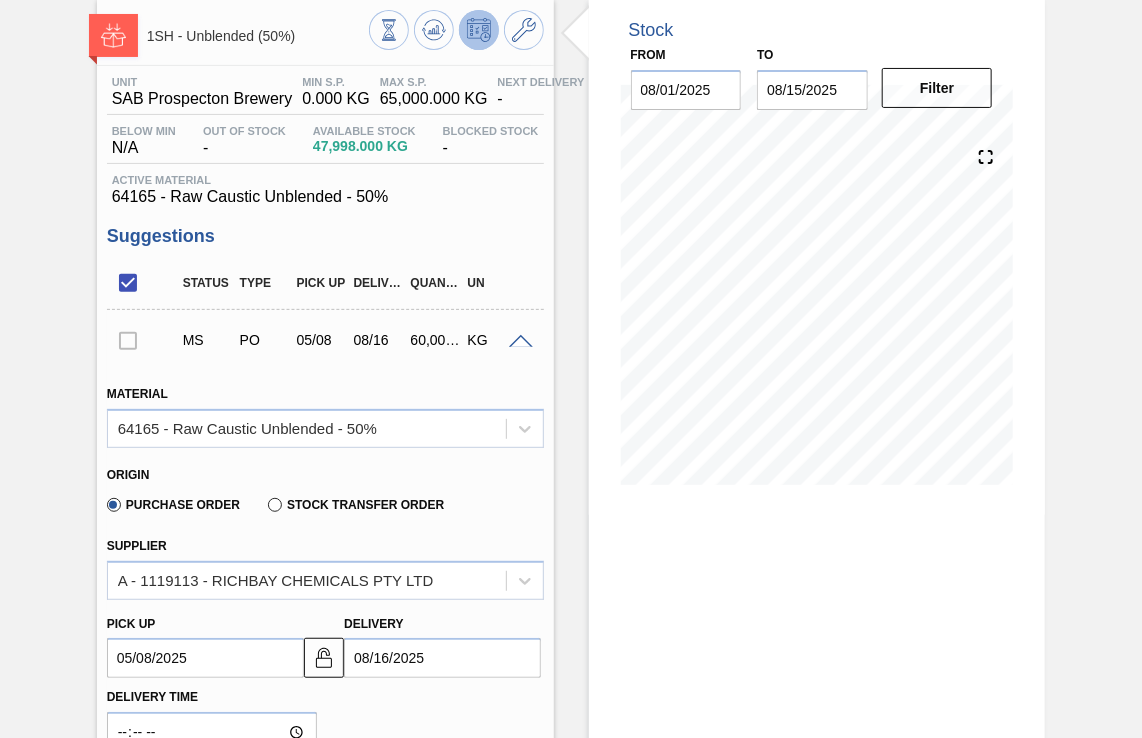 scroll, scrollTop: 5, scrollLeft: 0, axis: vertical 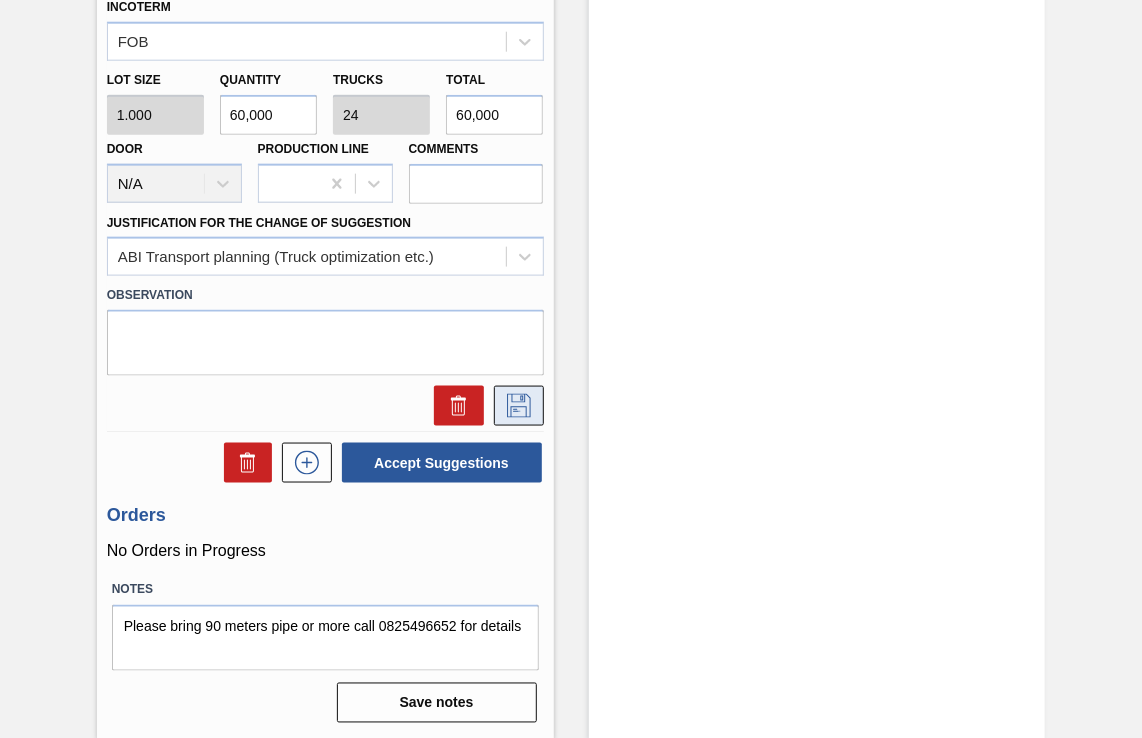 click 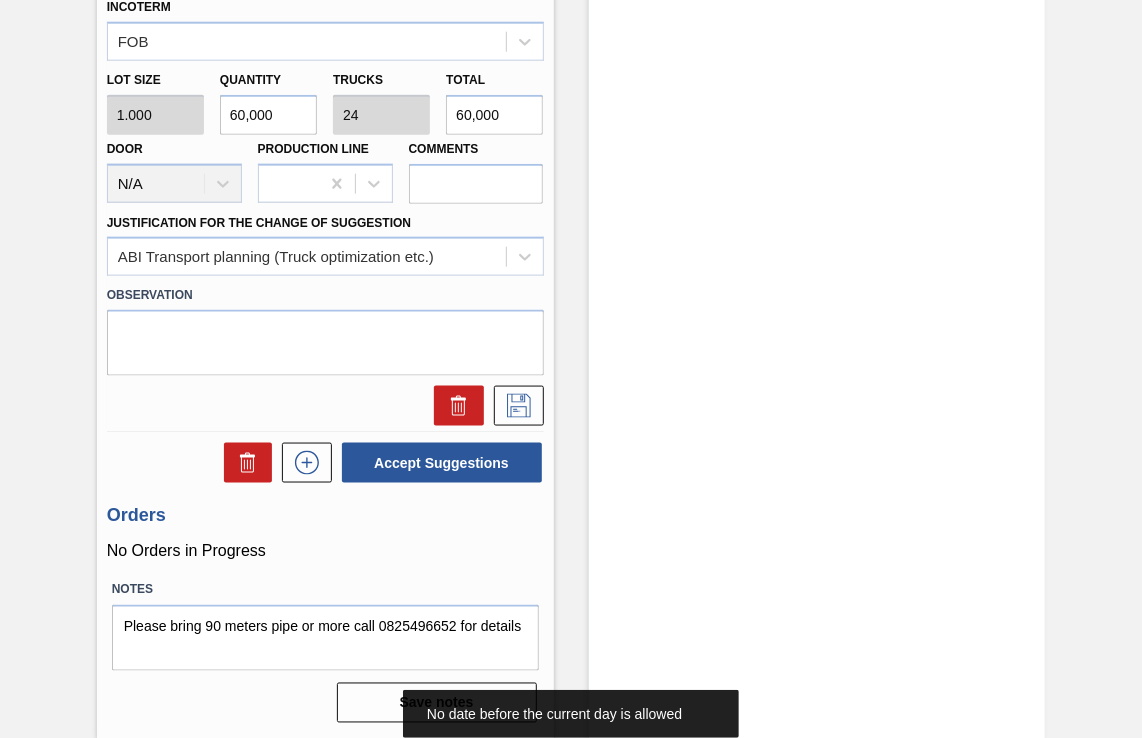 scroll, scrollTop: 459, scrollLeft: 0, axis: vertical 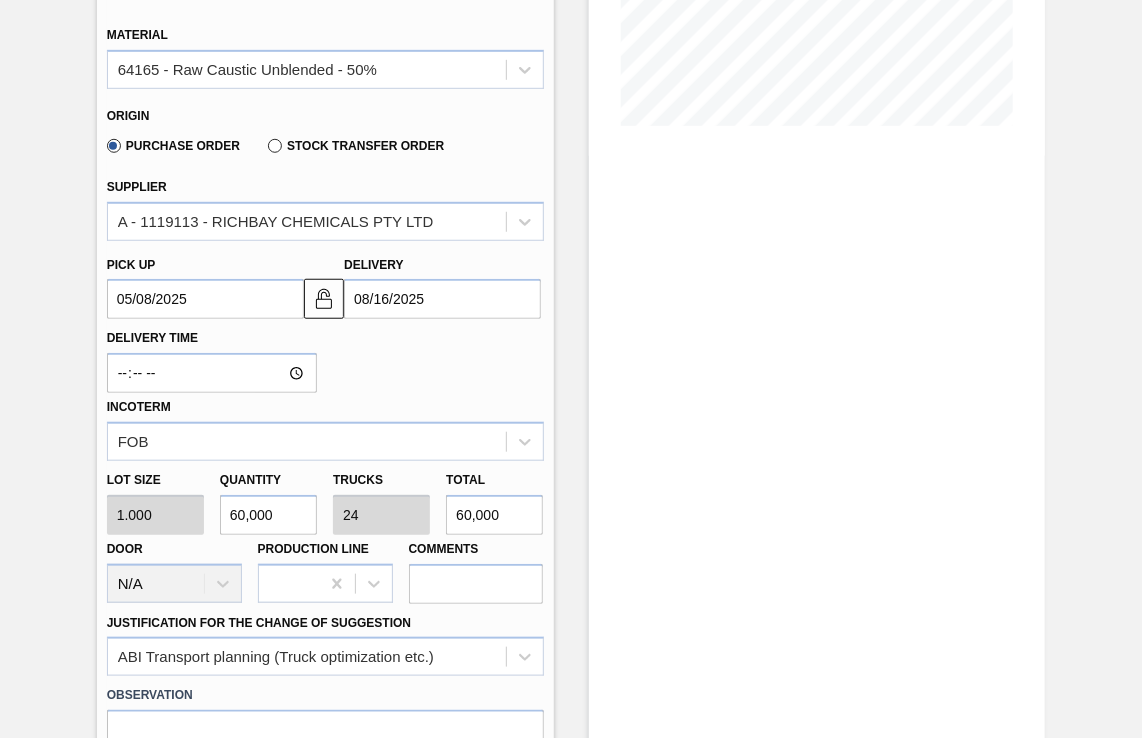 click on "05/08/2025" at bounding box center [205, 299] 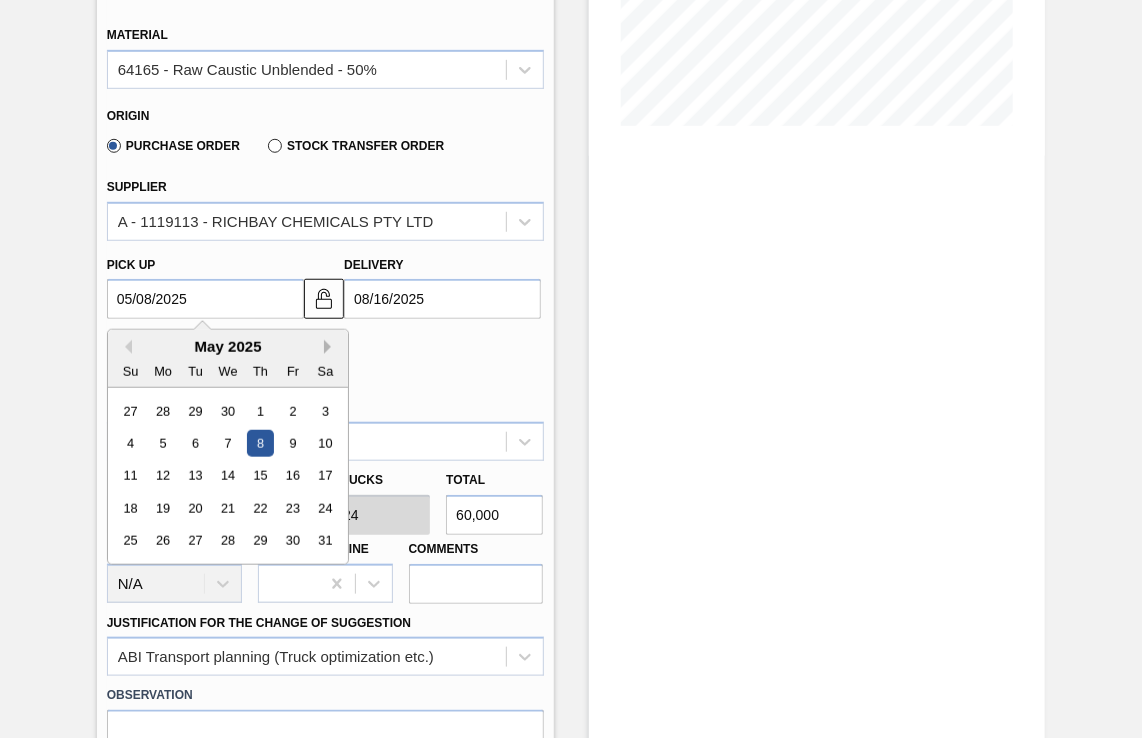 click on "Next Month" at bounding box center (331, 347) 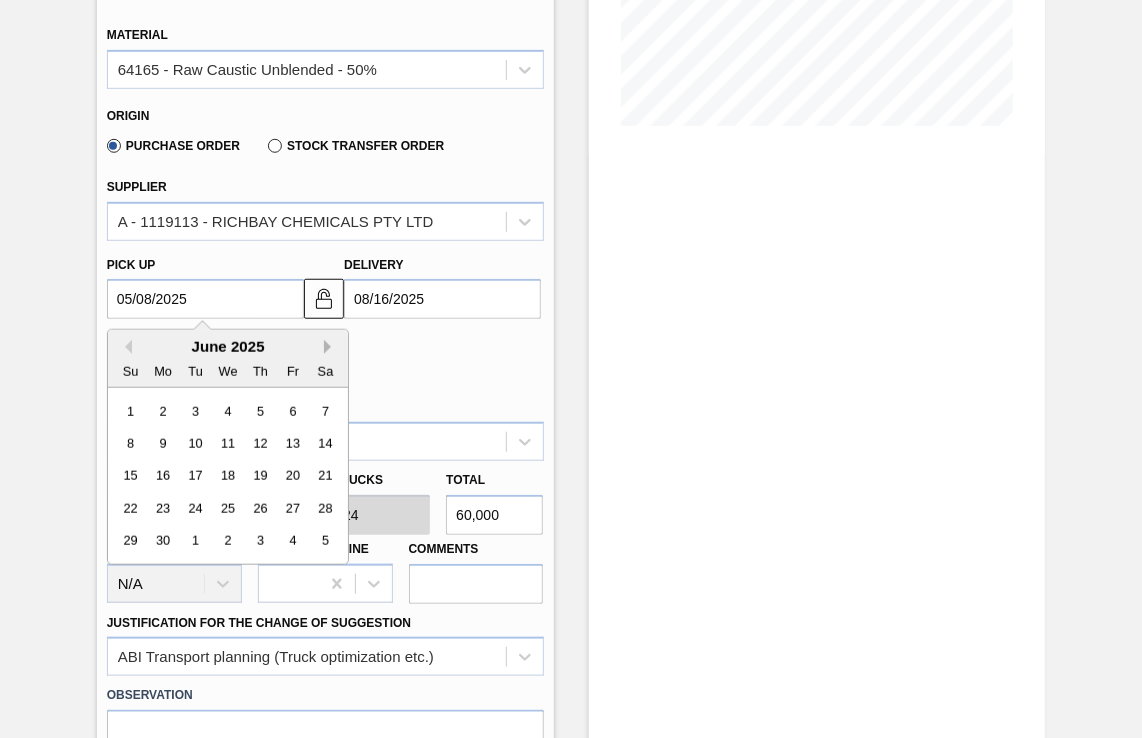 click on "Next Month" at bounding box center [331, 347] 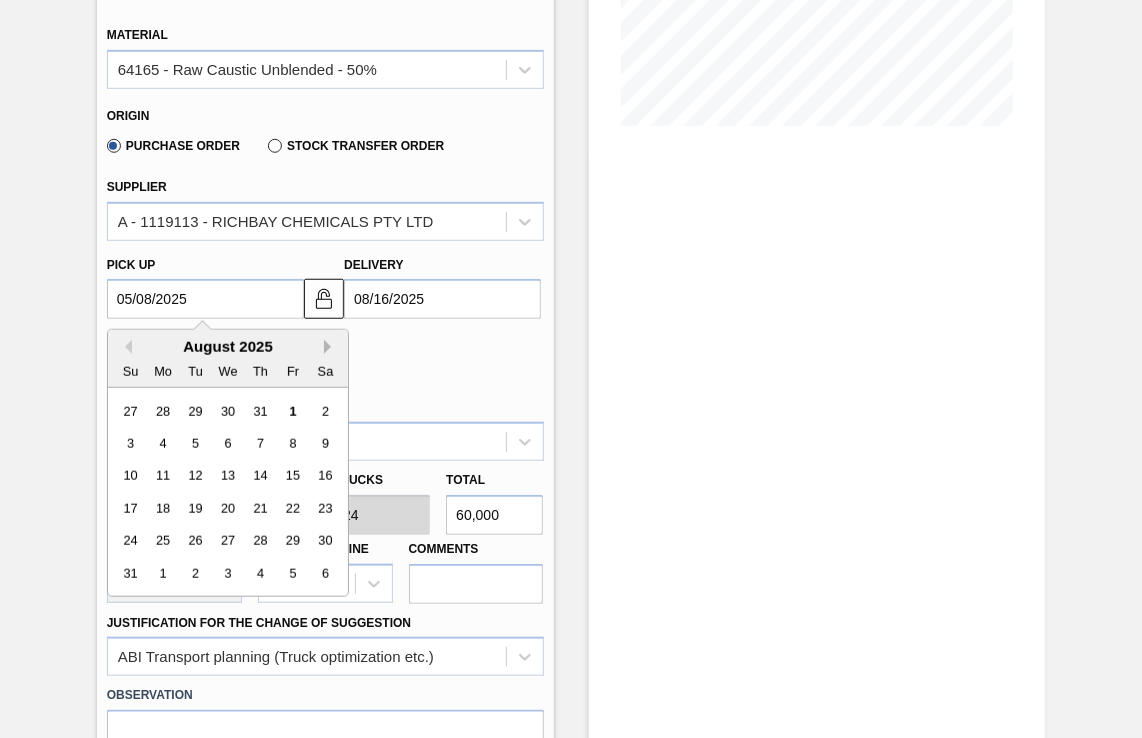 click on "Next Month" at bounding box center [331, 347] 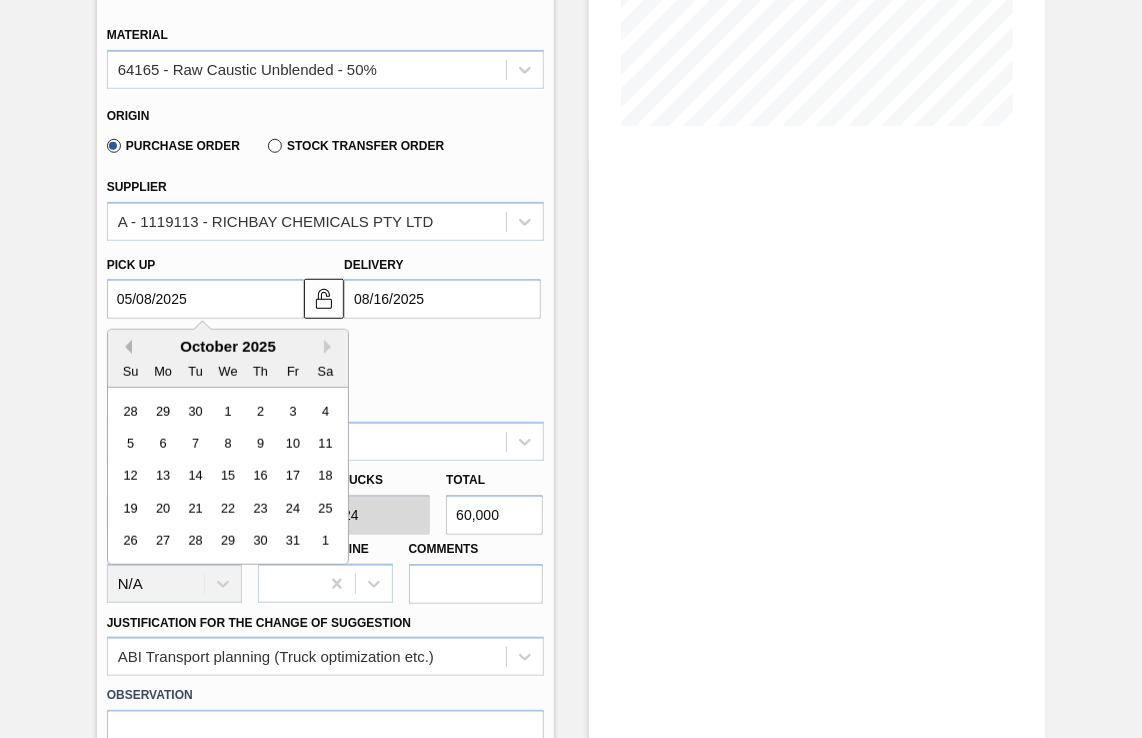 click on "Previous Month" at bounding box center [125, 347] 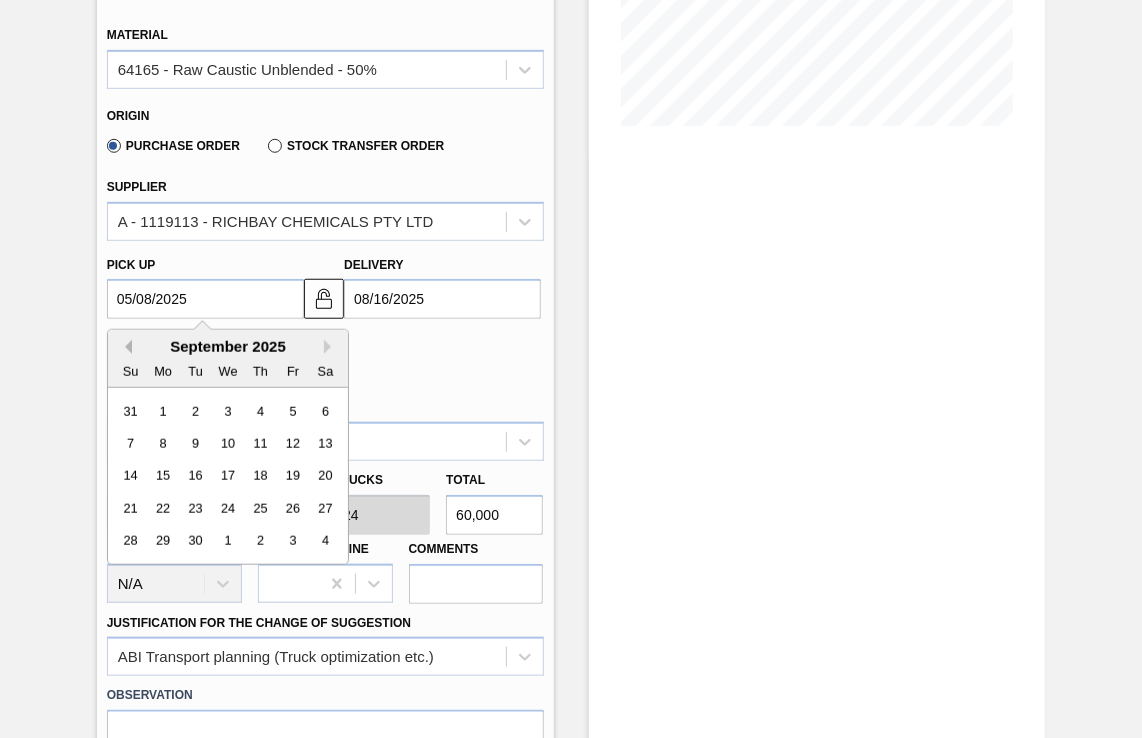 click on "Previous Month" at bounding box center [125, 347] 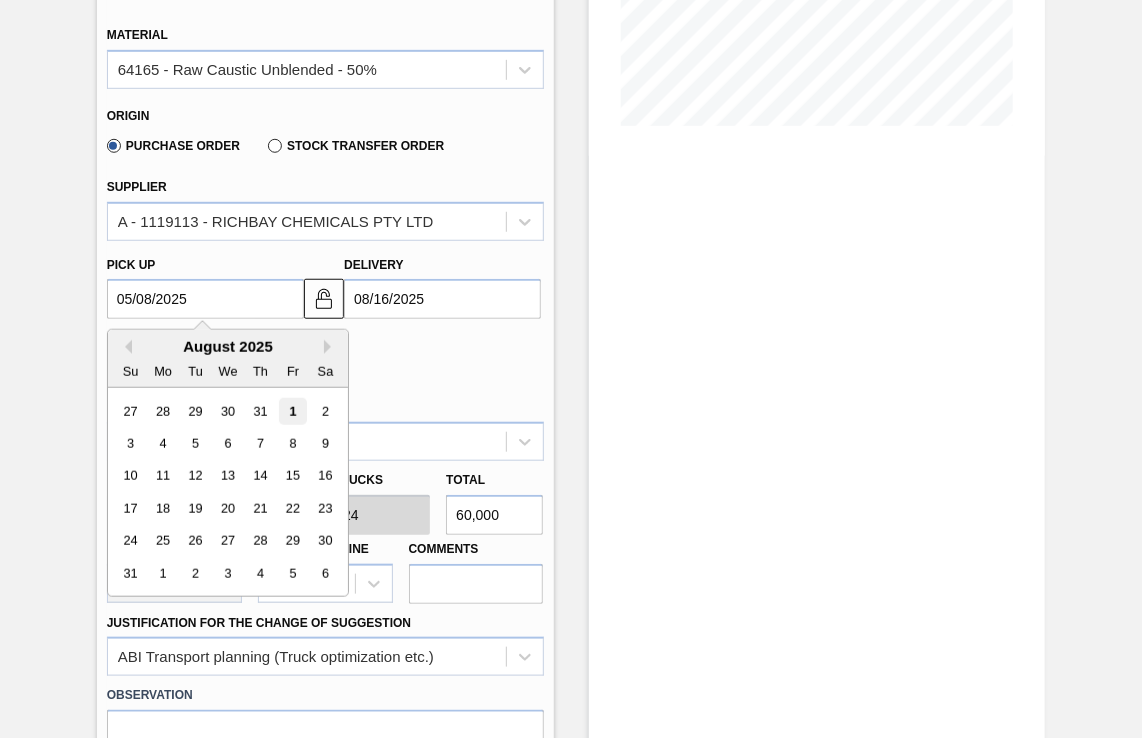click on "1" at bounding box center (292, 411) 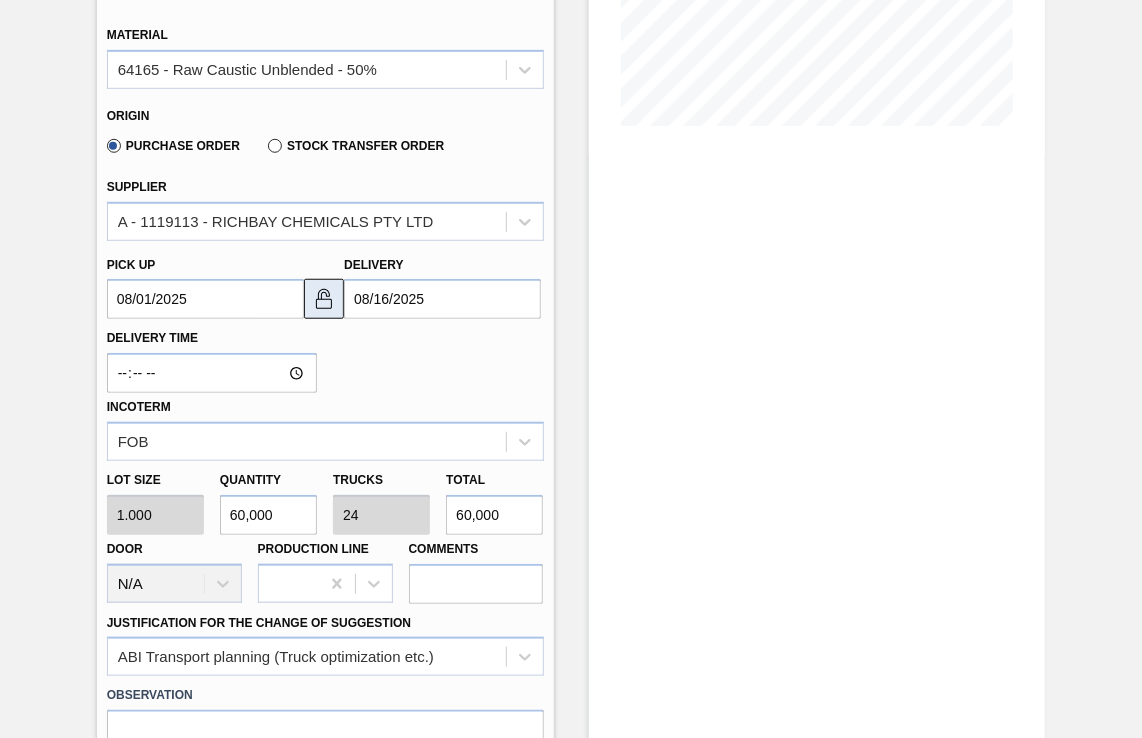click at bounding box center [324, 299] 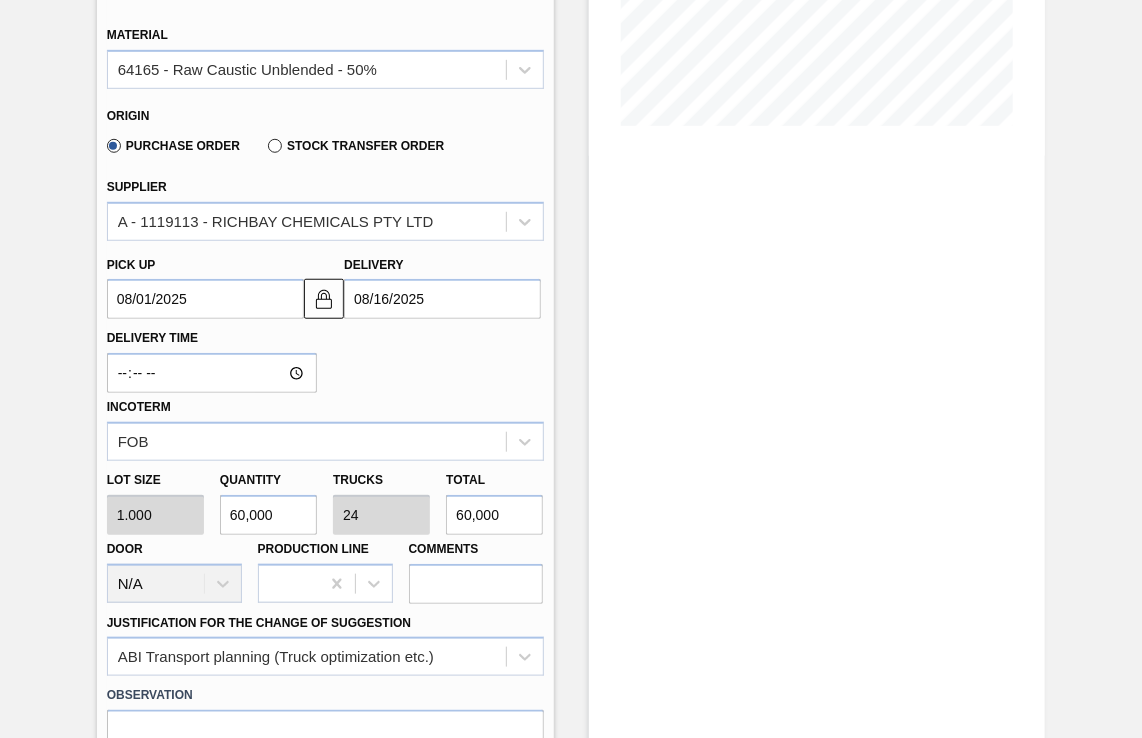 click on "08/01/2025" at bounding box center [205, 299] 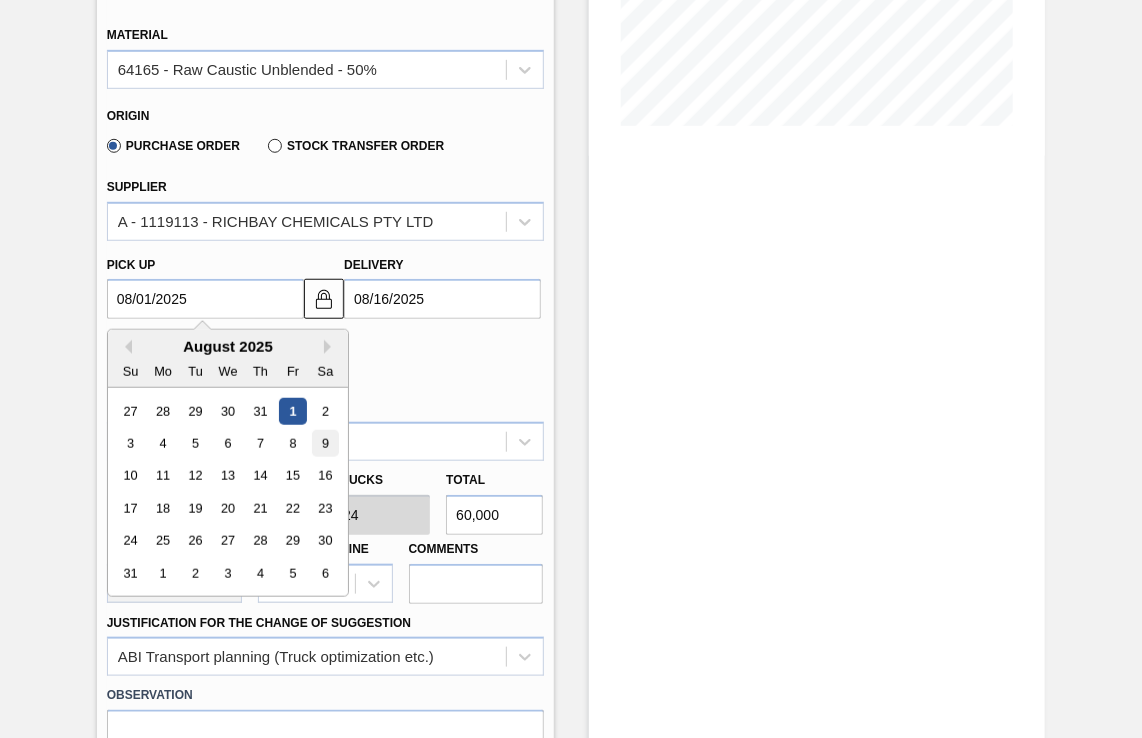 click on "9" at bounding box center (325, 443) 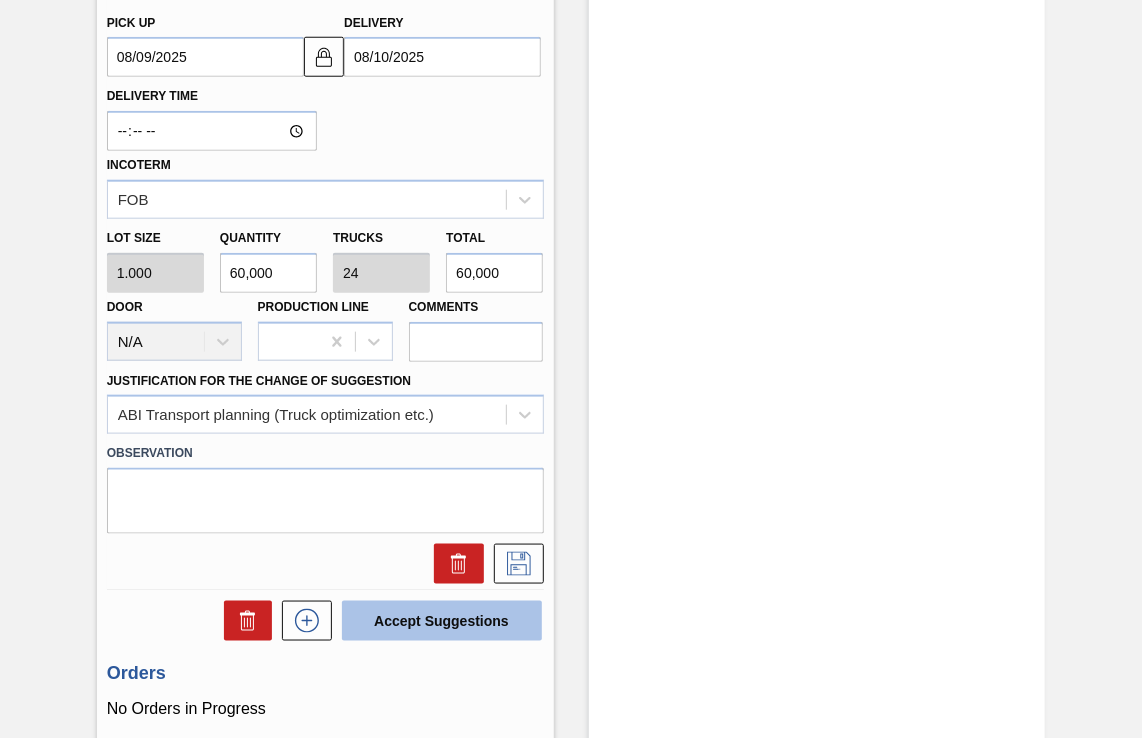 scroll, scrollTop: 859, scrollLeft: 0, axis: vertical 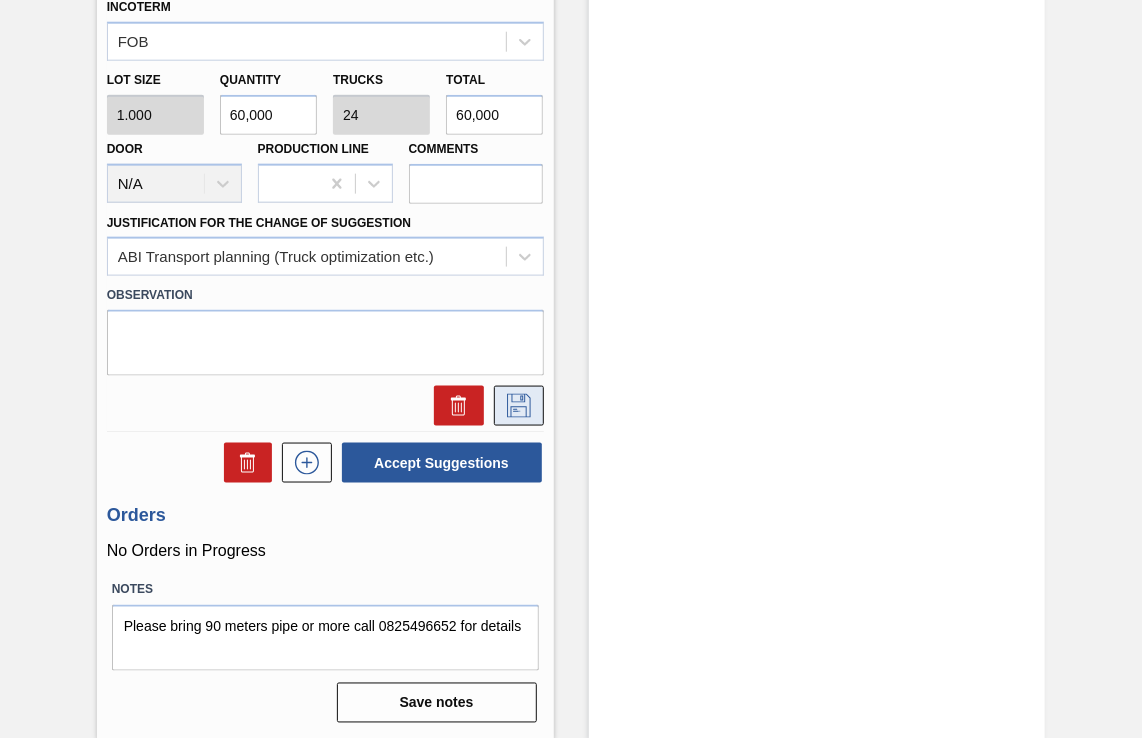 click 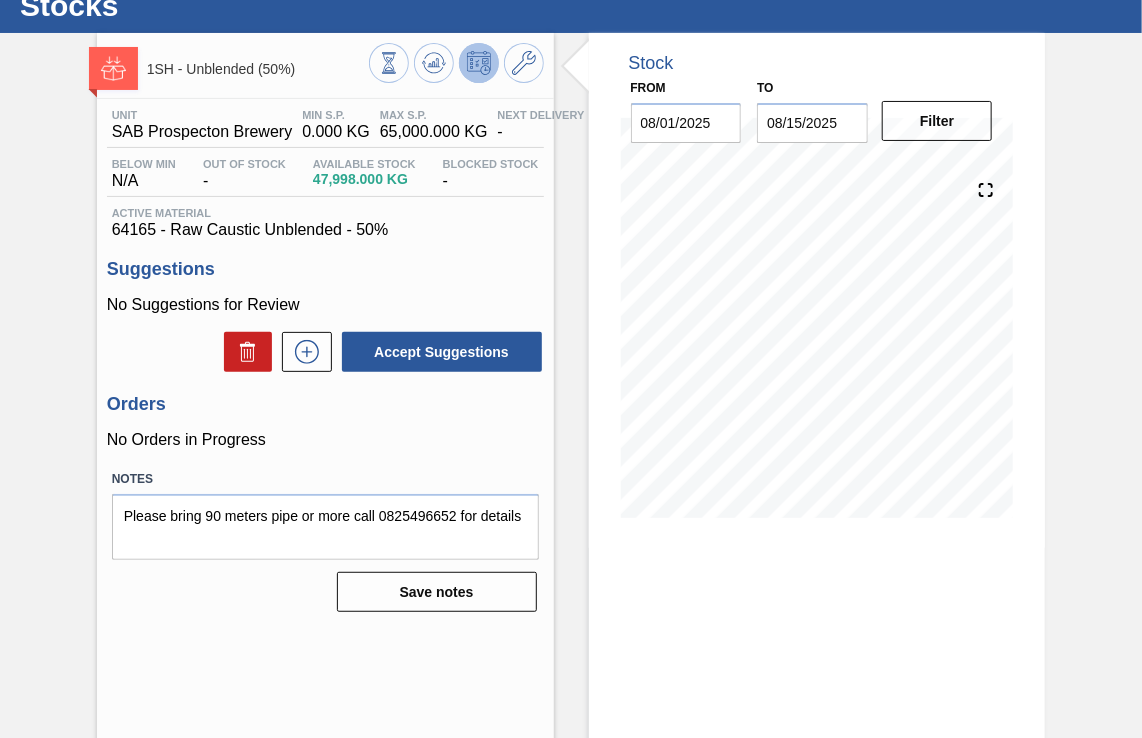 scroll, scrollTop: 0, scrollLeft: 0, axis: both 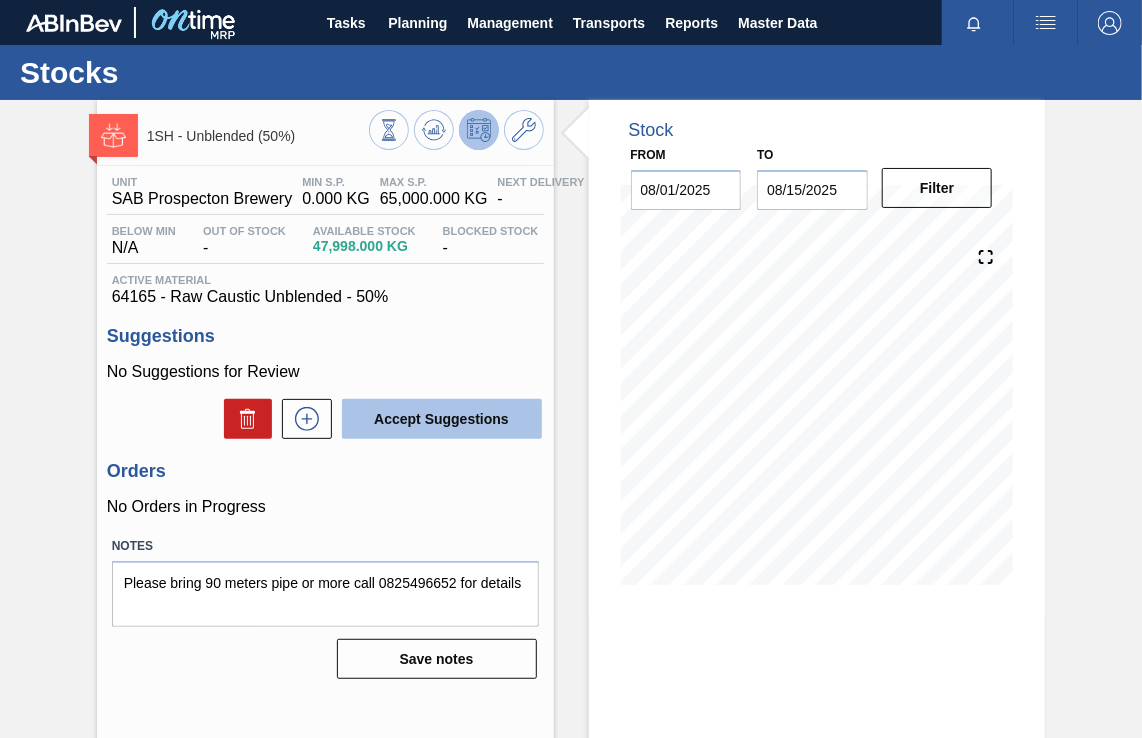 click on "Accept Suggestions" at bounding box center [442, 419] 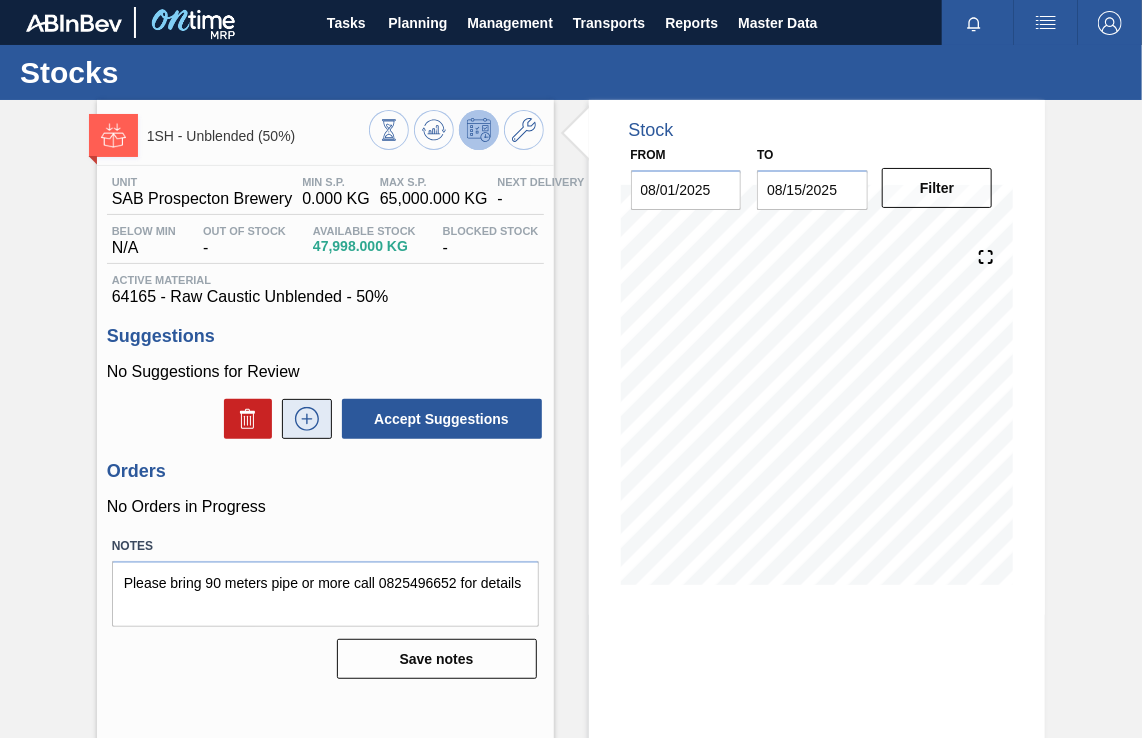 click 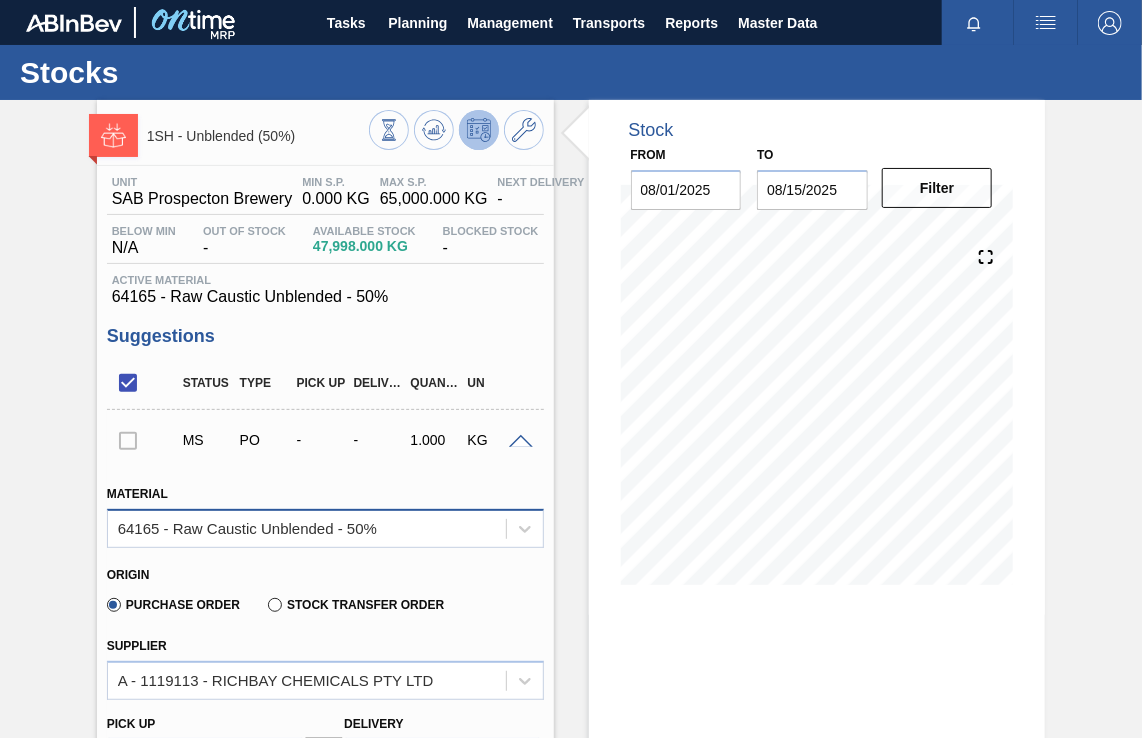 scroll, scrollTop: 400, scrollLeft: 0, axis: vertical 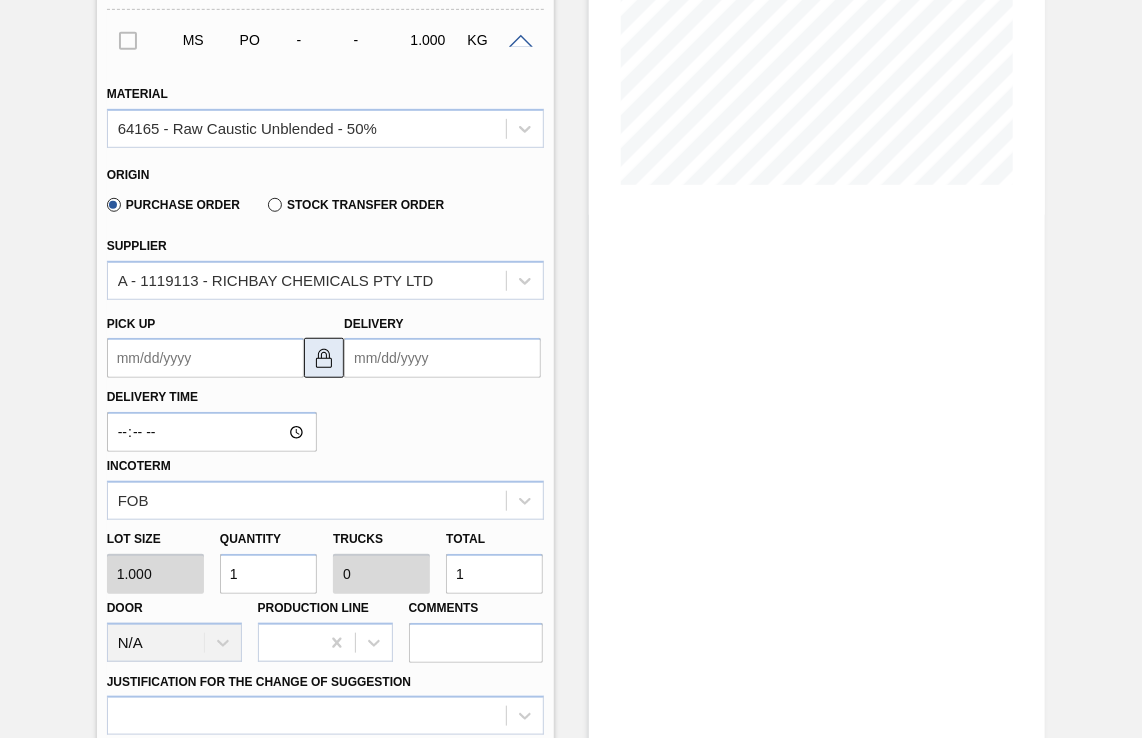 click at bounding box center (324, 358) 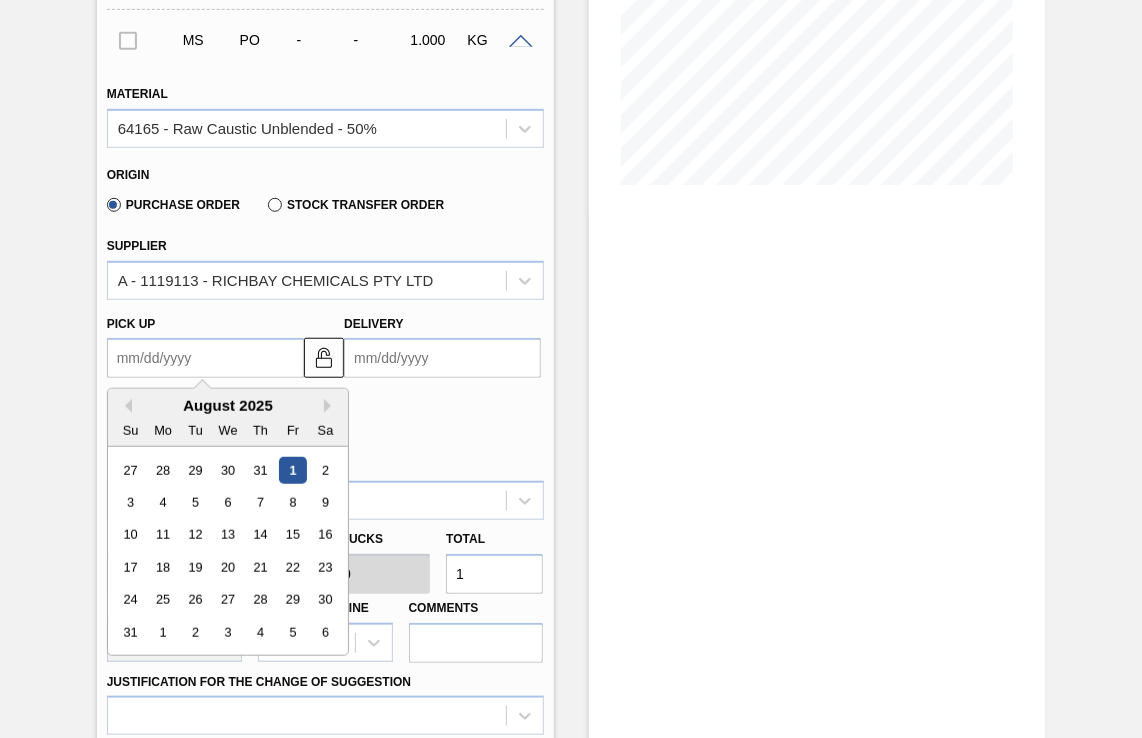 click on "Pick up" at bounding box center (205, 358) 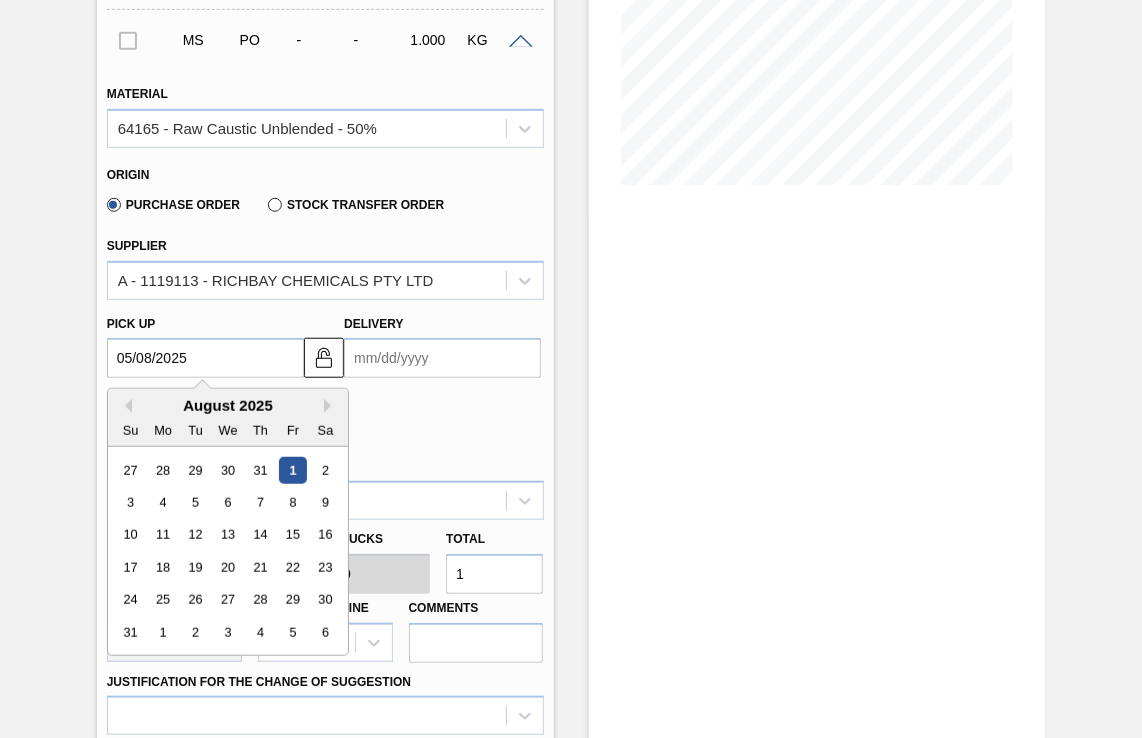 type on "20.08.2025" 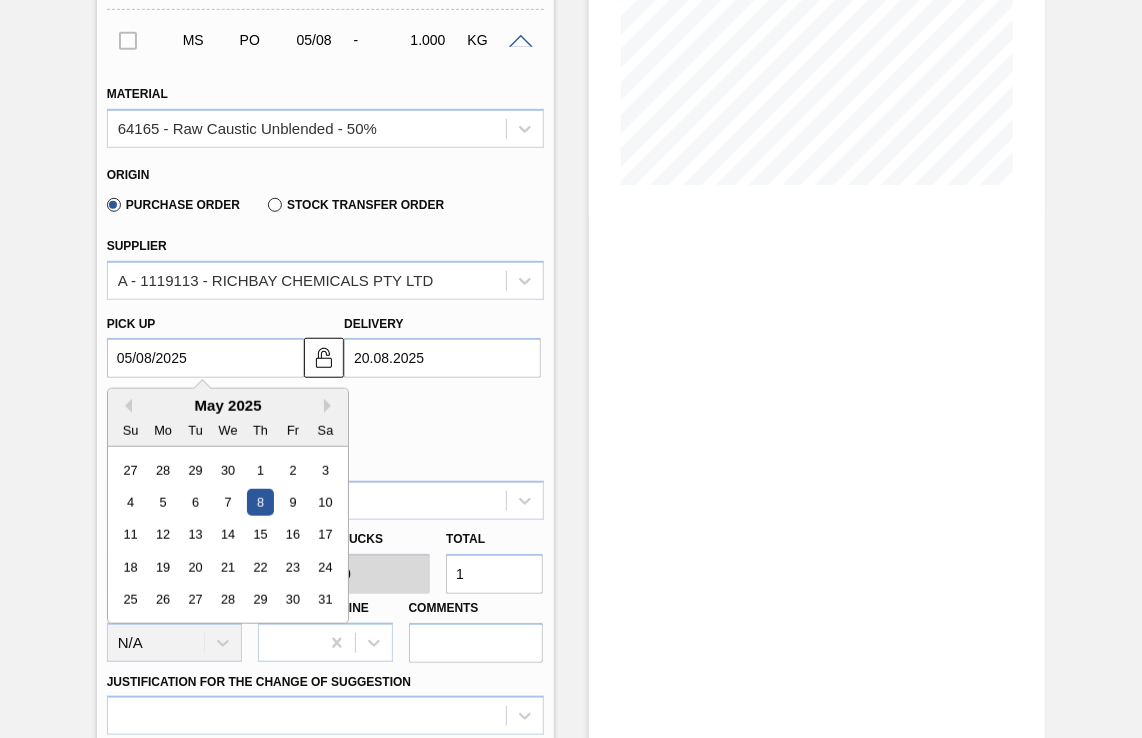 click on "8" at bounding box center (260, 502) 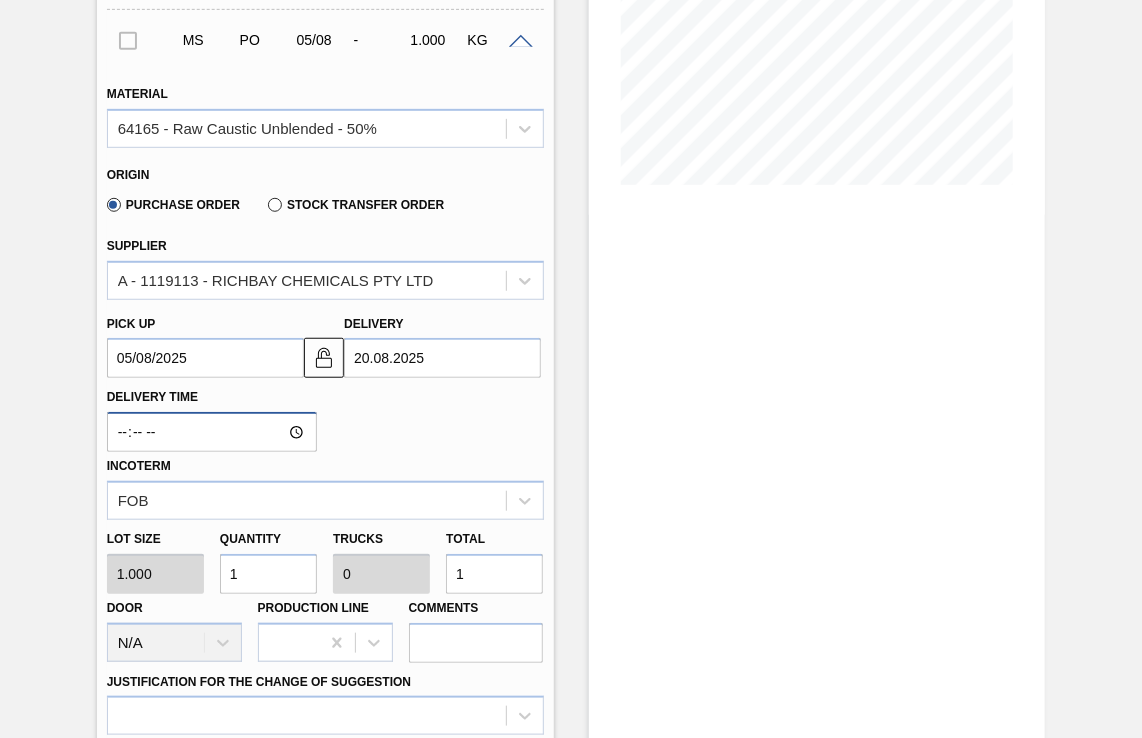 click on "Delivery Time" at bounding box center [212, 432] 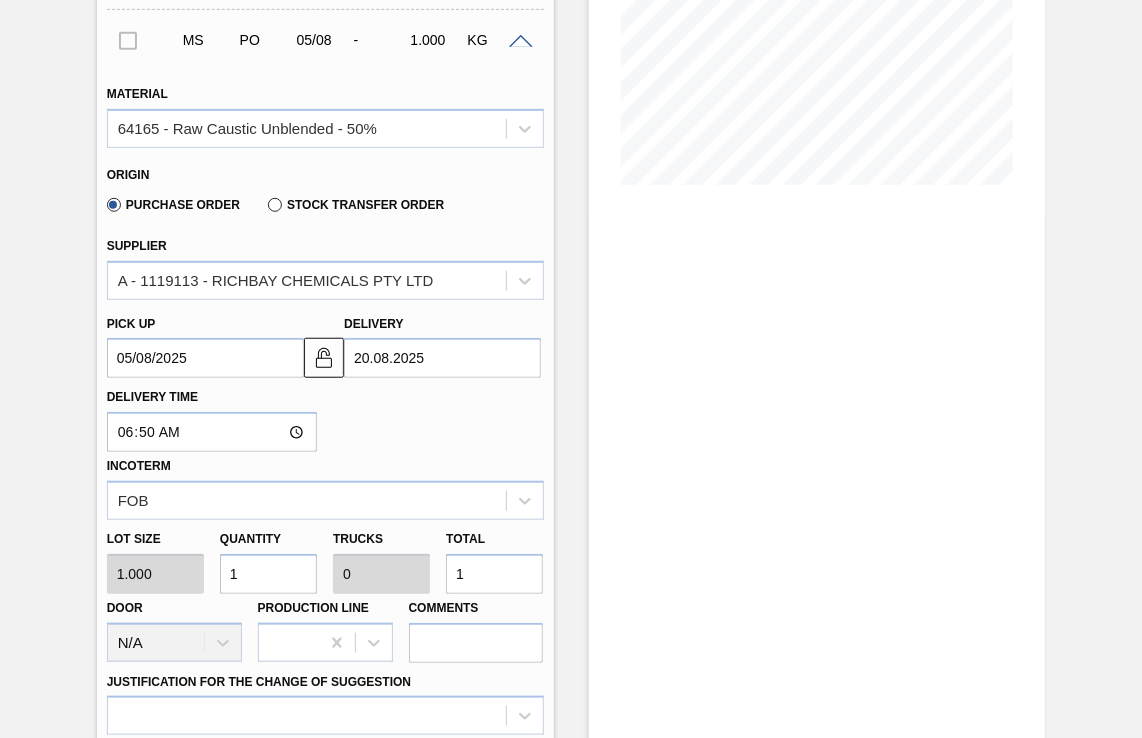 type on "06:50" 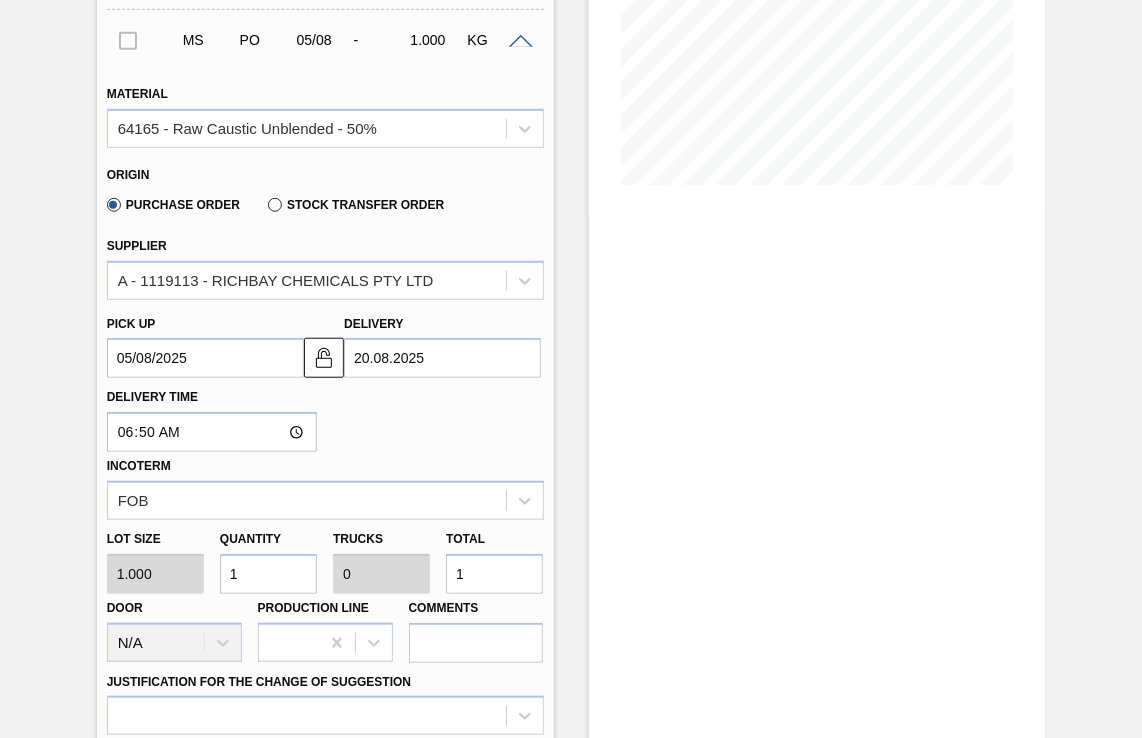 click on "Stock From 08/01/2025 to 08/15/2025 Filter 08/02 Stock Projection 47,998 SAP Planning 0 Target Point 65,000" at bounding box center (817, 449) 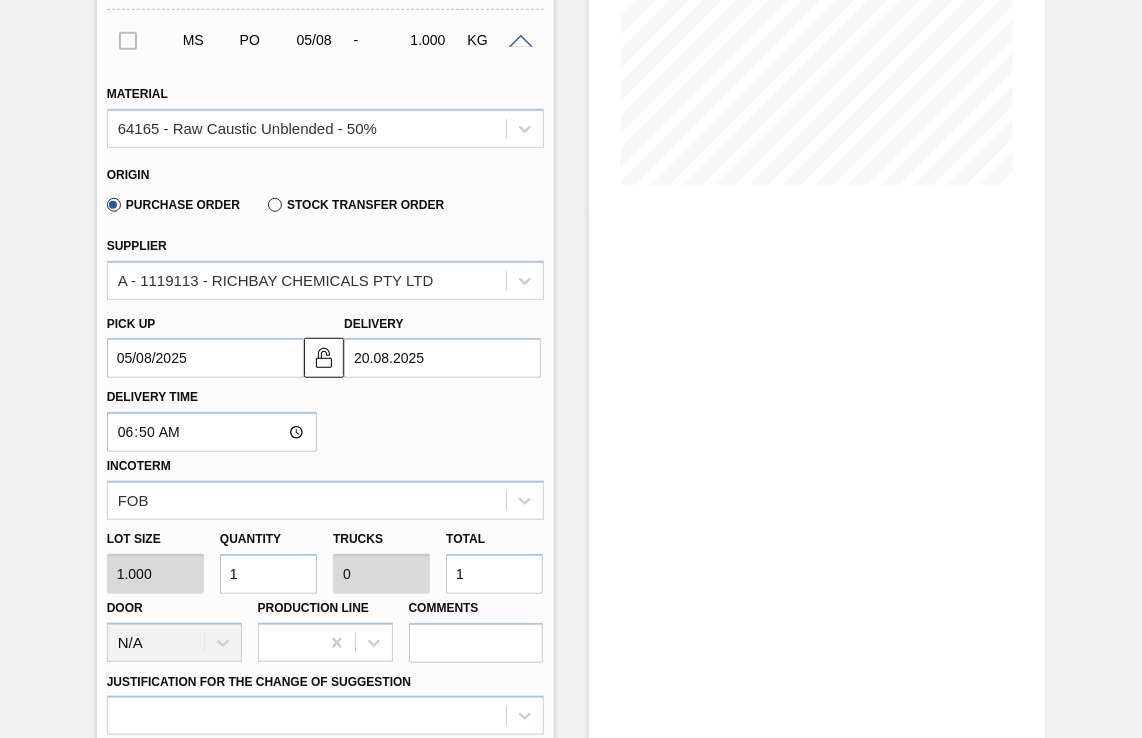 click on "1" at bounding box center (268, 574) 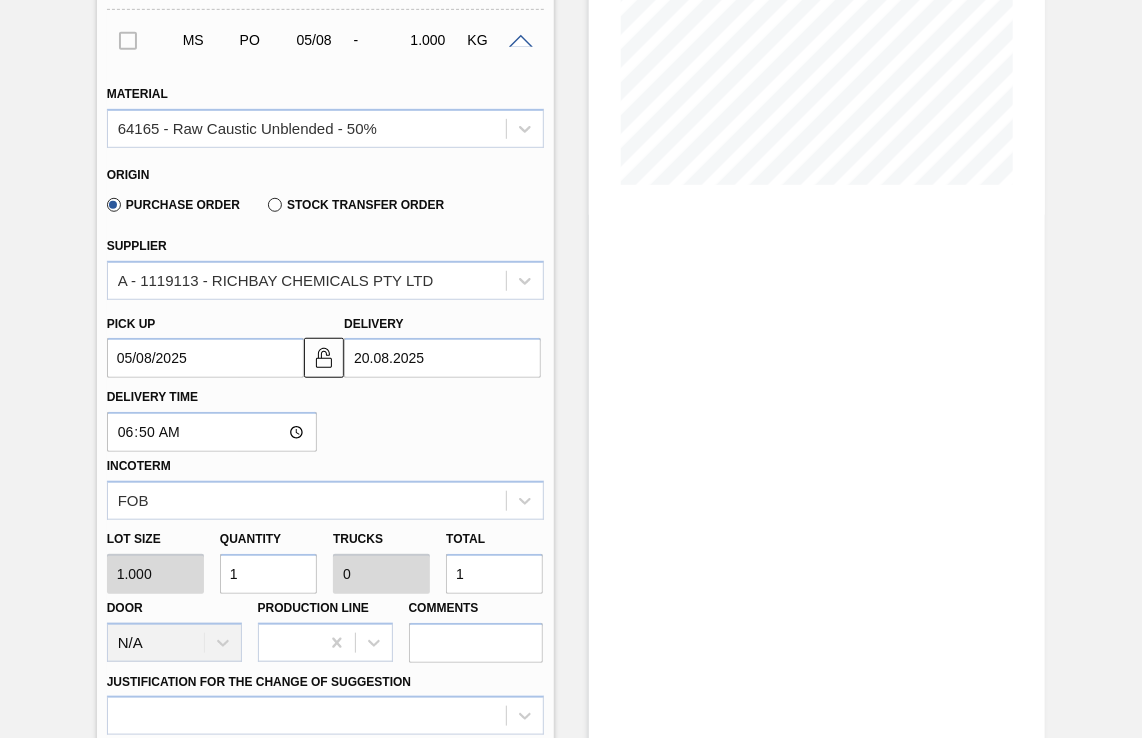 drag, startPoint x: 290, startPoint y: 572, endPoint x: 229, endPoint y: 574, distance: 61.03278 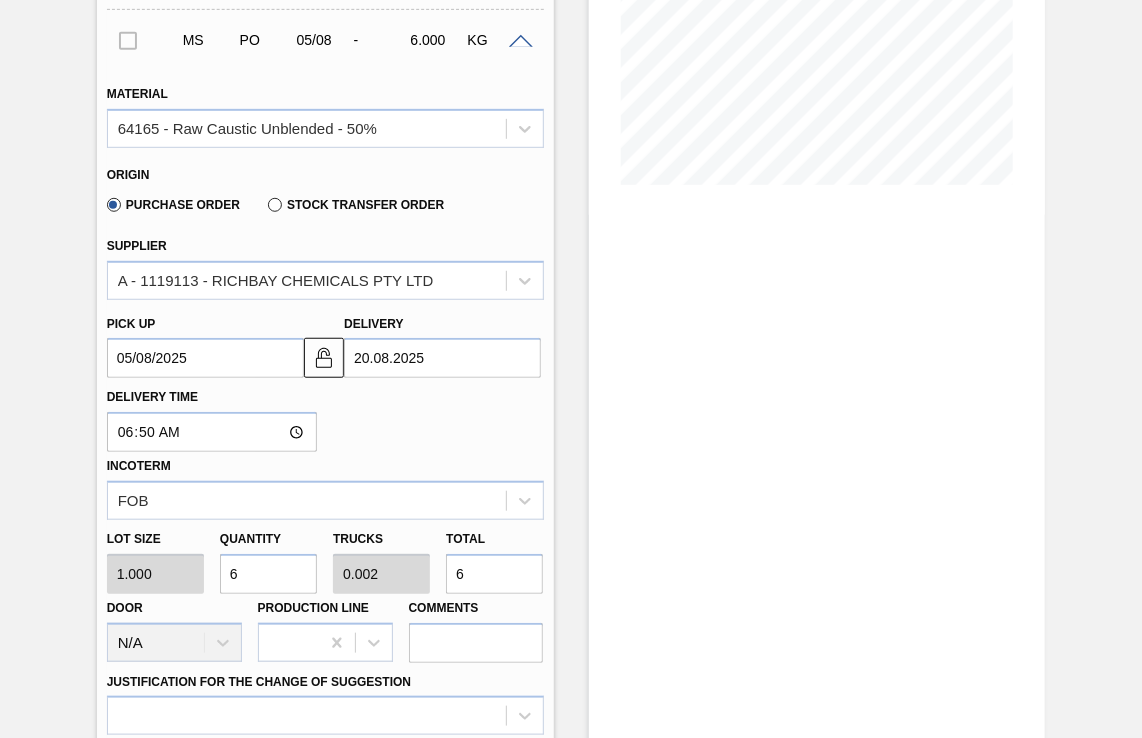type on "60" 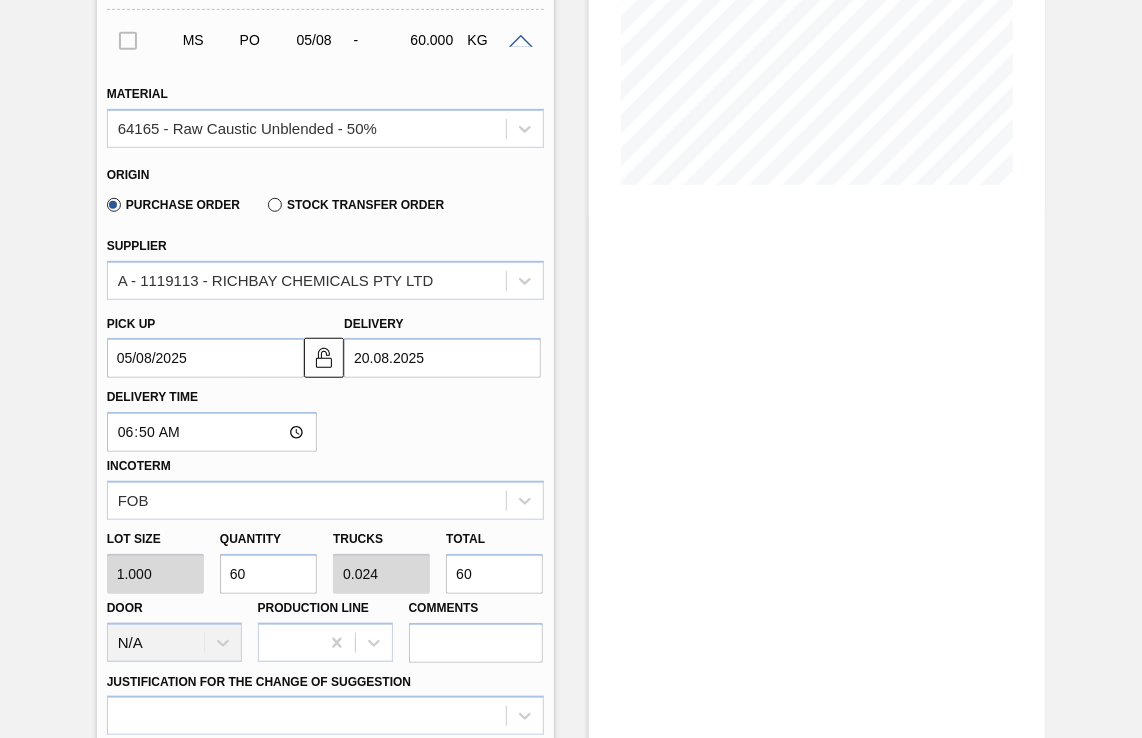 type on "600" 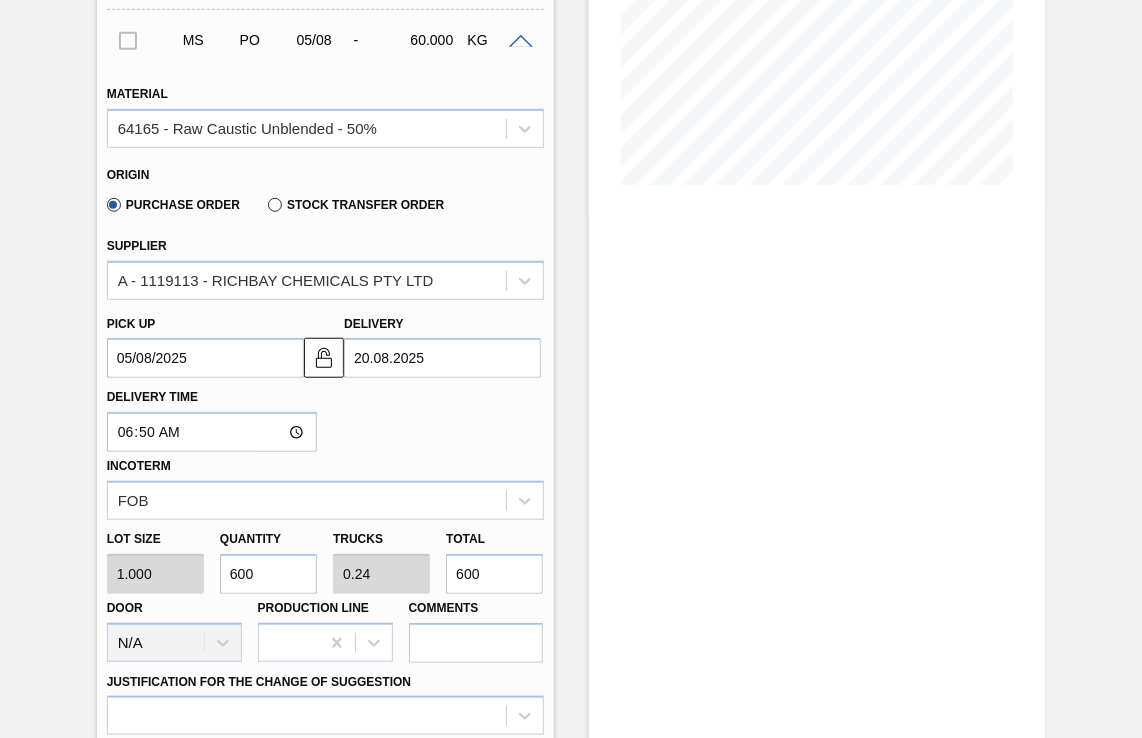 type on "6,000" 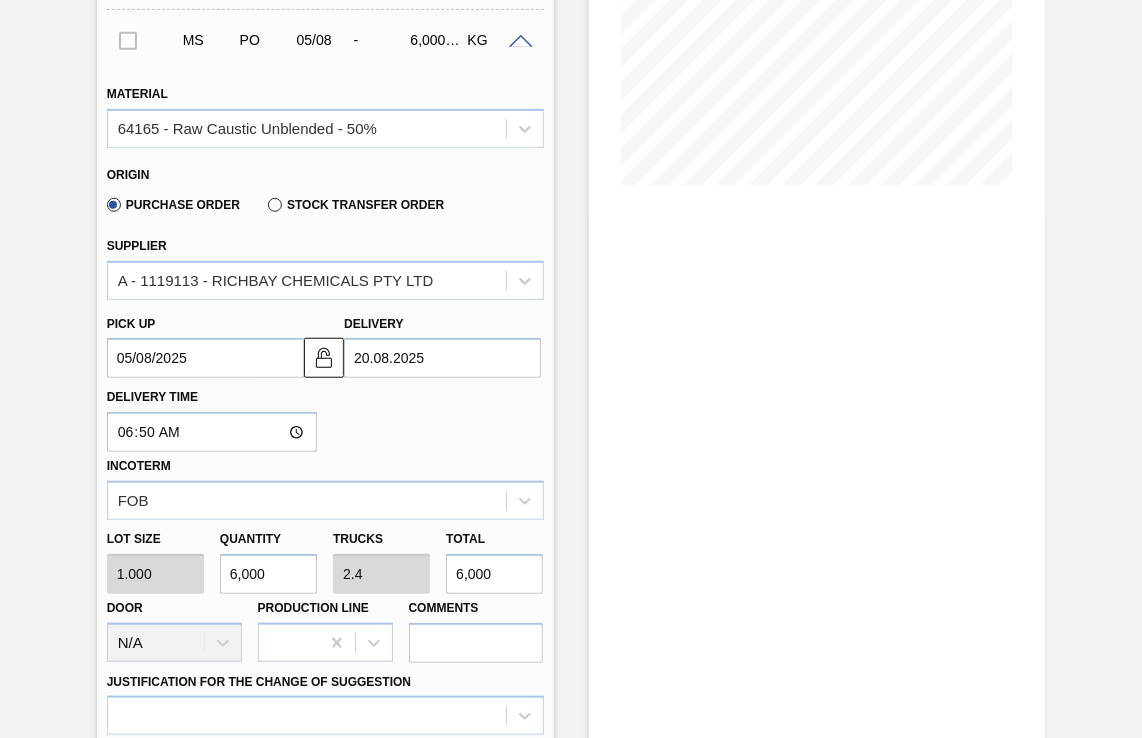 type on "60,000" 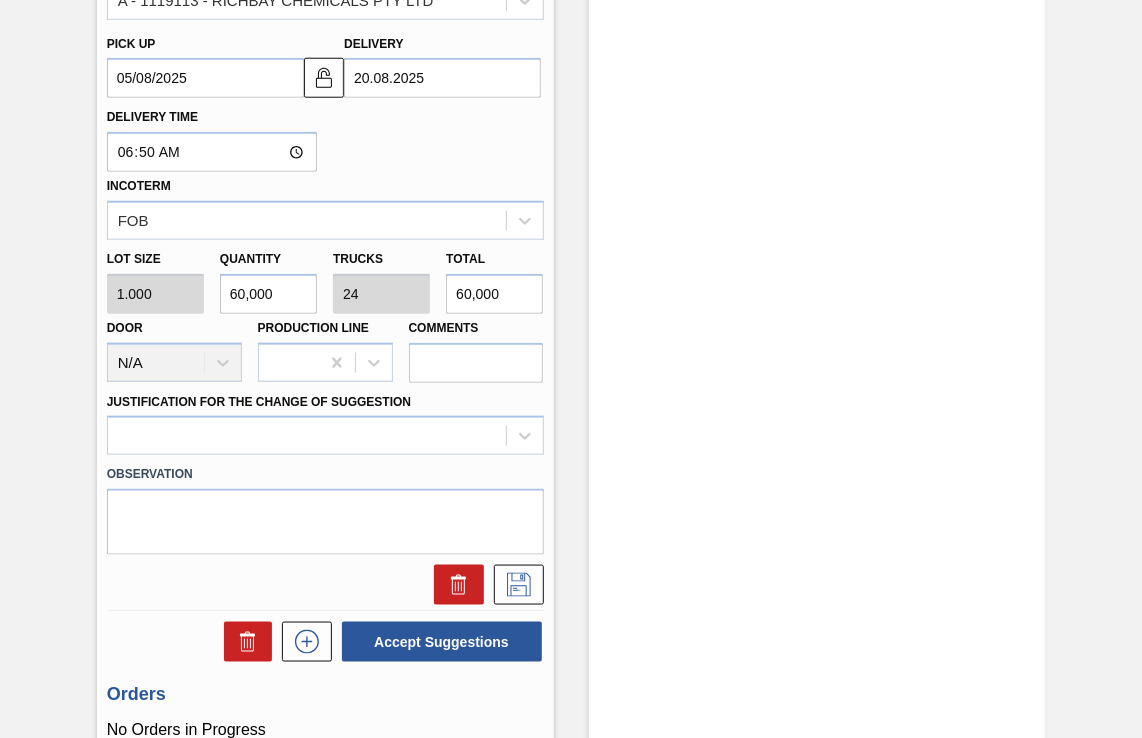 scroll, scrollTop: 800, scrollLeft: 0, axis: vertical 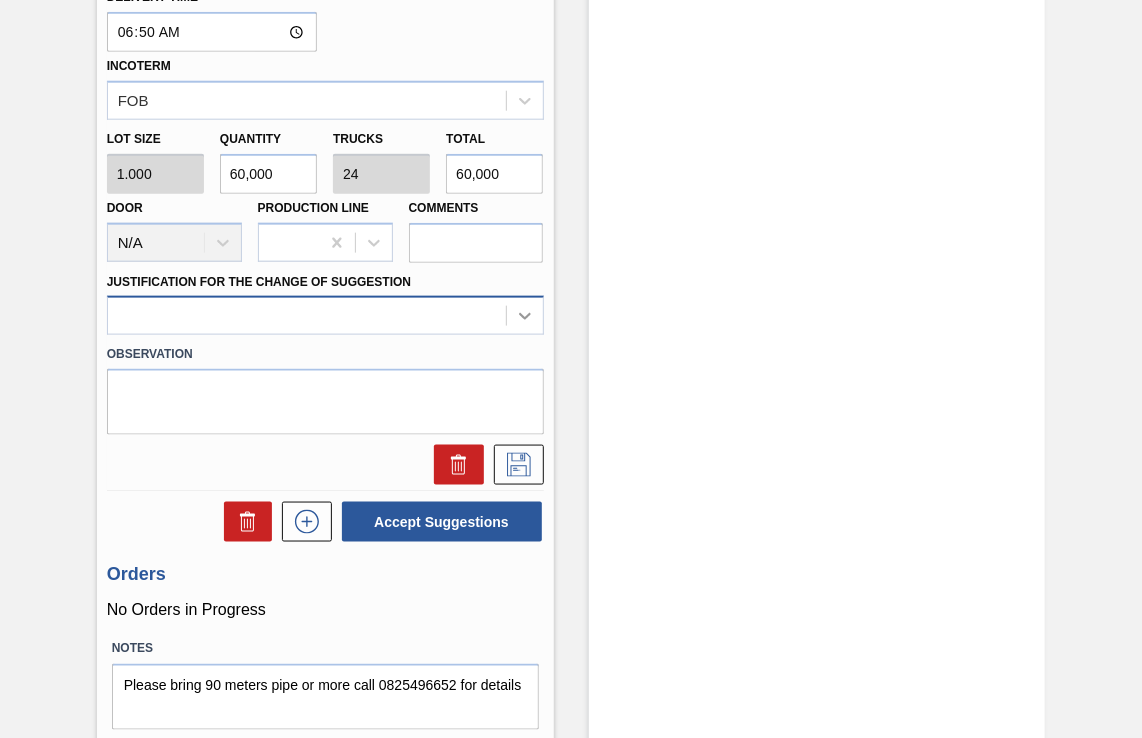 type on "60,000" 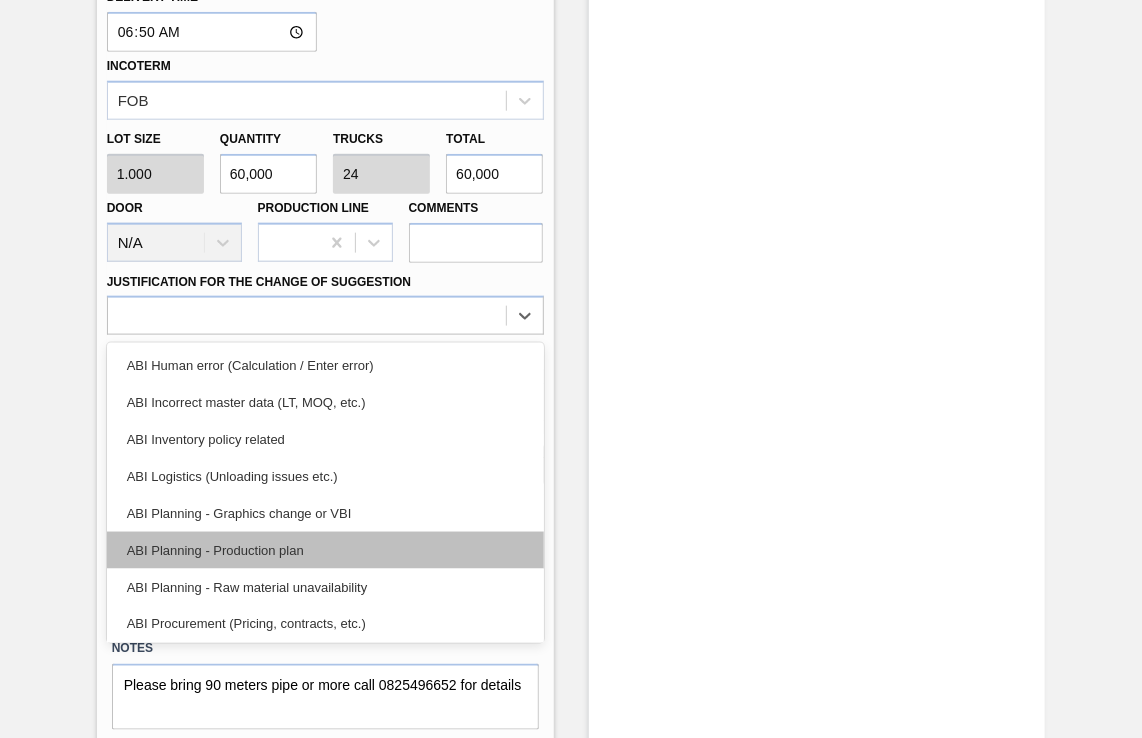 click on "ABI Planning - Production plan" at bounding box center [325, 550] 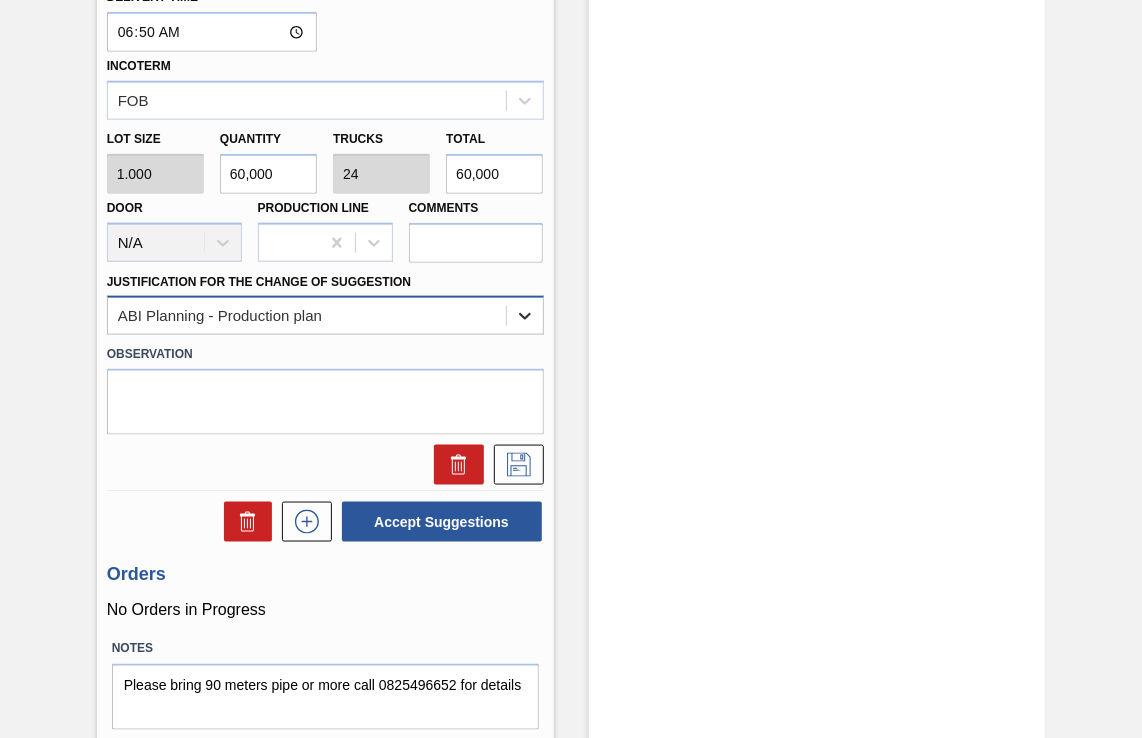 click 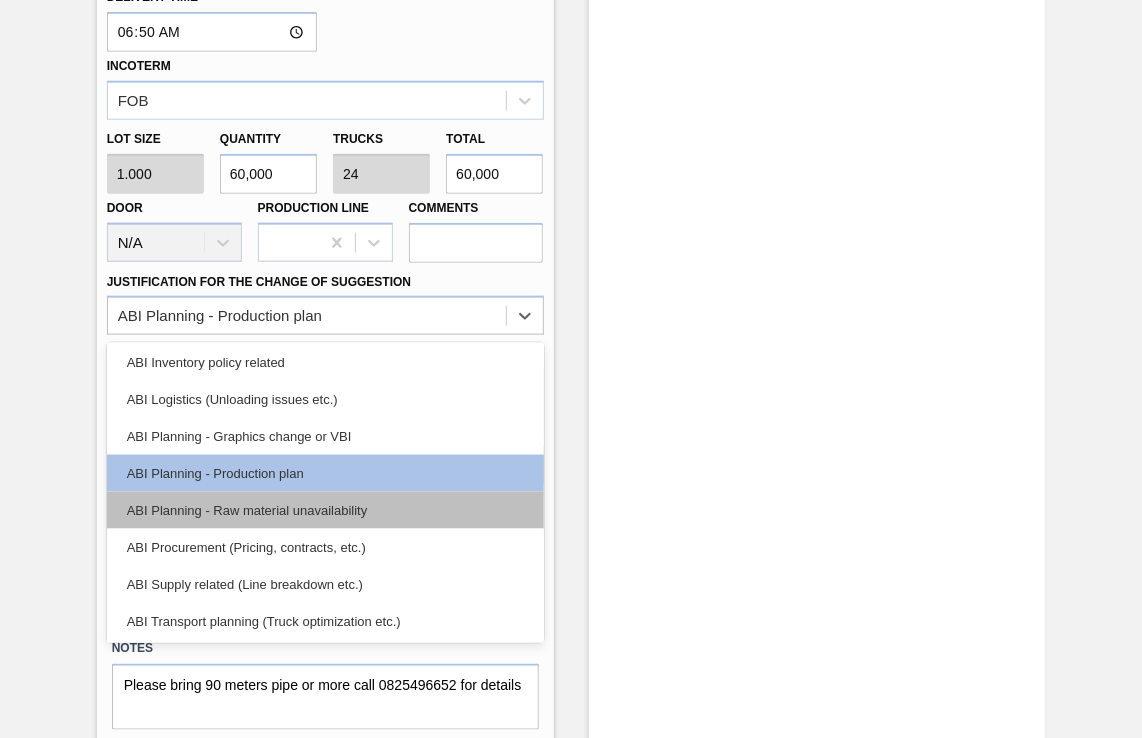 scroll, scrollTop: 200, scrollLeft: 0, axis: vertical 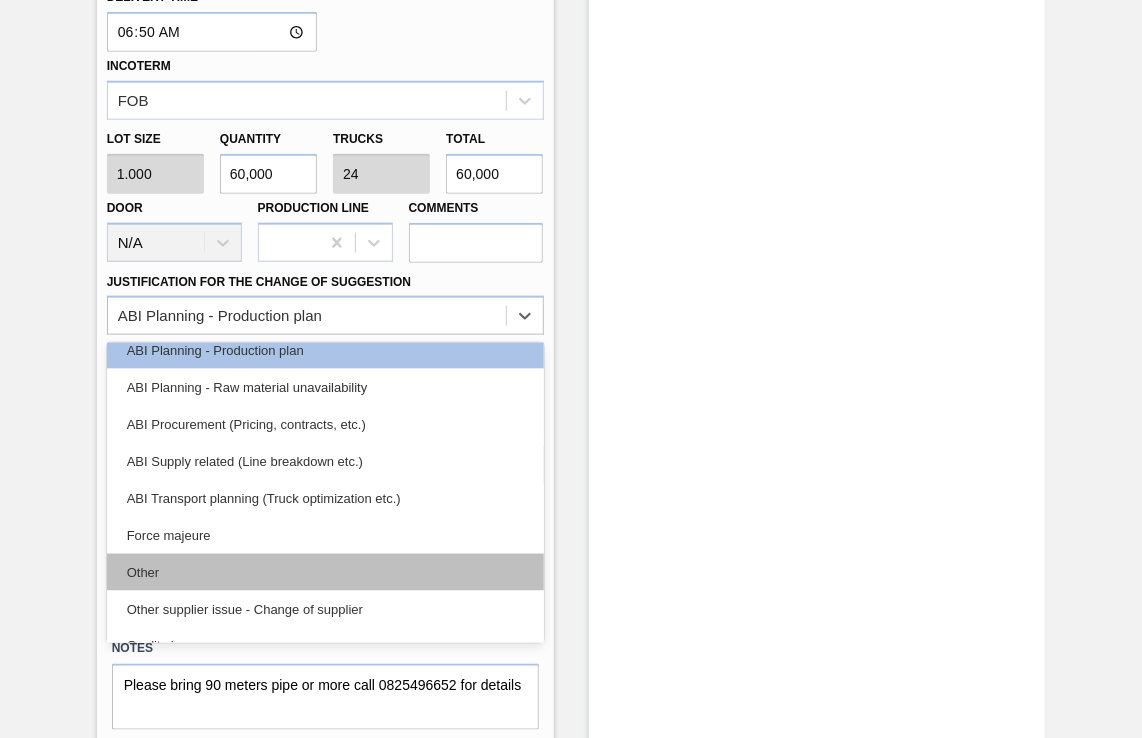 click on "Other" at bounding box center [325, 572] 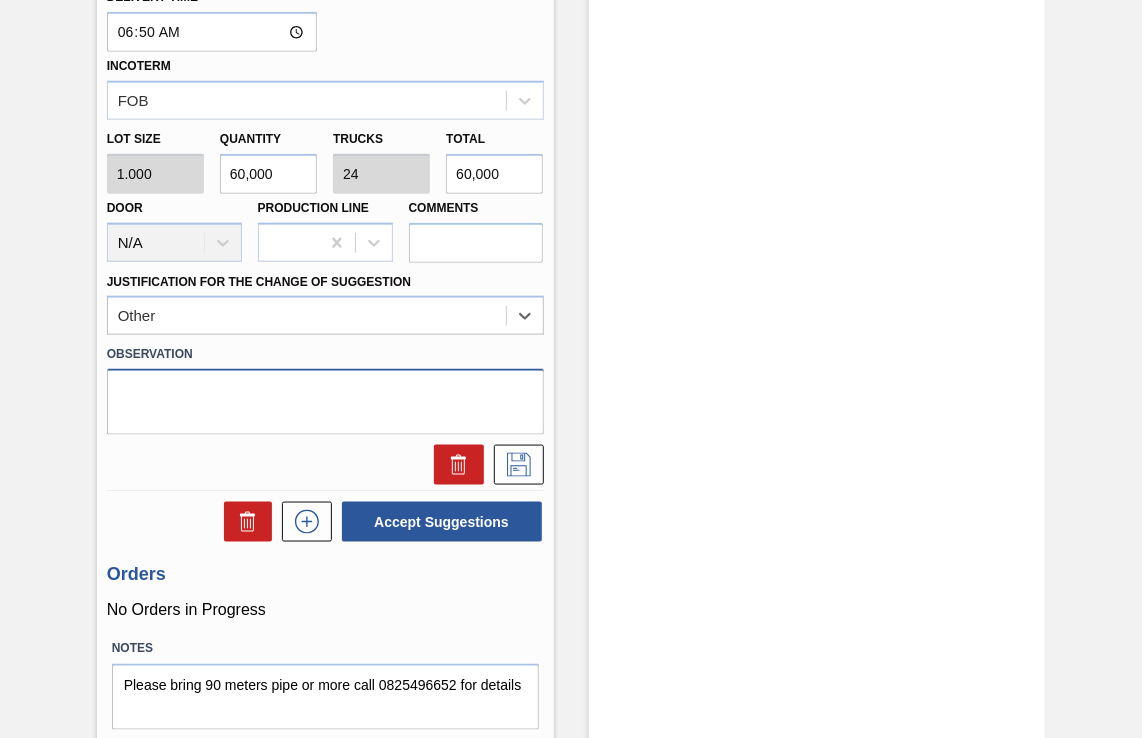 click at bounding box center (325, 402) 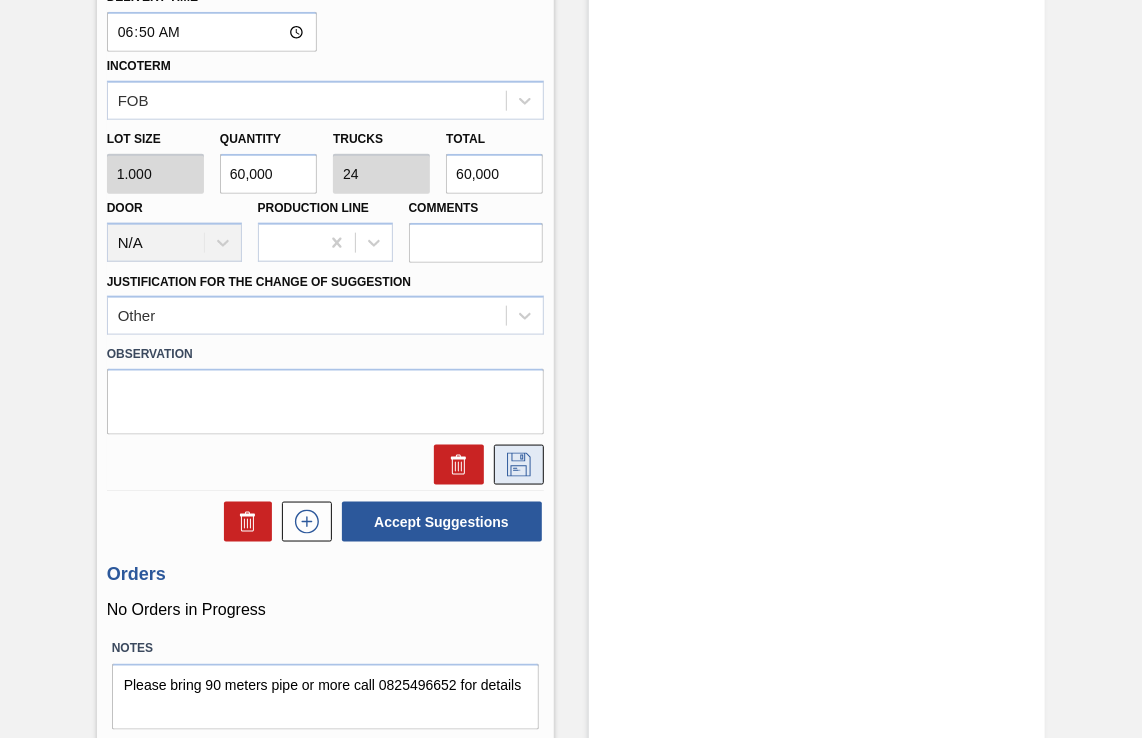 click 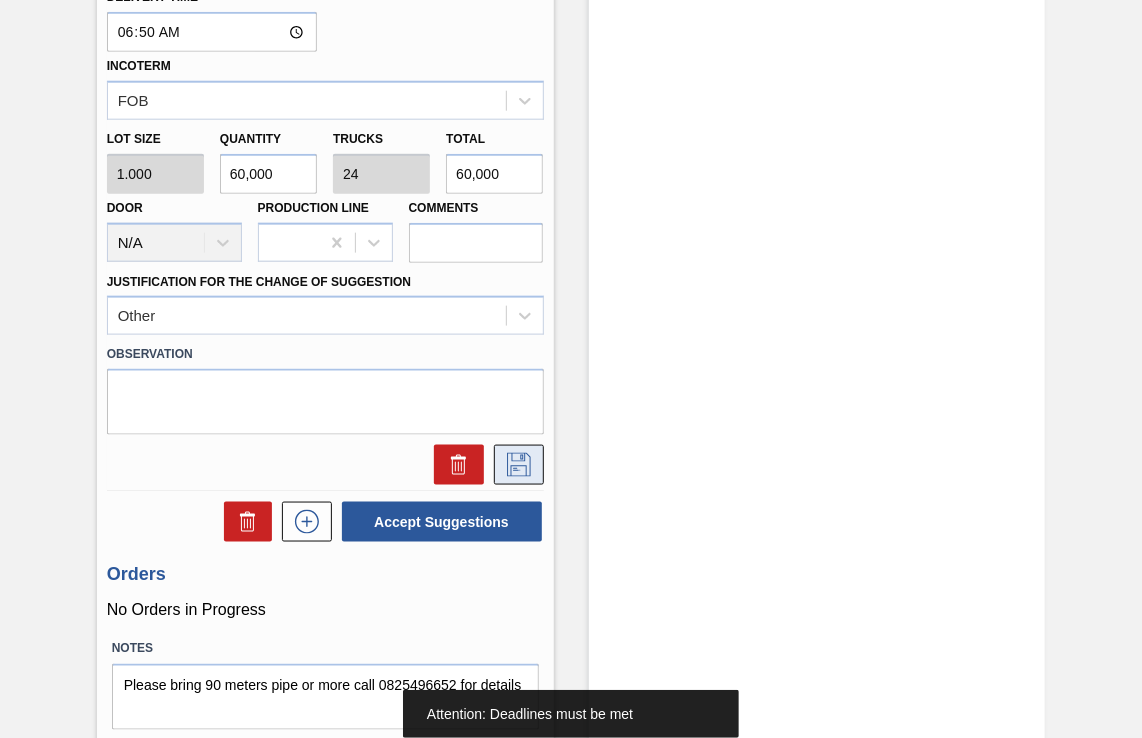 click 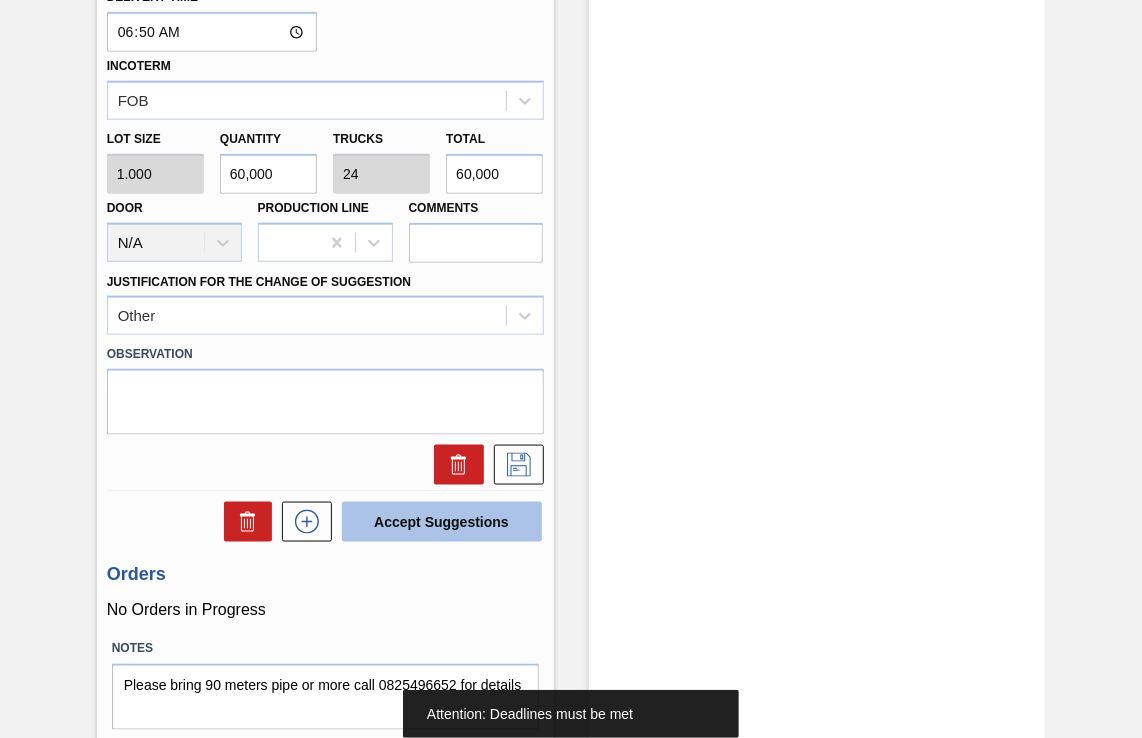 click on "Accept Suggestions" at bounding box center (442, 522) 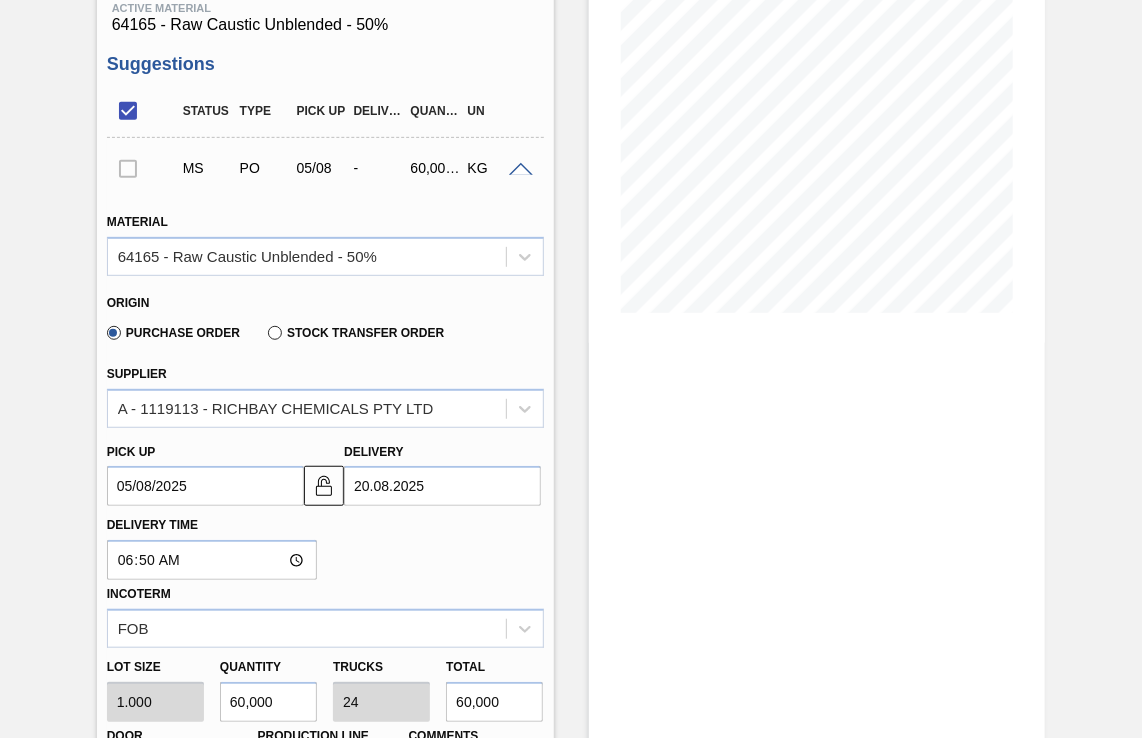 scroll, scrollTop: 100, scrollLeft: 0, axis: vertical 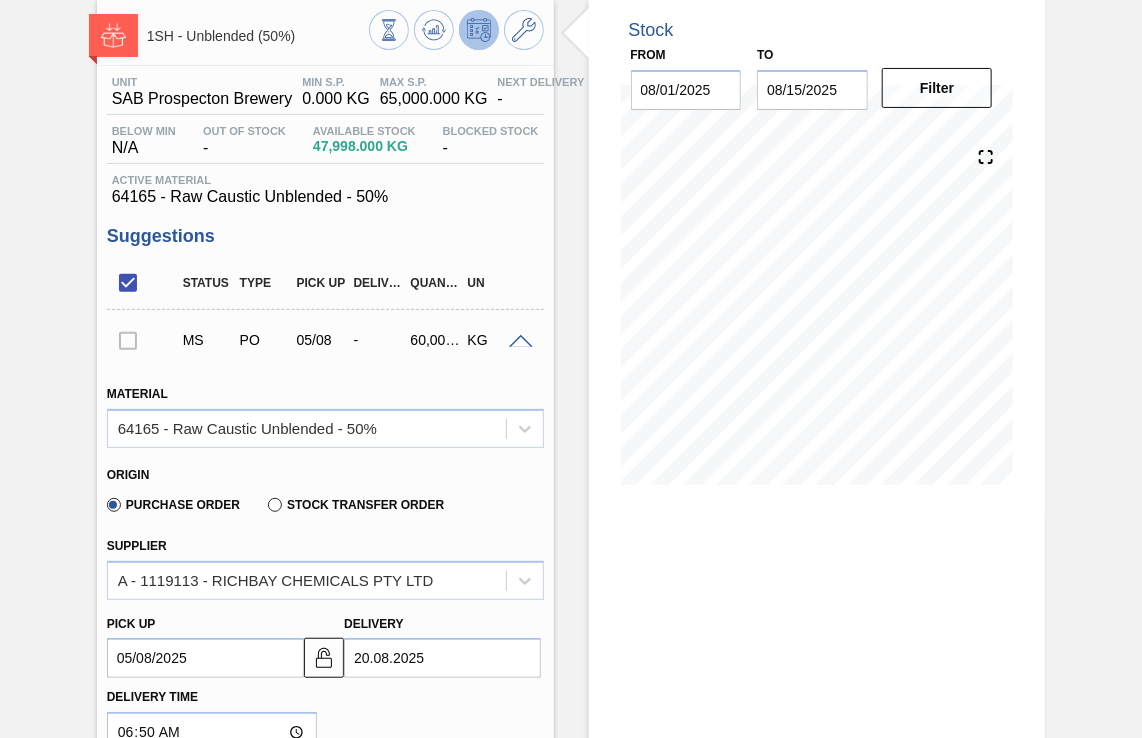 click at bounding box center [128, 340] 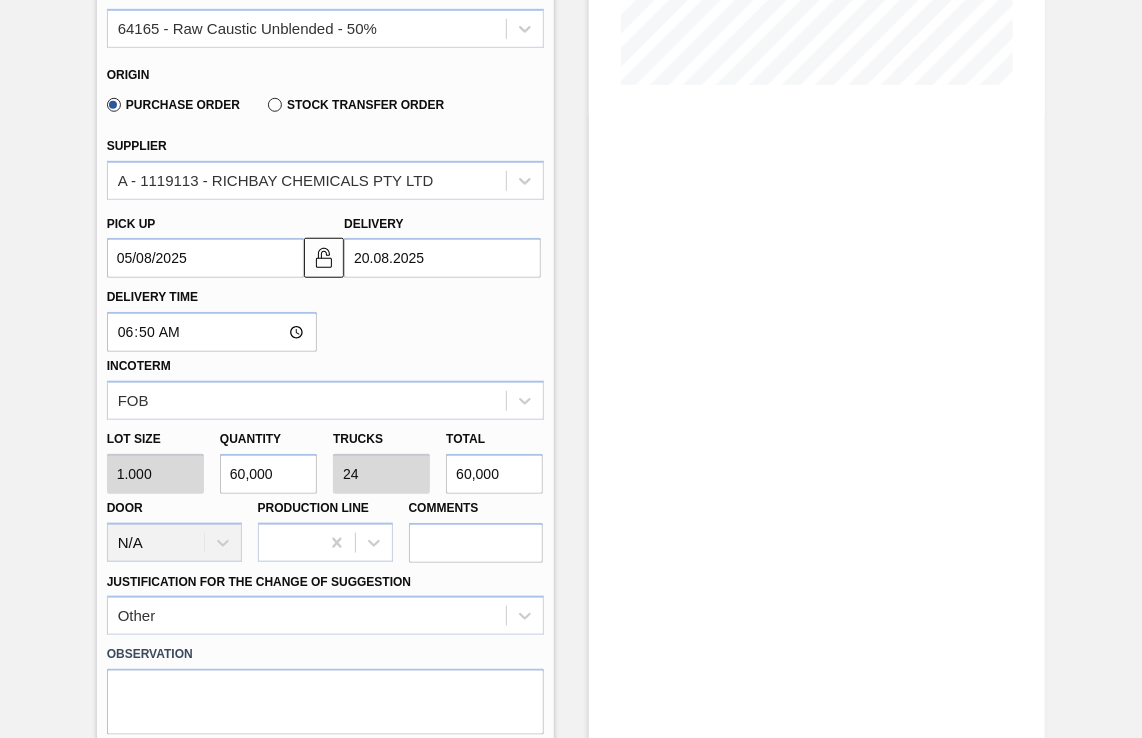 scroll, scrollTop: 800, scrollLeft: 0, axis: vertical 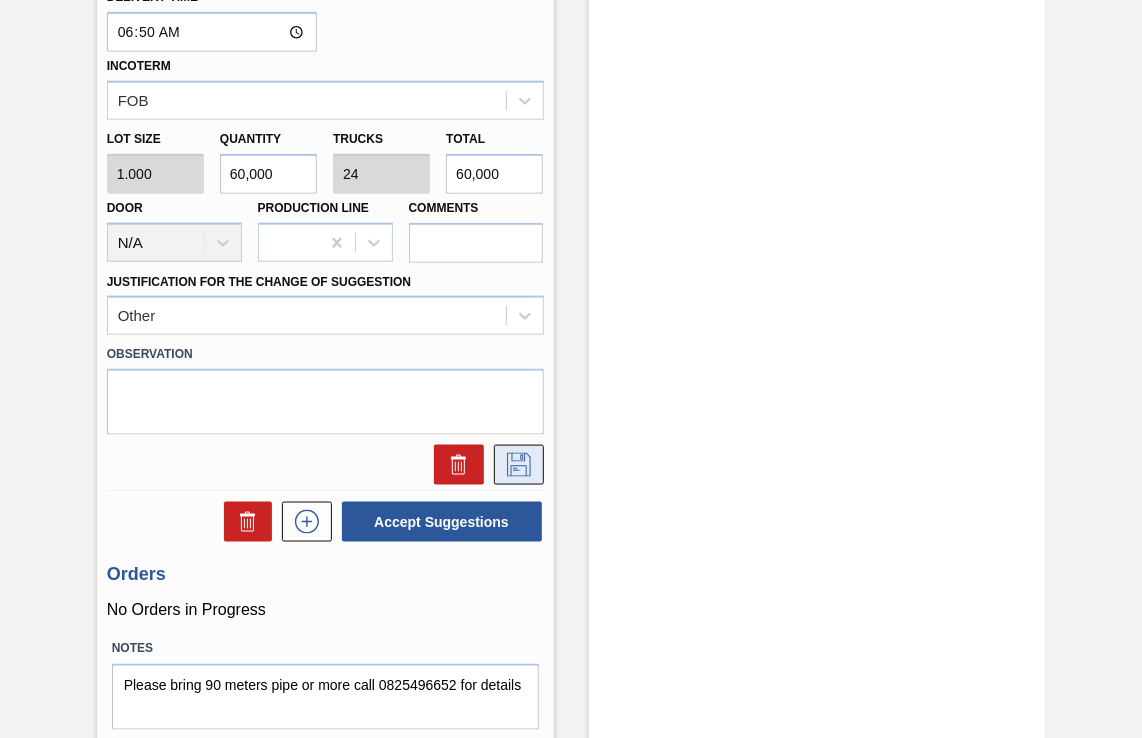 click at bounding box center [519, 465] 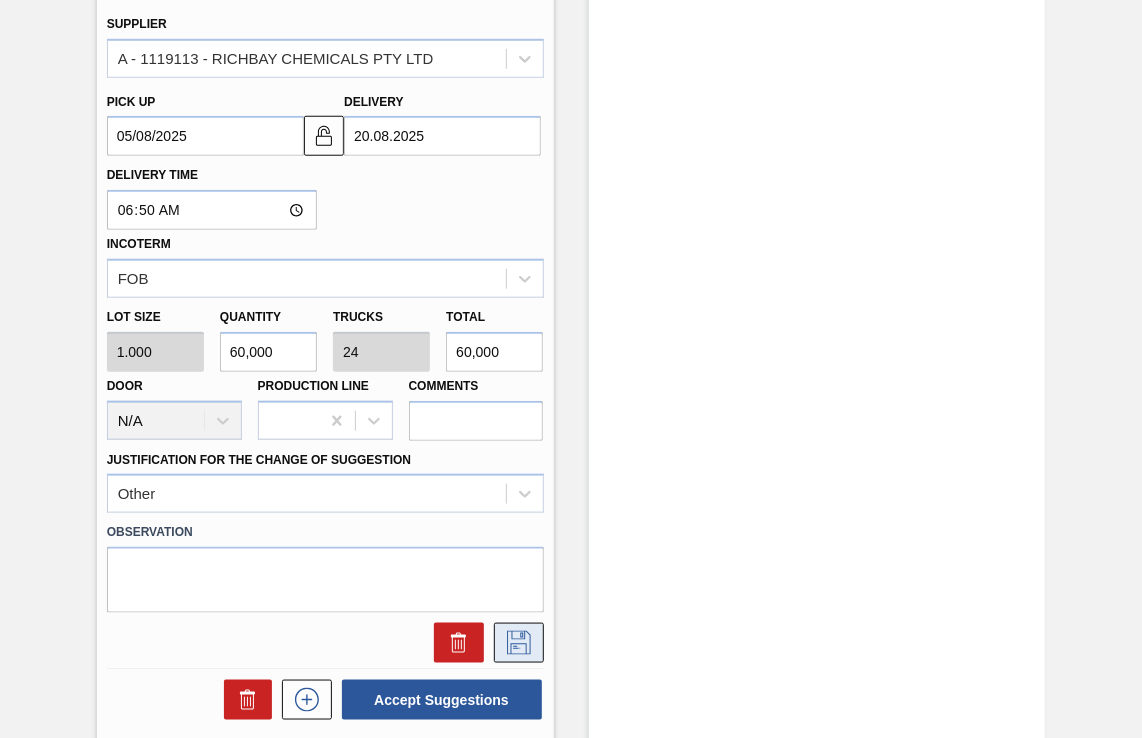 scroll, scrollTop: 500, scrollLeft: 0, axis: vertical 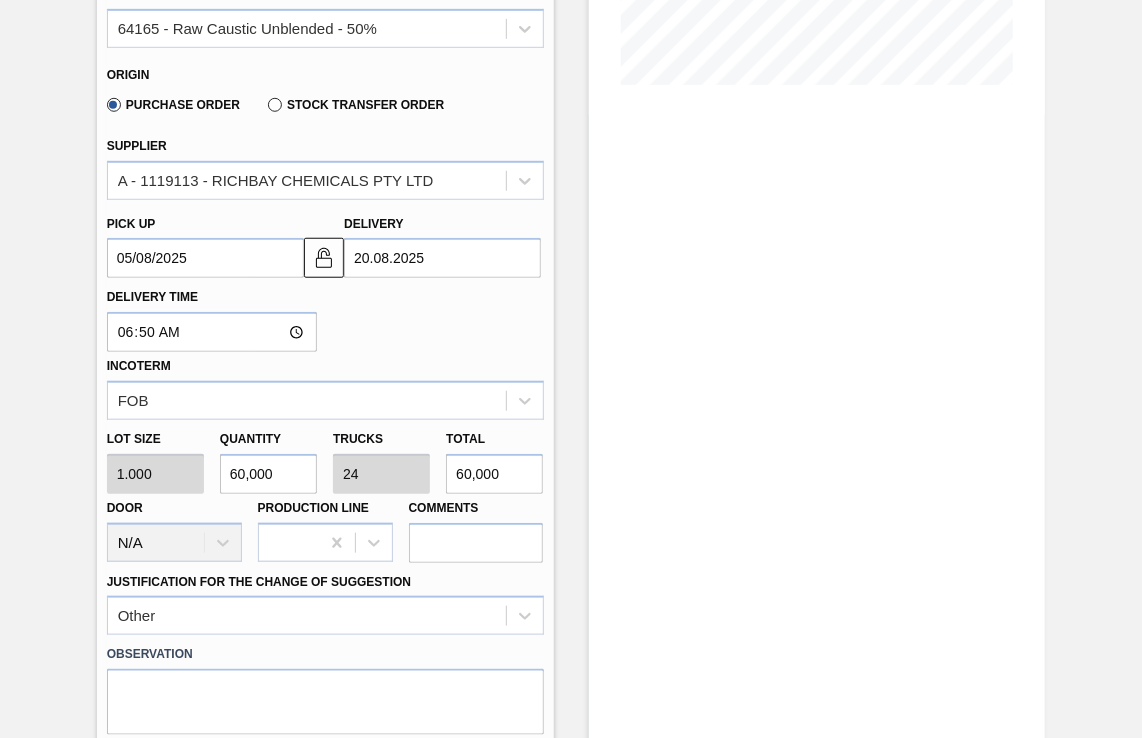 click on "05/08/2025" at bounding box center (205, 258) 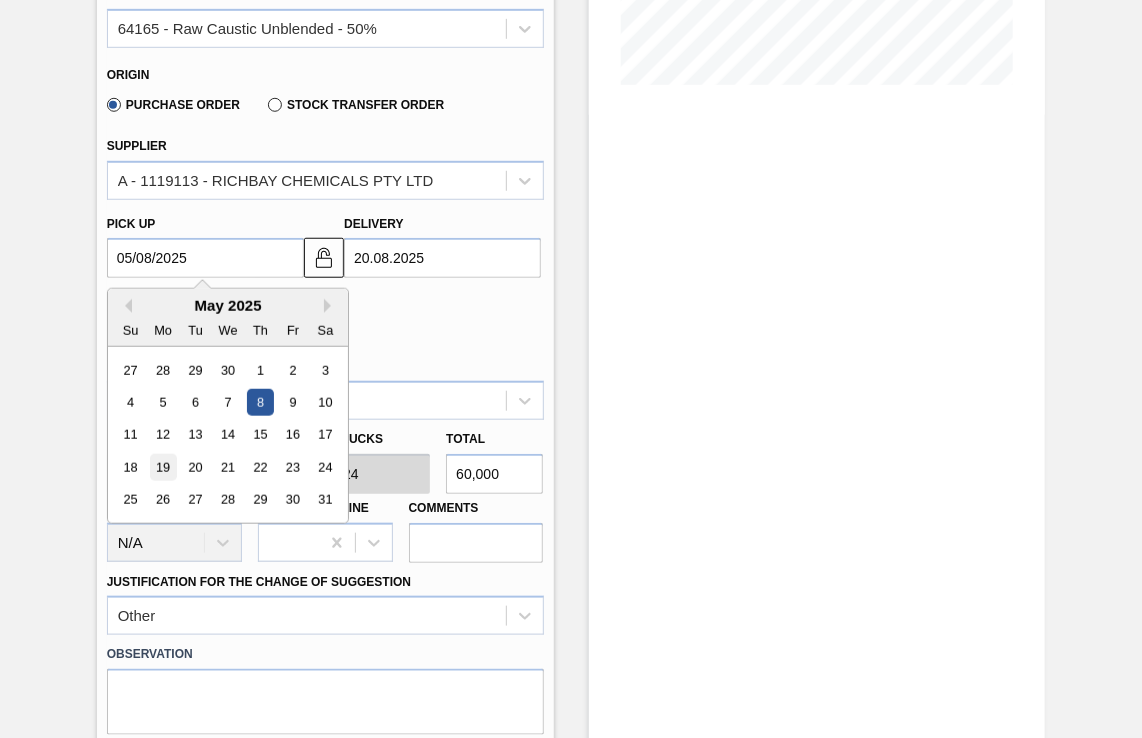click on "19" at bounding box center [162, 467] 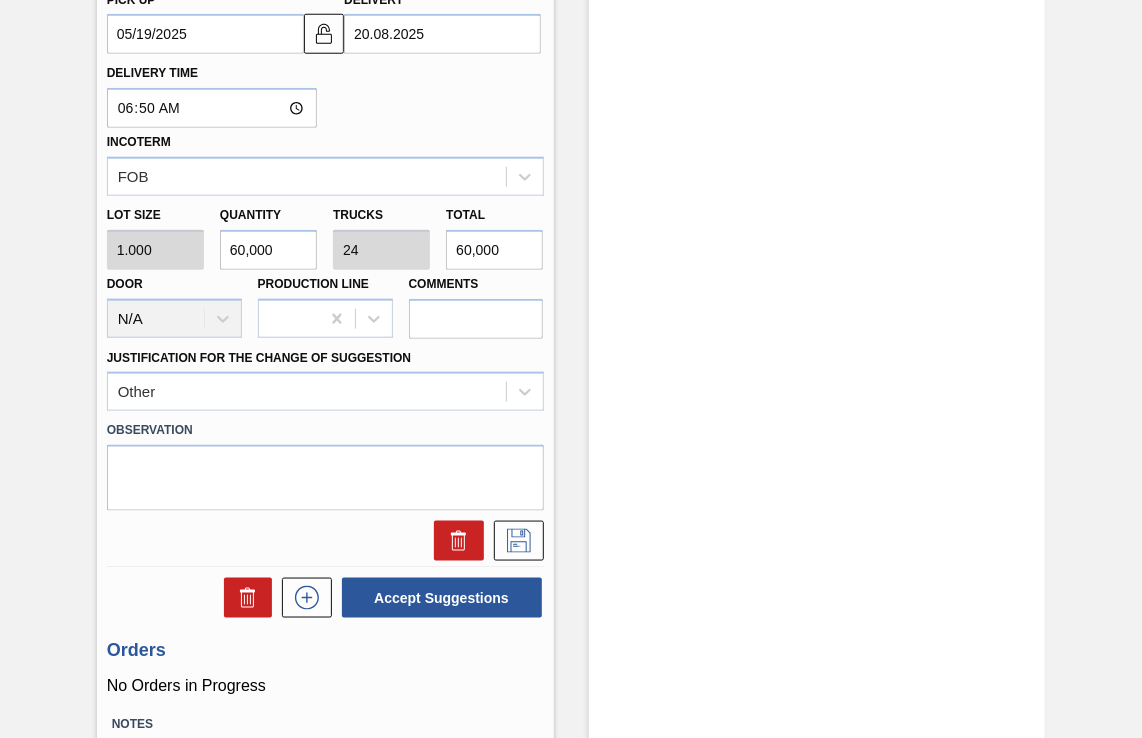 scroll, scrollTop: 859, scrollLeft: 0, axis: vertical 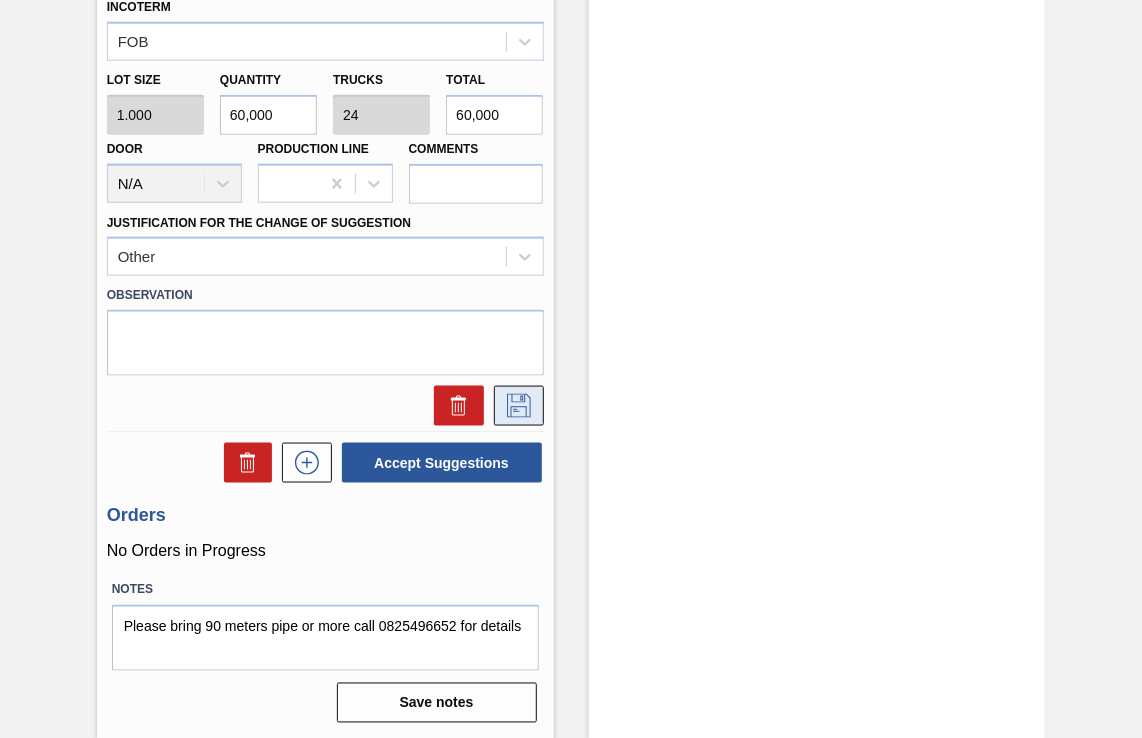 click 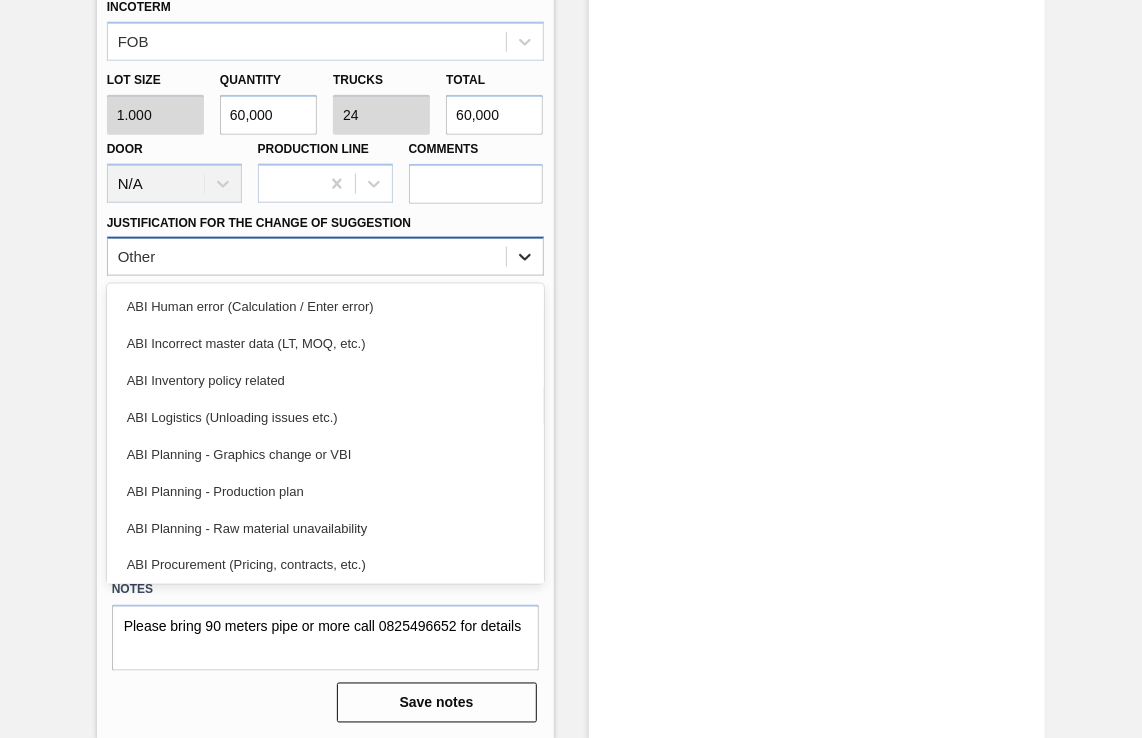 click 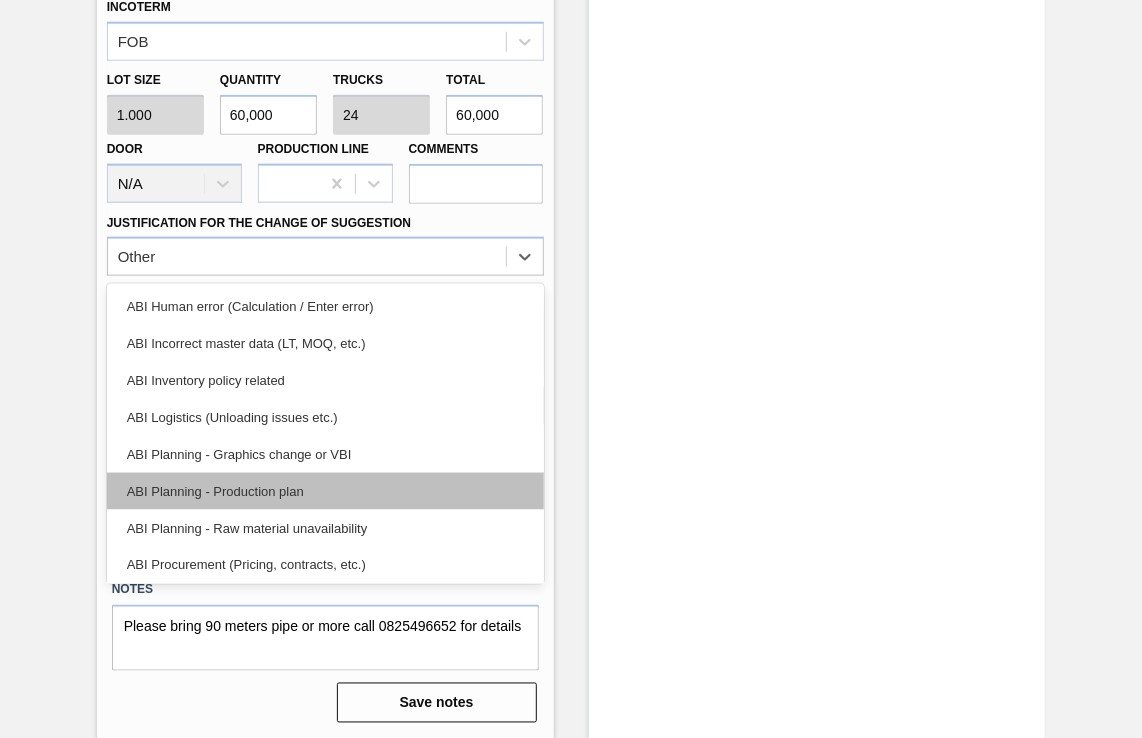 click on "ABI Planning - Production plan" at bounding box center [325, 491] 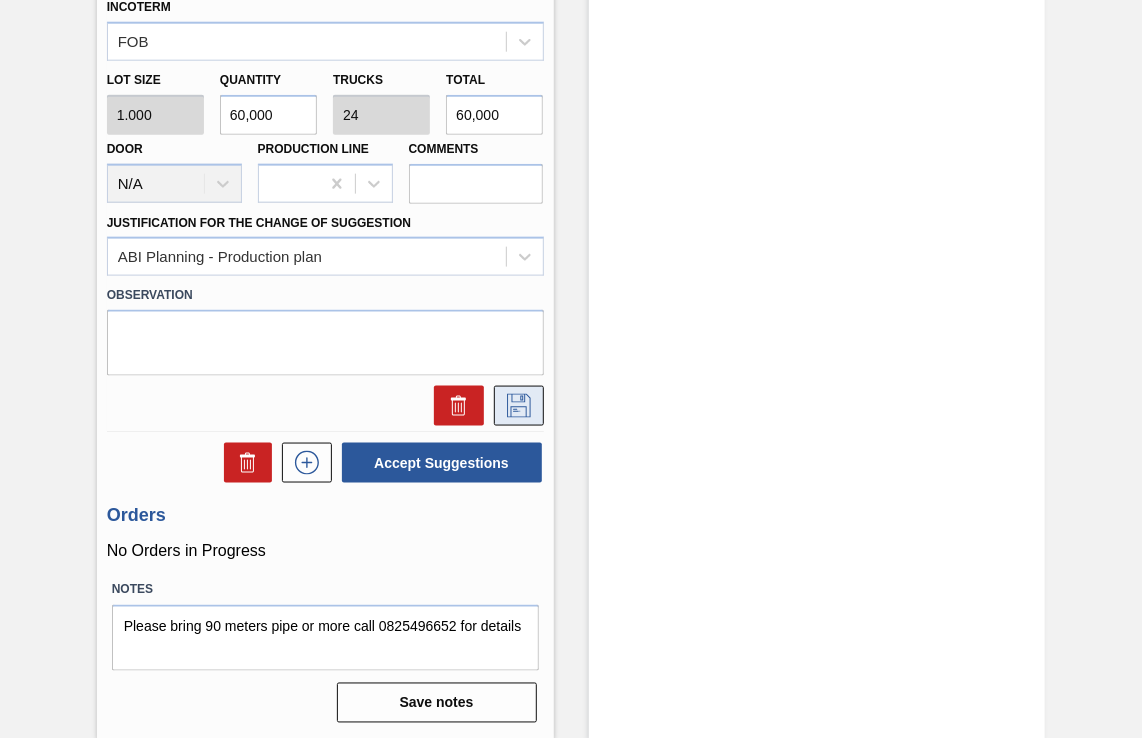 click 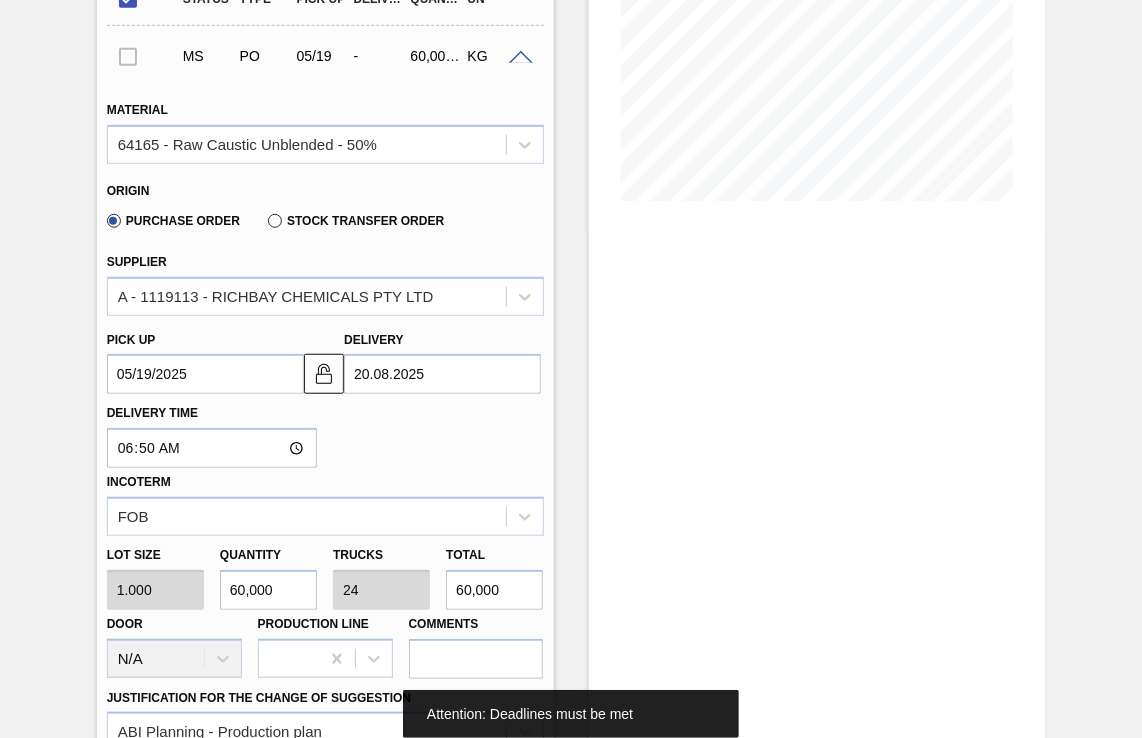 scroll, scrollTop: 359, scrollLeft: 0, axis: vertical 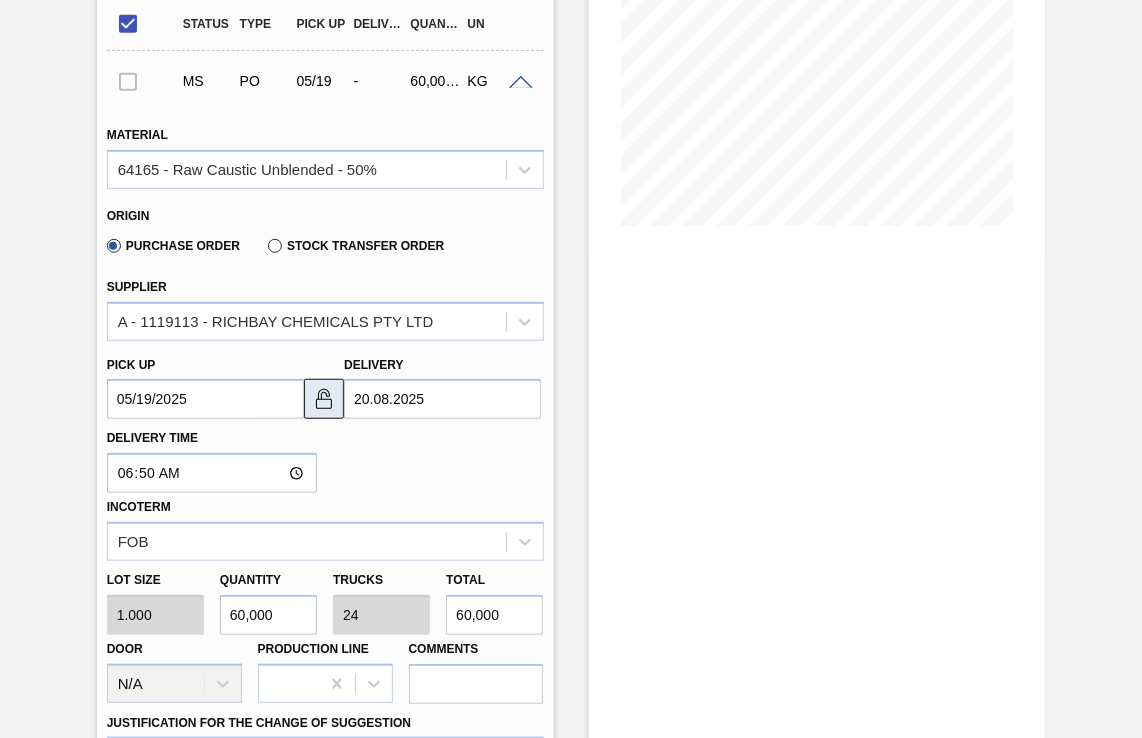 click at bounding box center [324, 399] 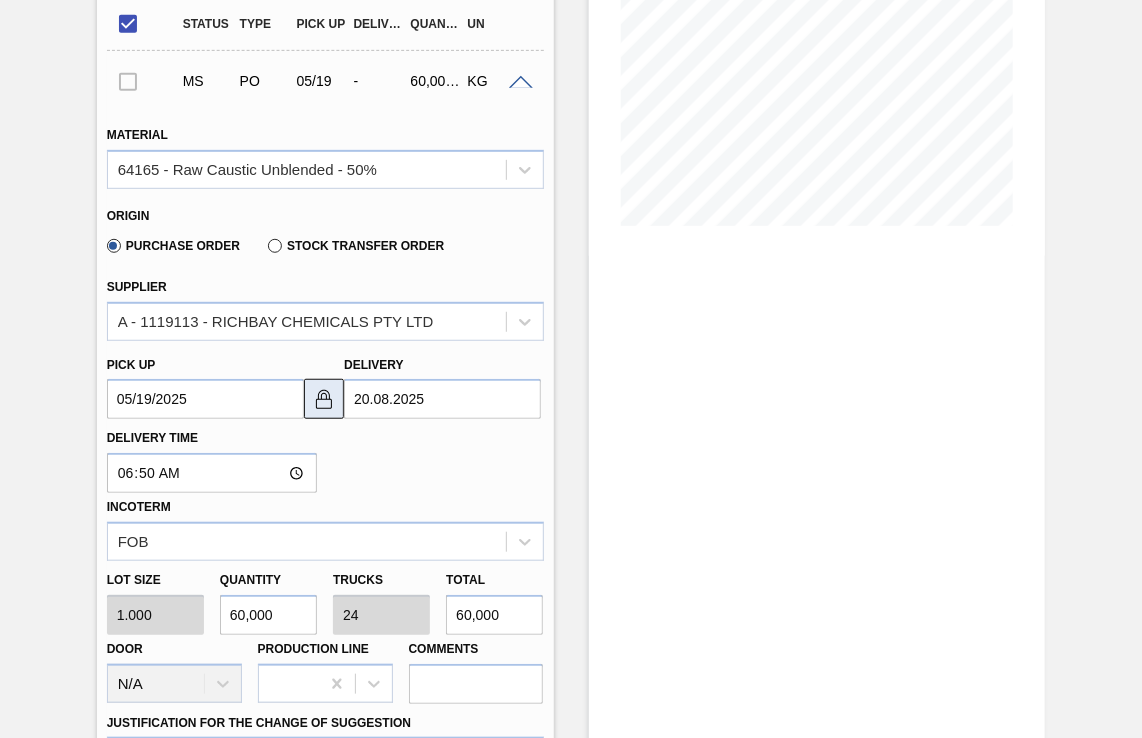 click at bounding box center [324, 399] 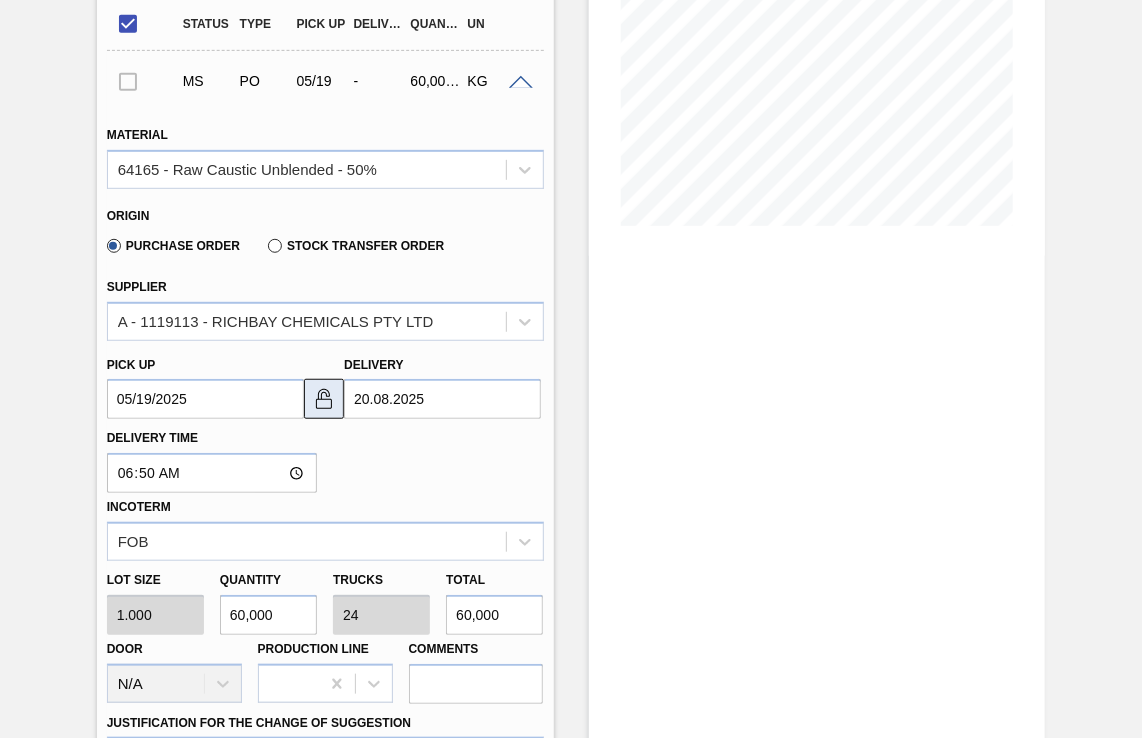 click at bounding box center [324, 399] 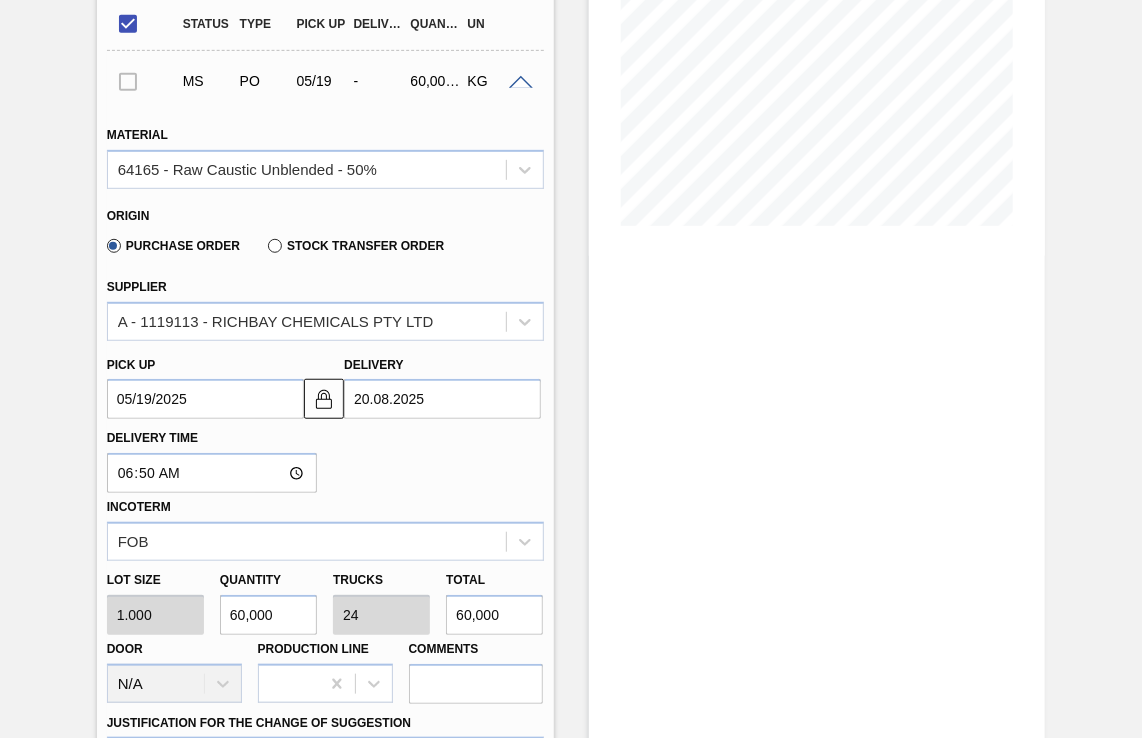 click on "05/19/2025" at bounding box center [205, 399] 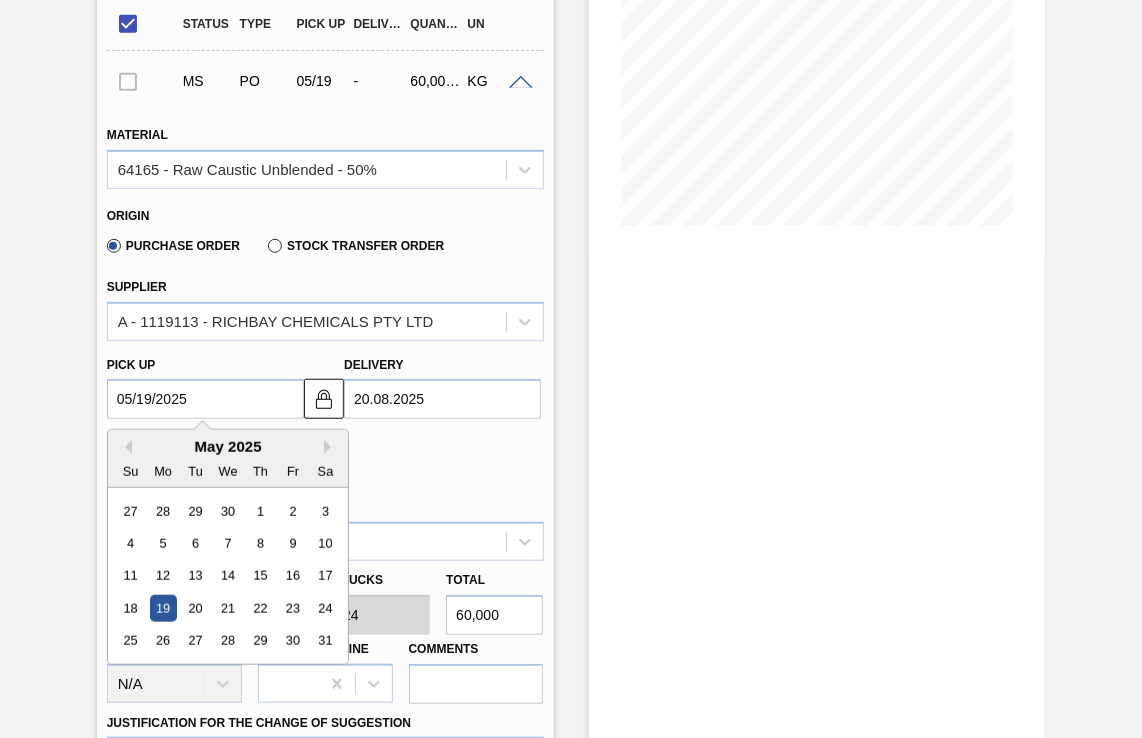 click on "05/19/2025" at bounding box center (205, 399) 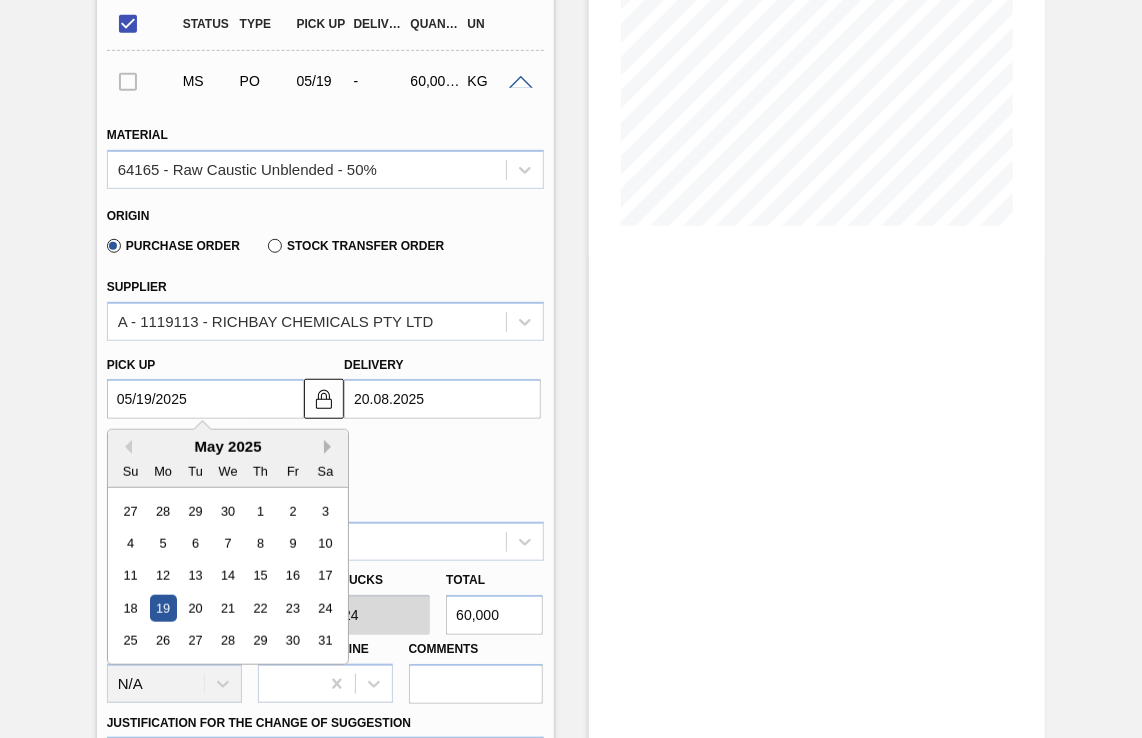 click on "Next Month" at bounding box center (331, 447) 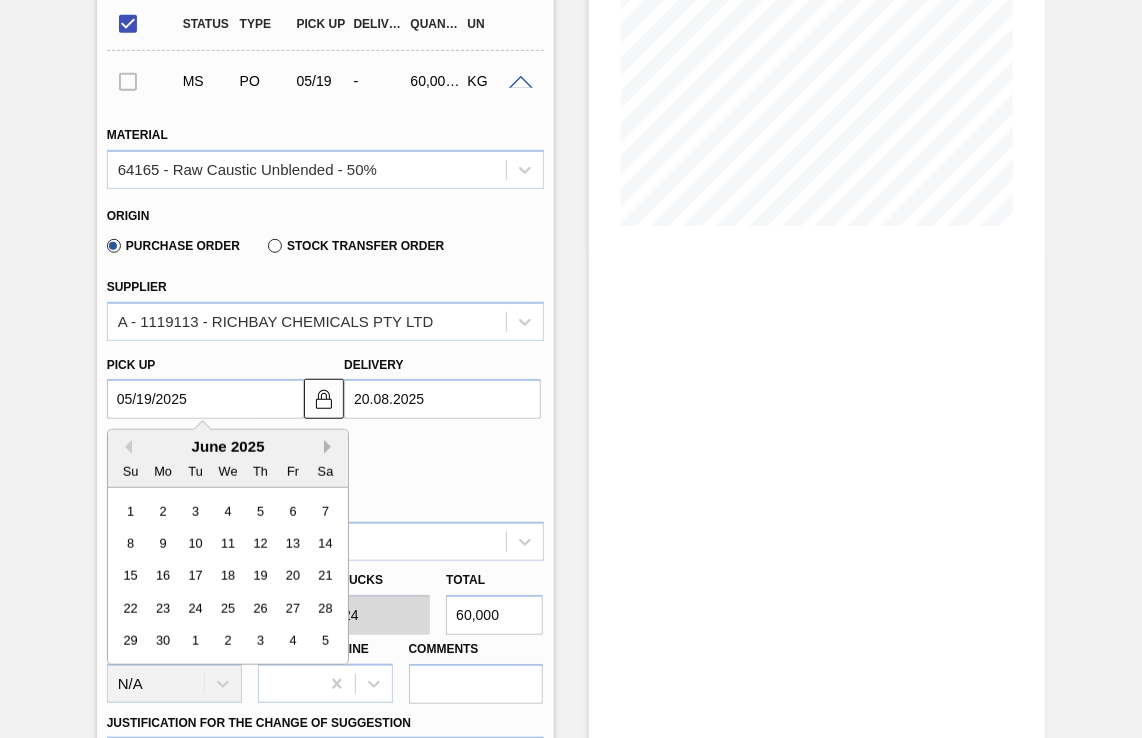 click on "Next Month" at bounding box center [331, 447] 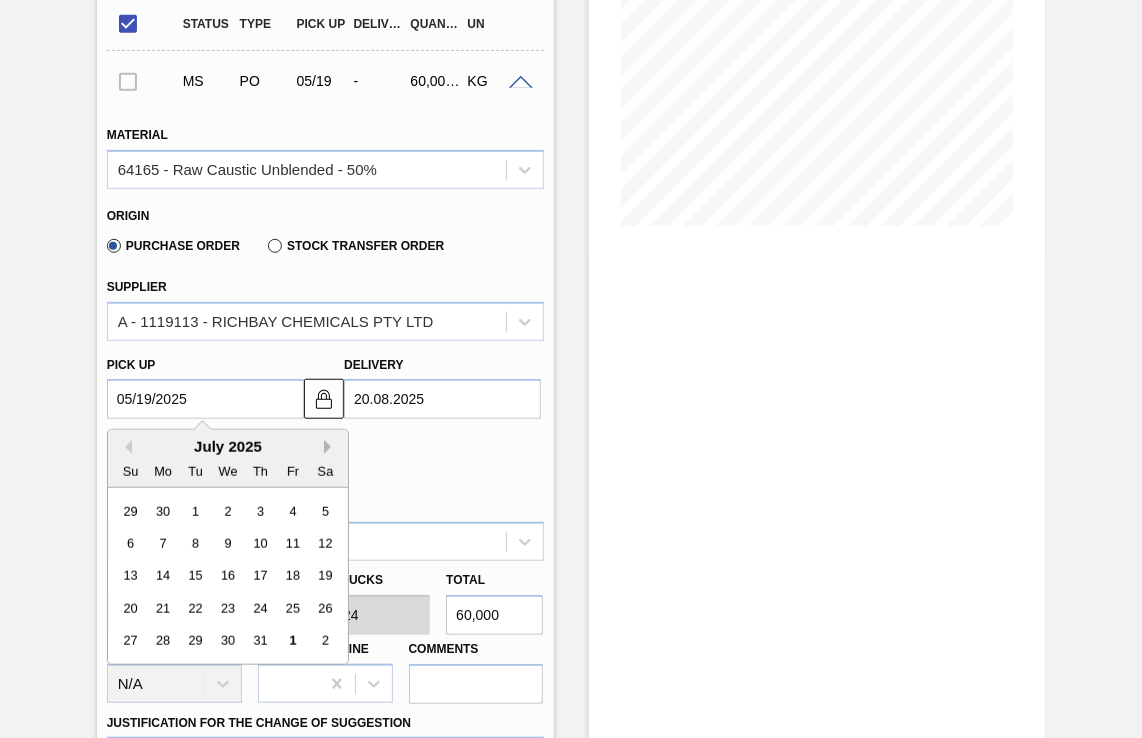 click on "Next Month" at bounding box center [331, 447] 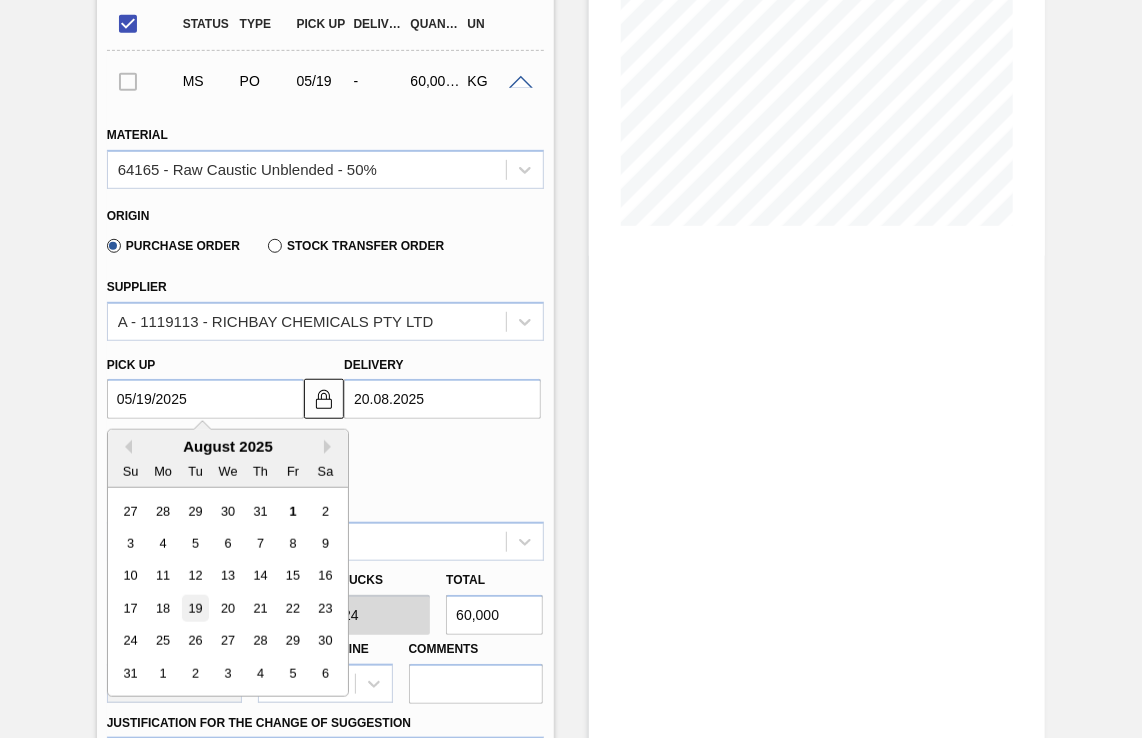 click on "19" at bounding box center (195, 608) 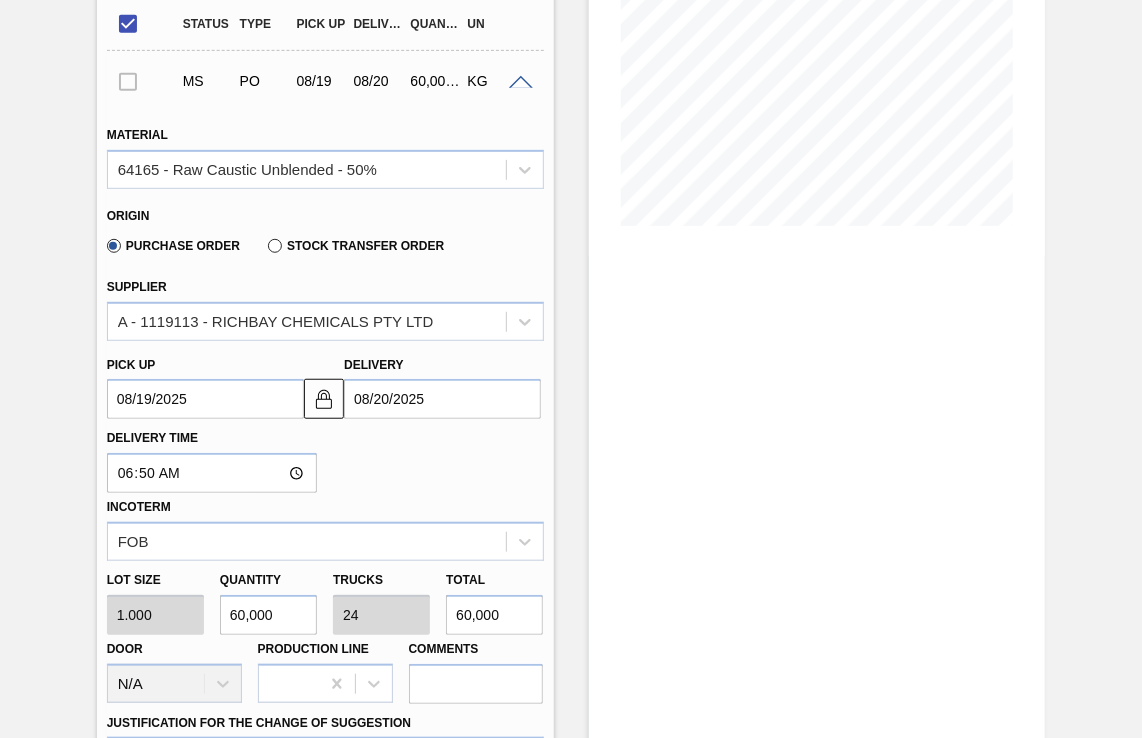 scroll, scrollTop: 859, scrollLeft: 0, axis: vertical 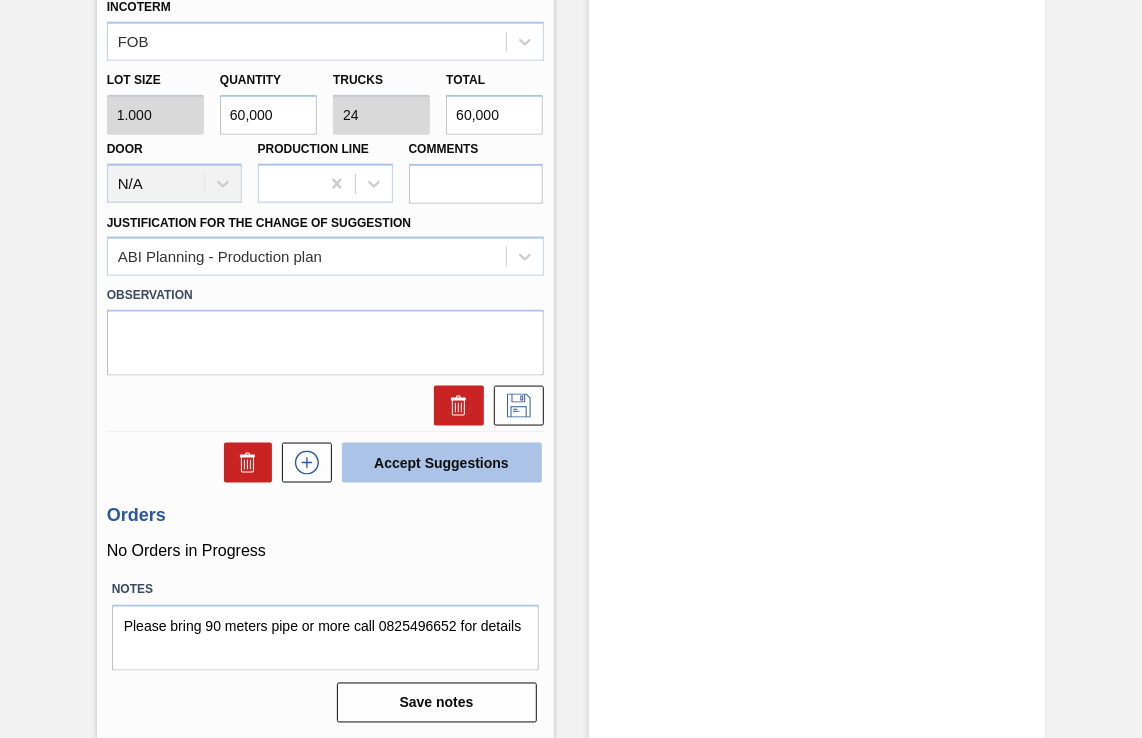 click on "Accept Suggestions" at bounding box center [442, 463] 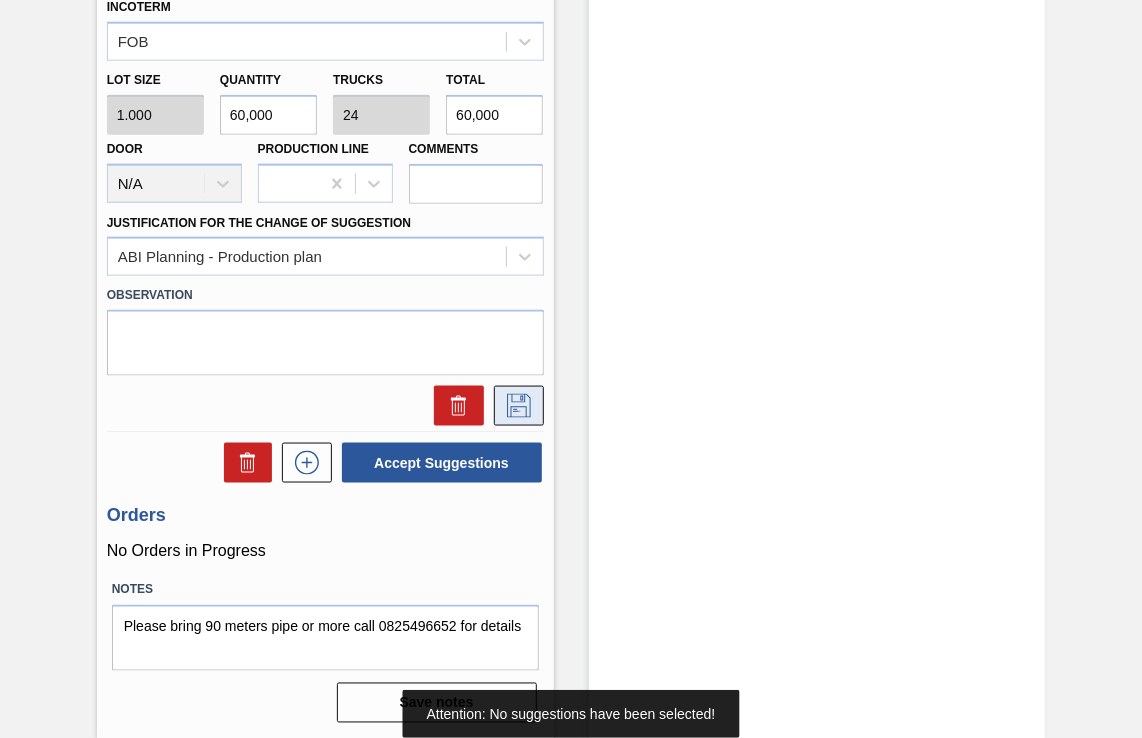 click 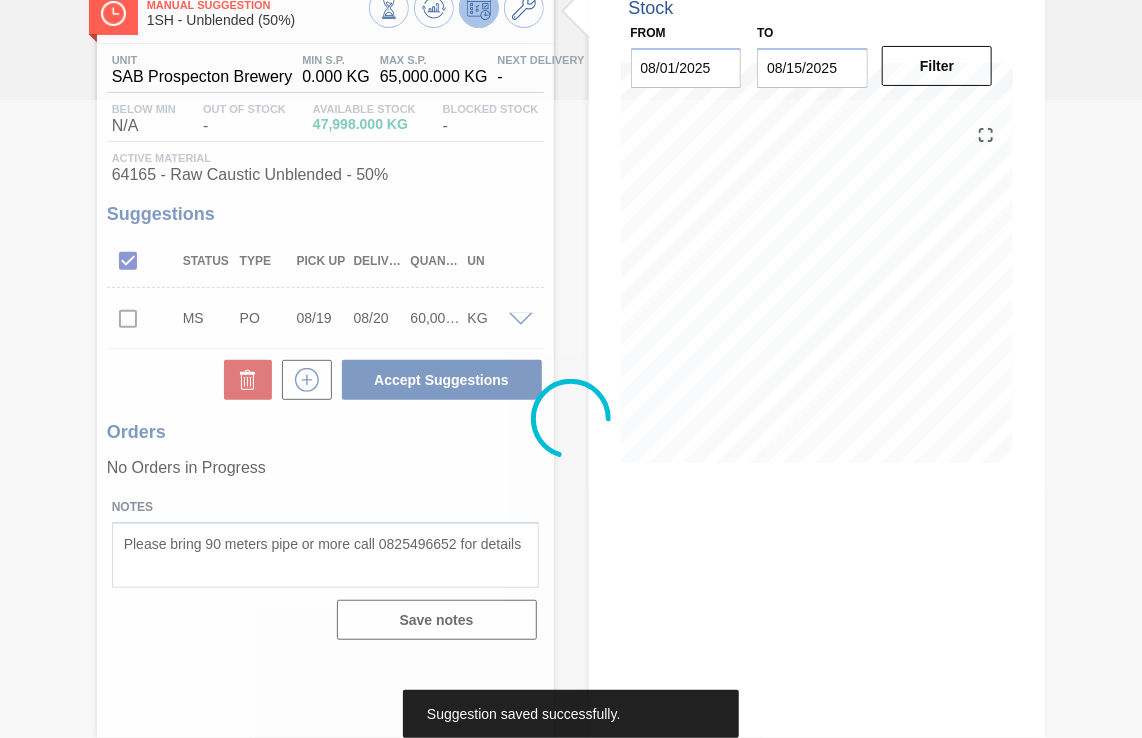 scroll, scrollTop: 121, scrollLeft: 0, axis: vertical 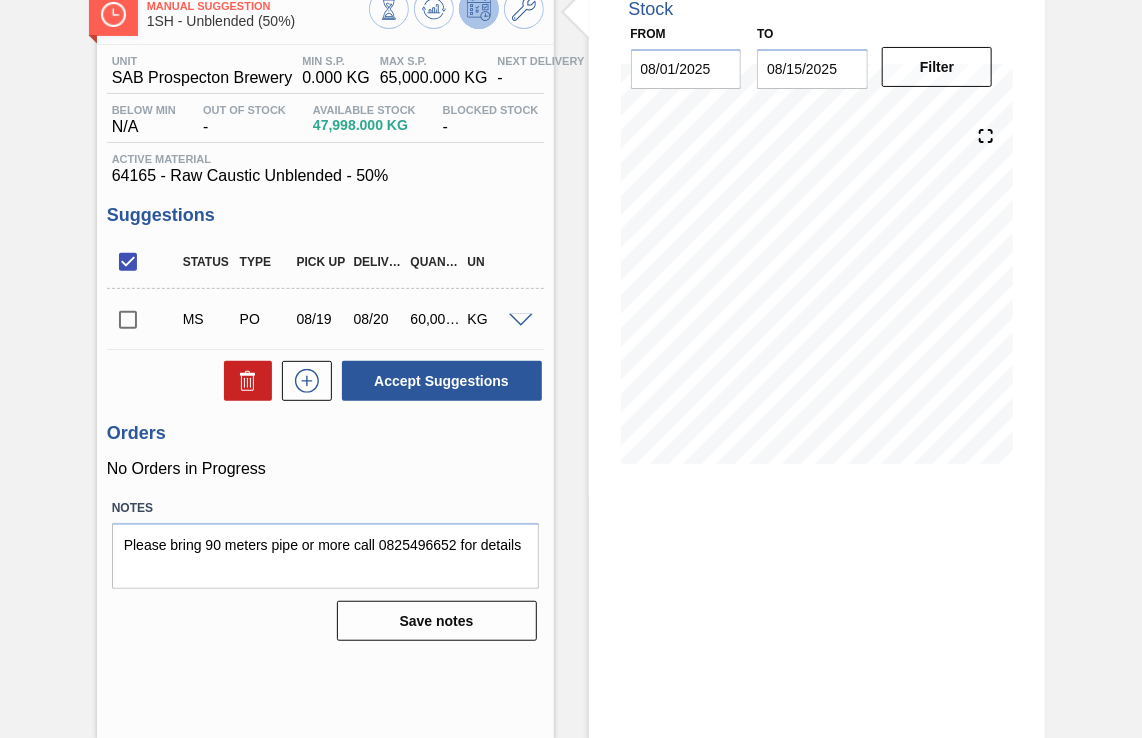click at bounding box center (128, 320) 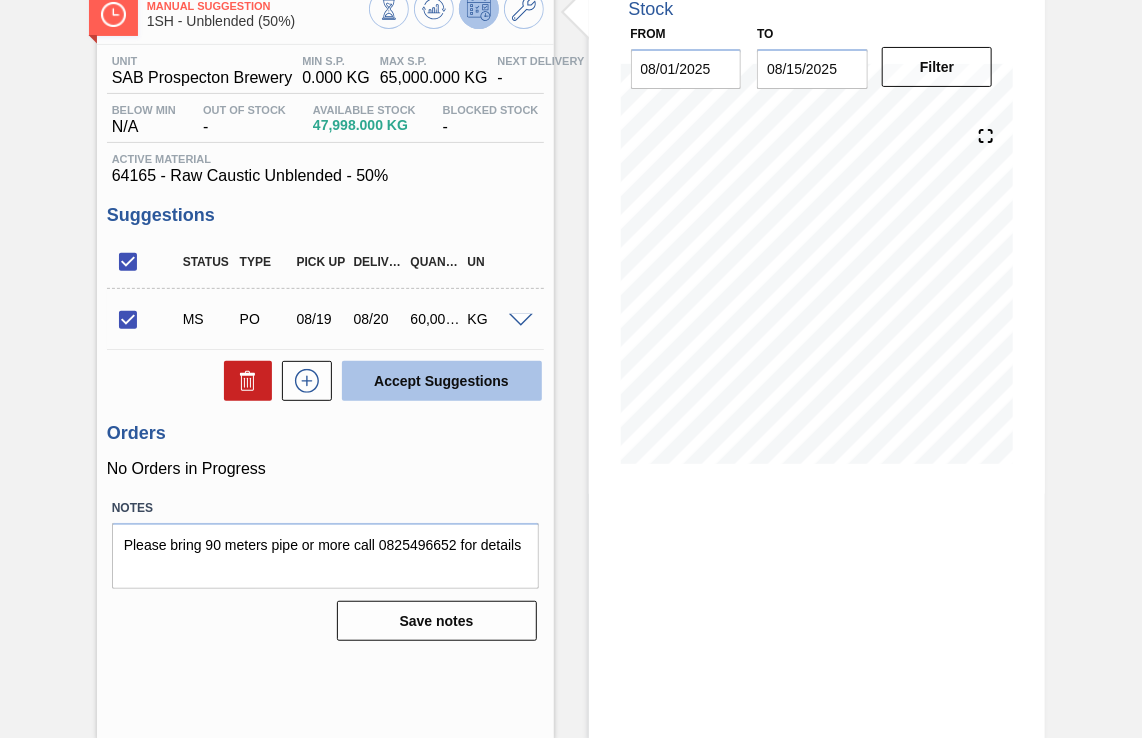 click on "Accept Suggestions" at bounding box center (442, 381) 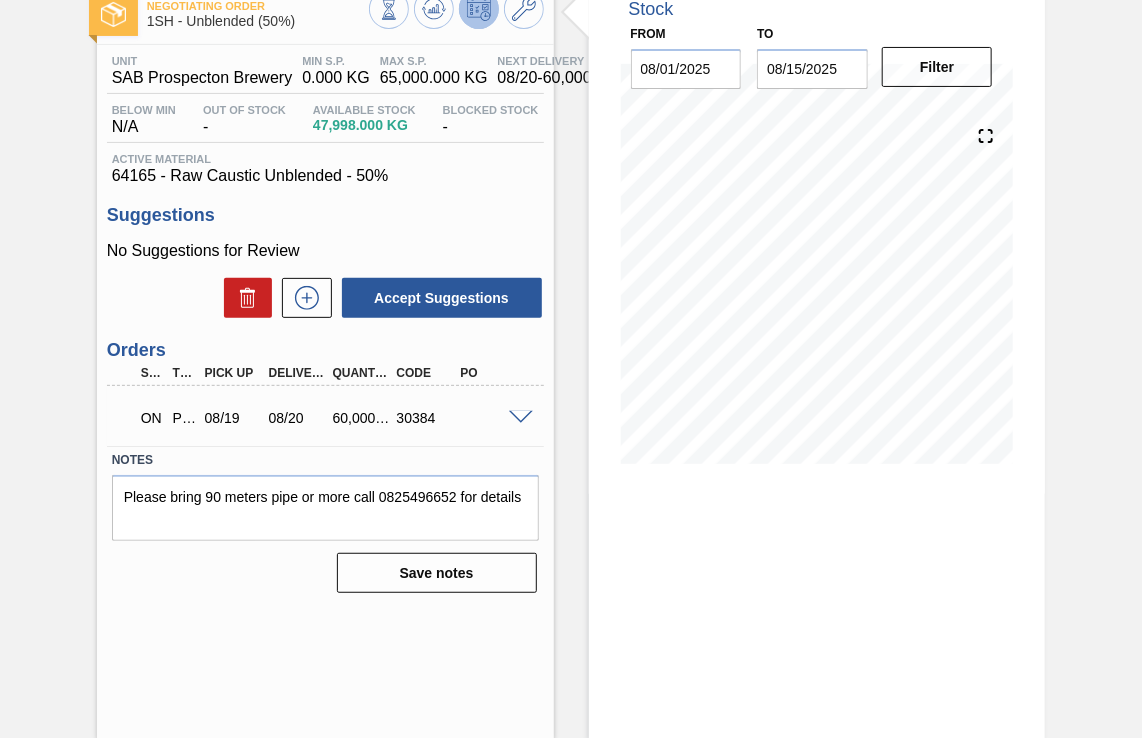click at bounding box center [521, 418] 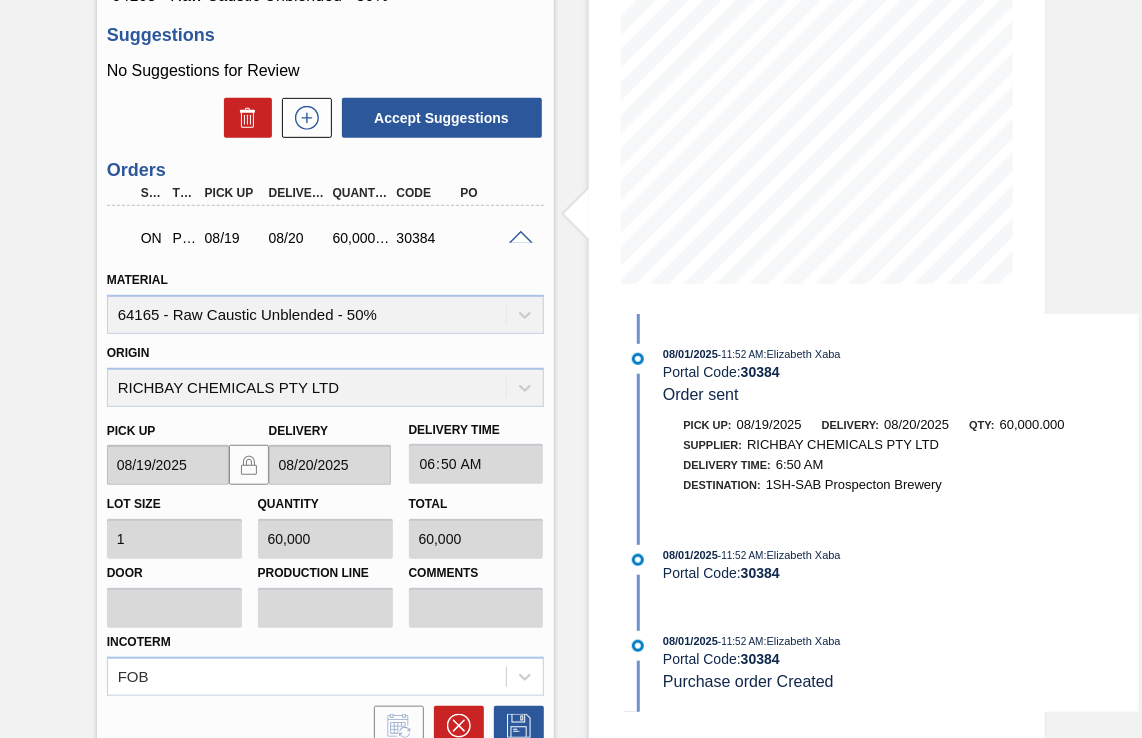 scroll, scrollTop: 476, scrollLeft: 0, axis: vertical 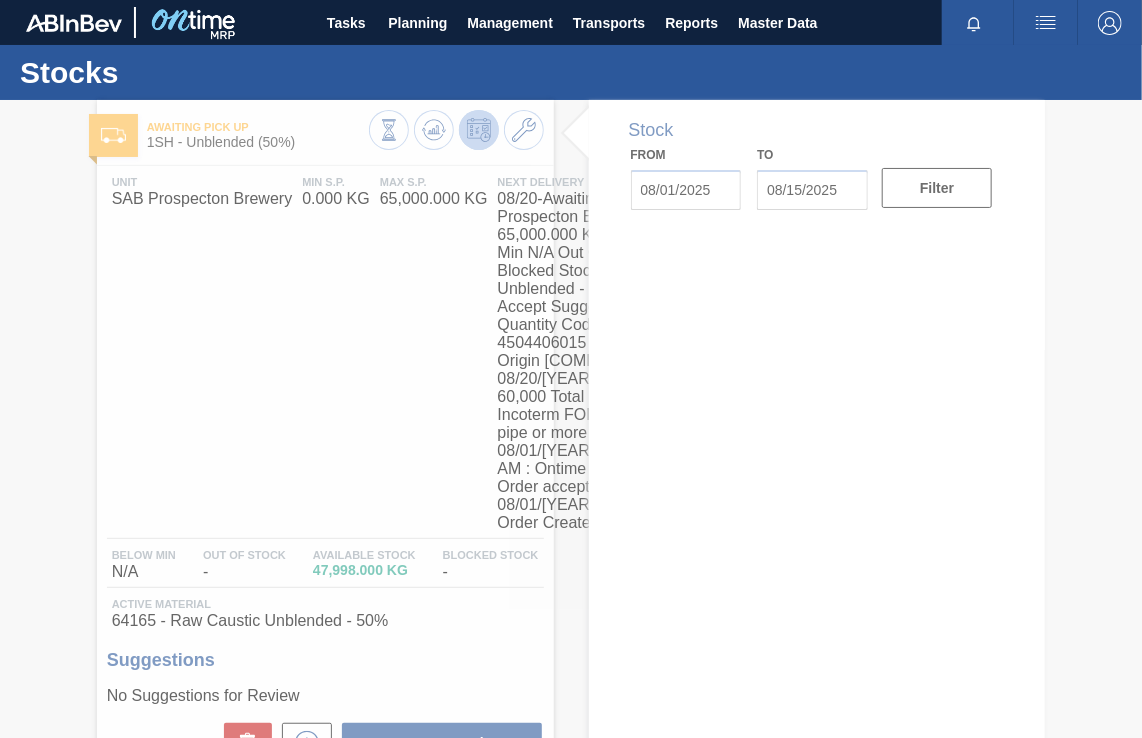 type on "08/01/2025" 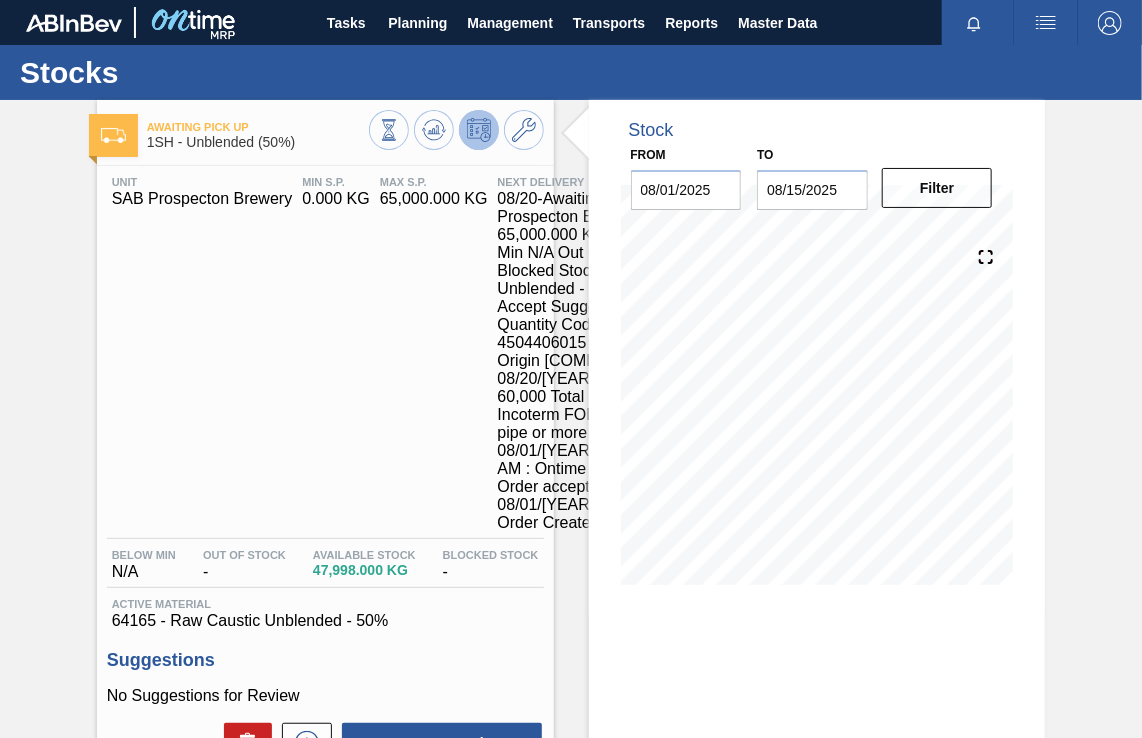 click at bounding box center [6661, 863] 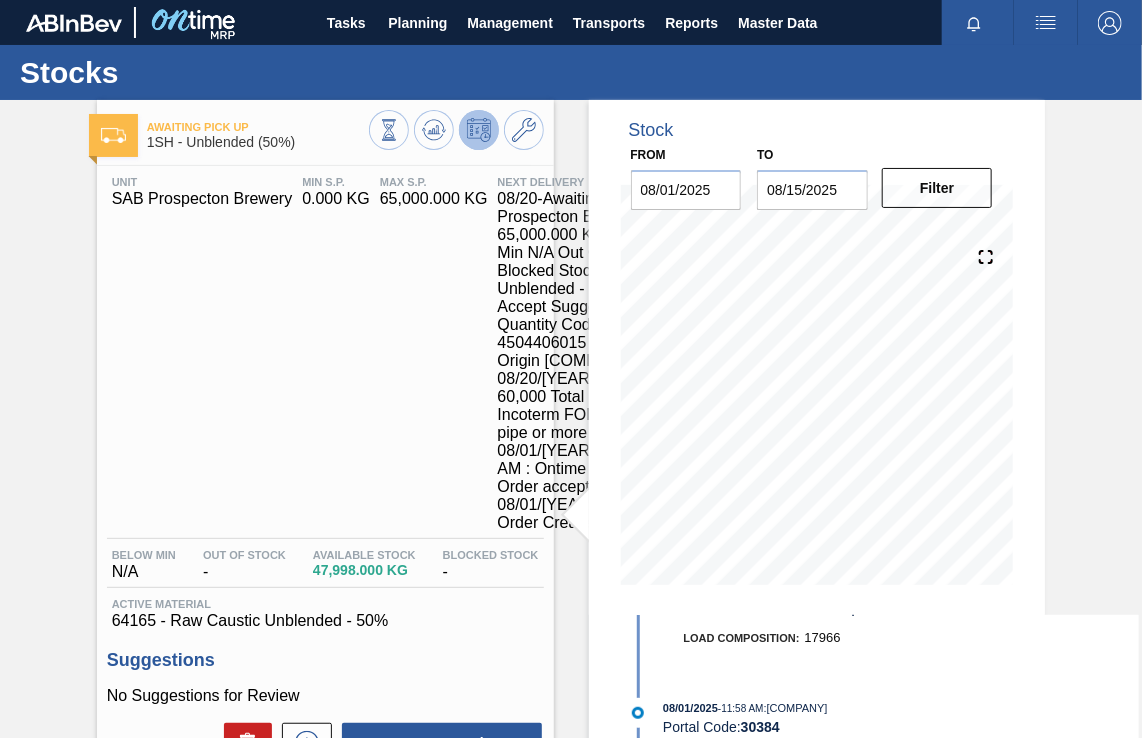 scroll, scrollTop: 0, scrollLeft: 0, axis: both 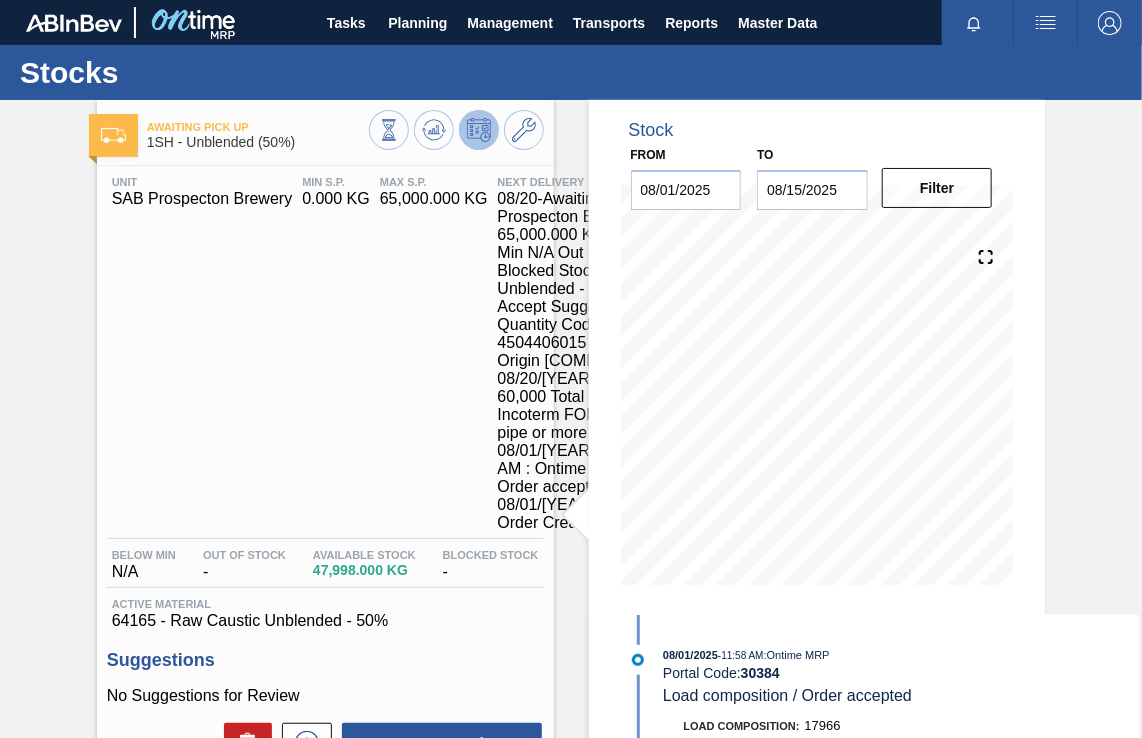 click at bounding box center [6661, 863] 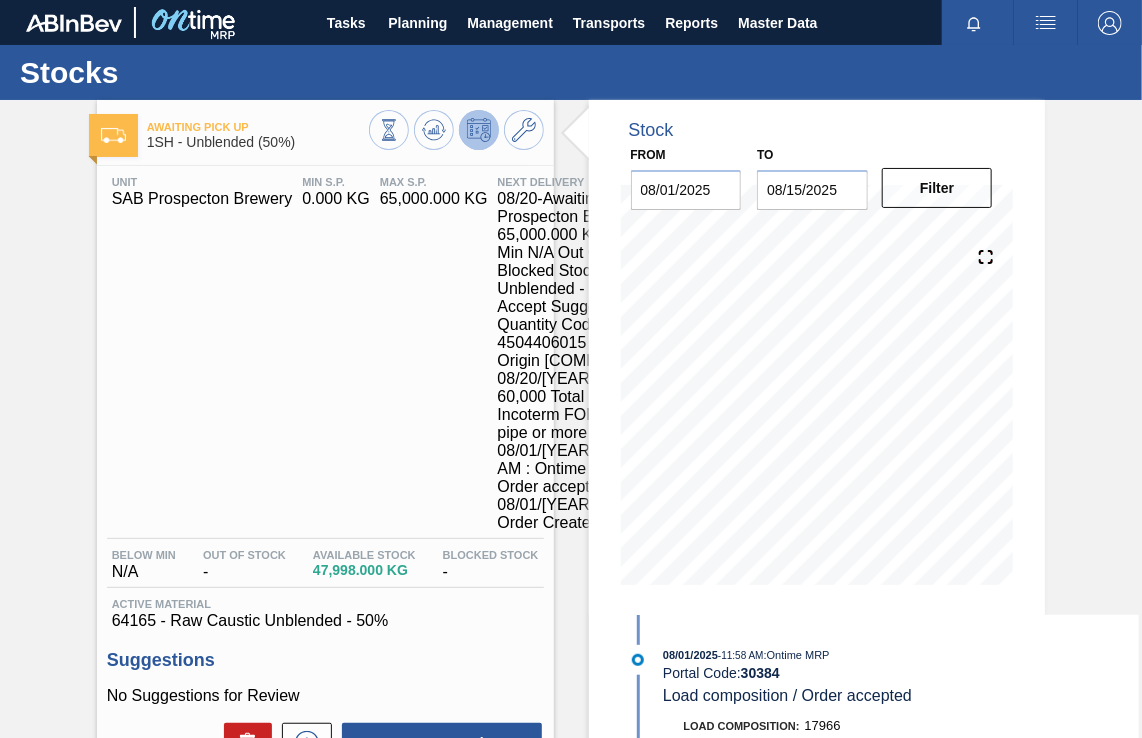 click at bounding box center [6661, 863] 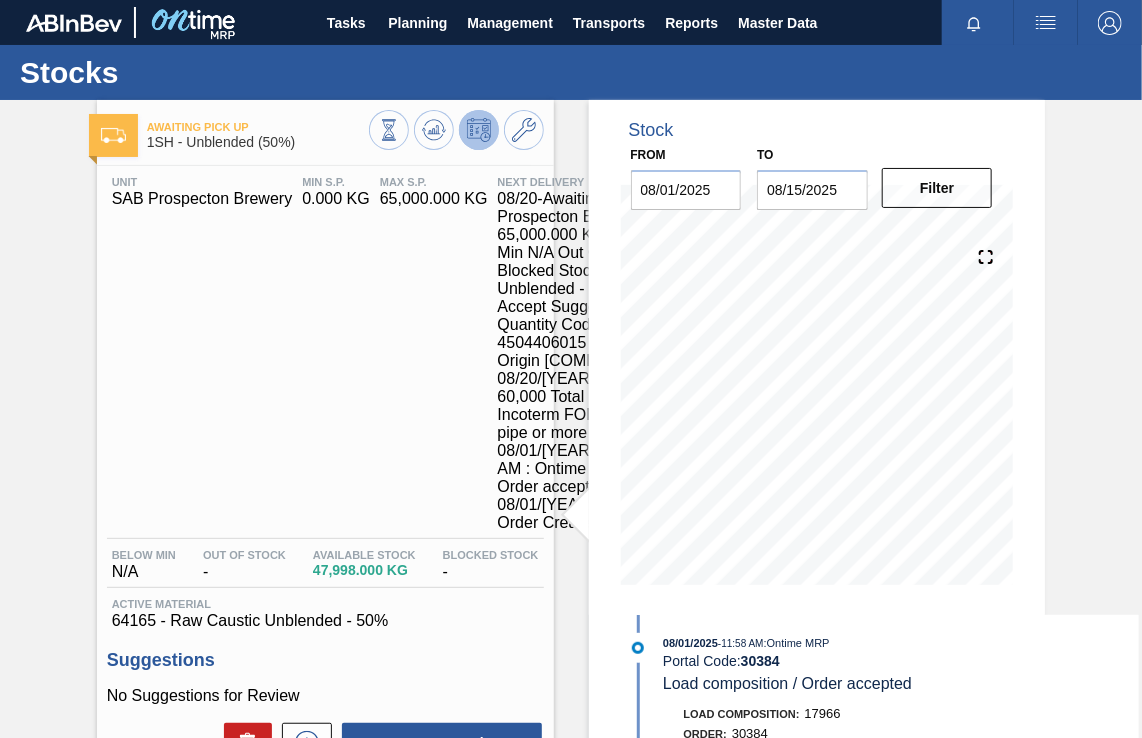 scroll, scrollTop: 0, scrollLeft: 0, axis: both 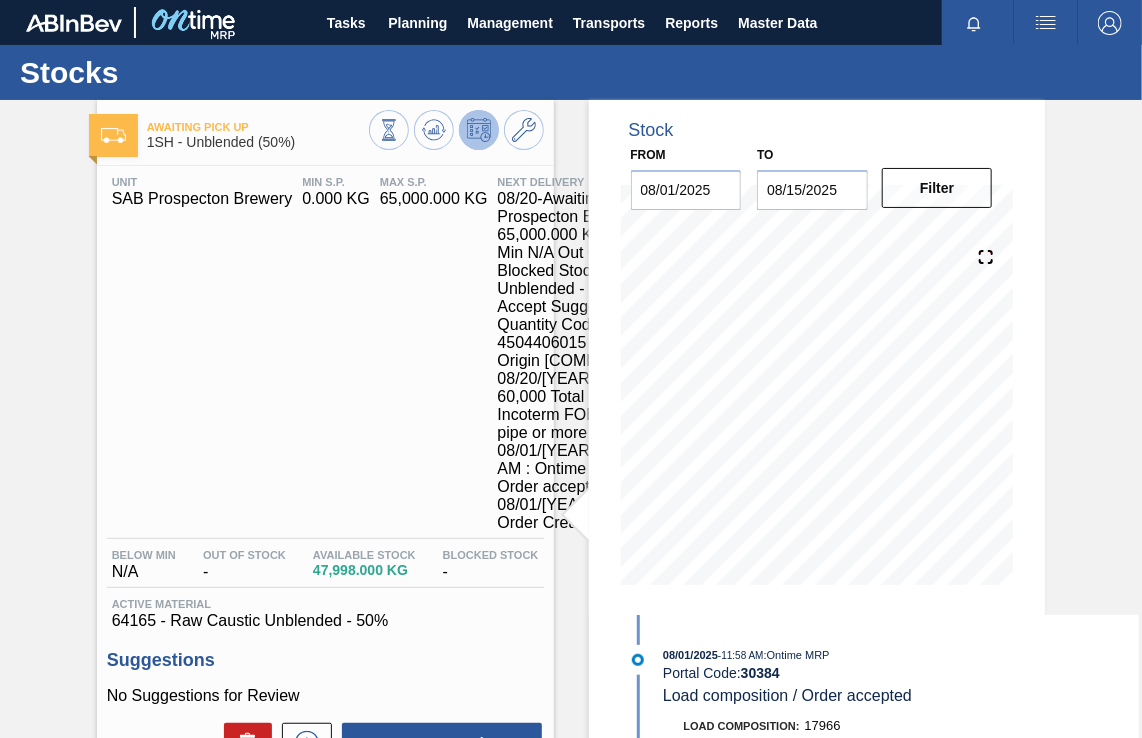 drag, startPoint x: 1138, startPoint y: 446, endPoint x: 1140, endPoint y: 462, distance: 16.124516 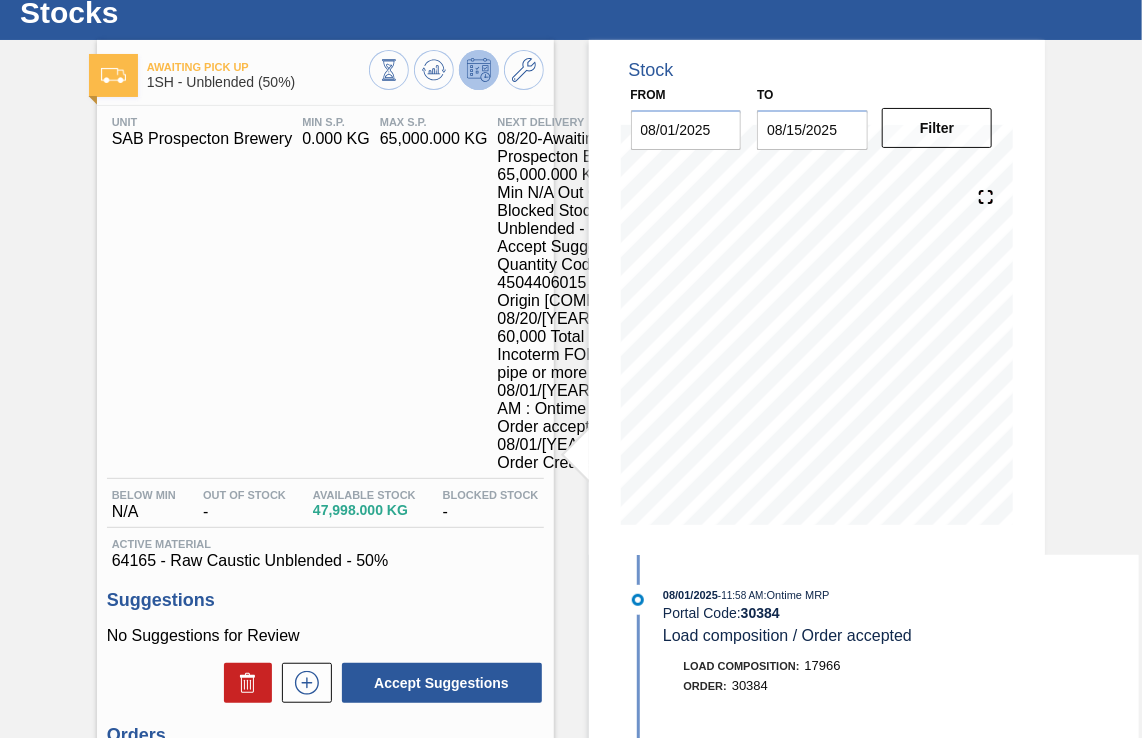 scroll, scrollTop: 200, scrollLeft: 0, axis: vertical 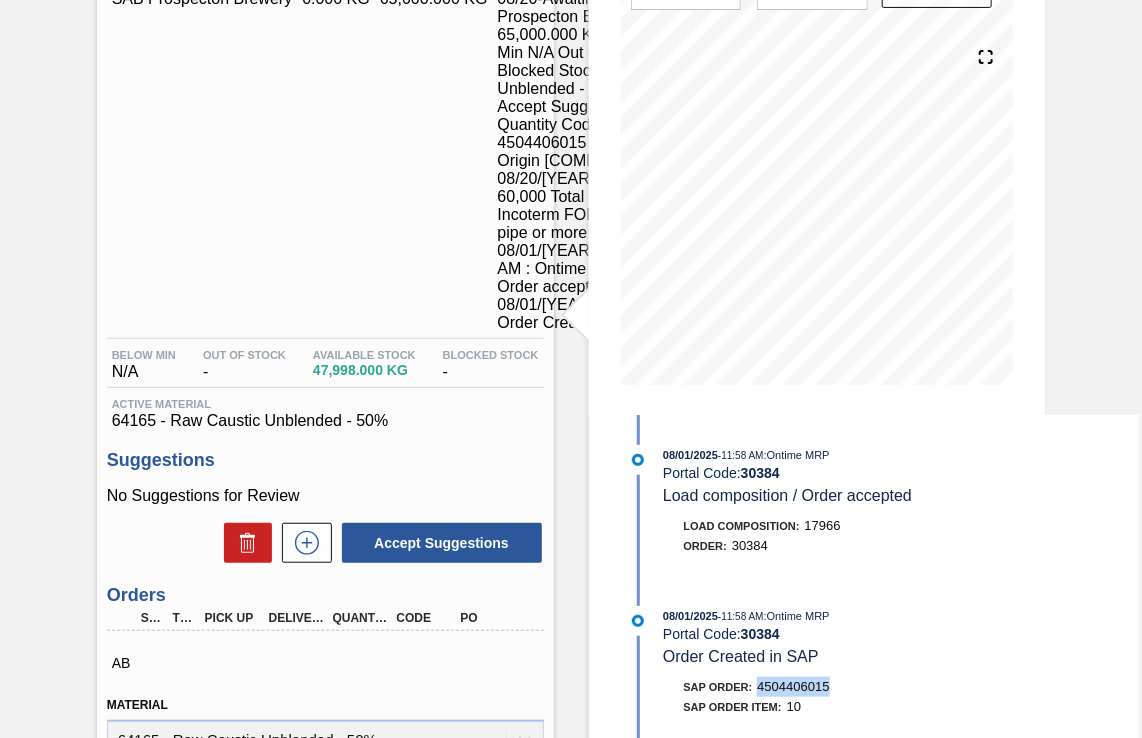drag, startPoint x: 832, startPoint y: 690, endPoint x: 761, endPoint y: 694, distance: 71.11259 